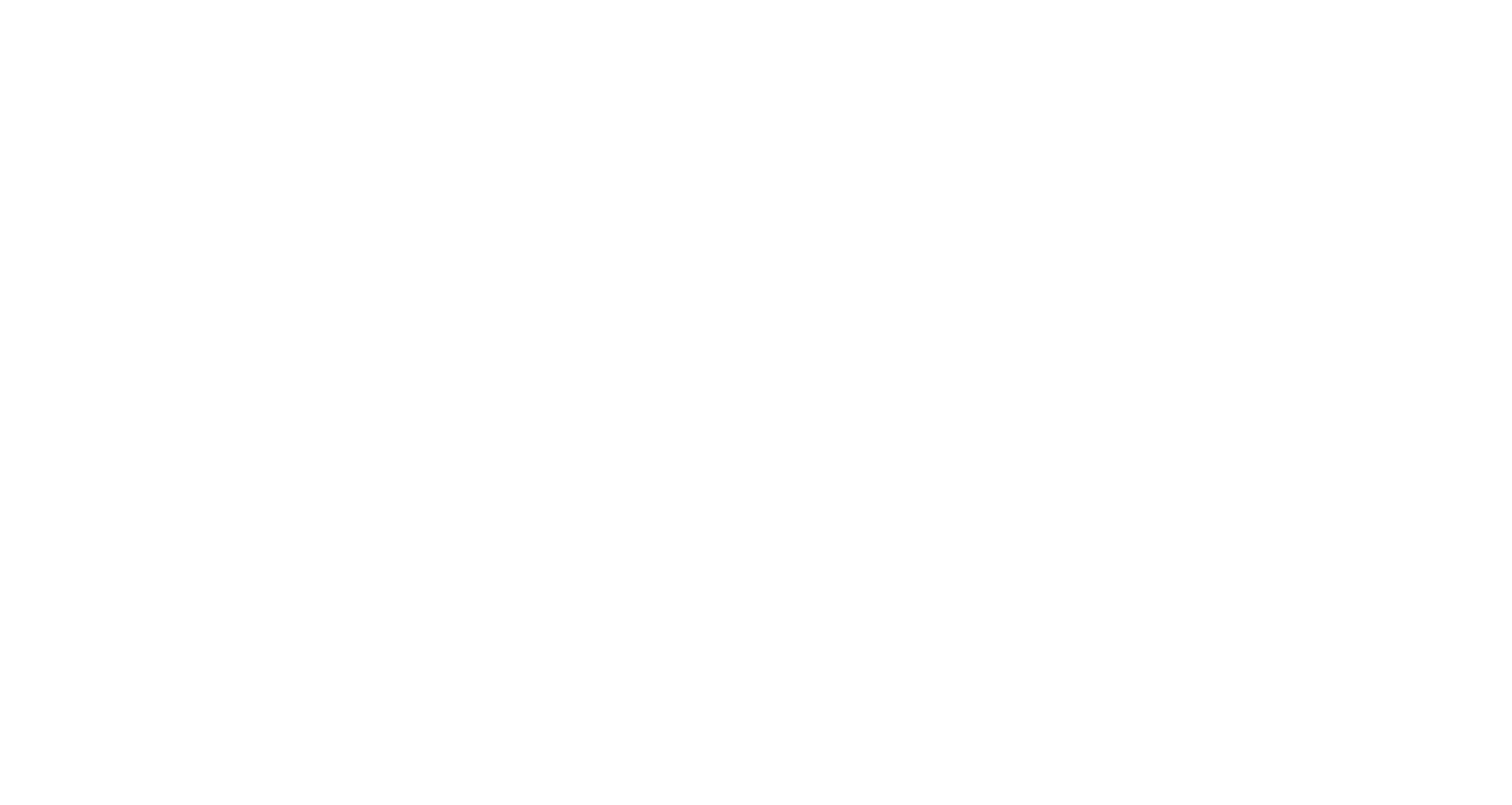 scroll, scrollTop: 0, scrollLeft: 0, axis: both 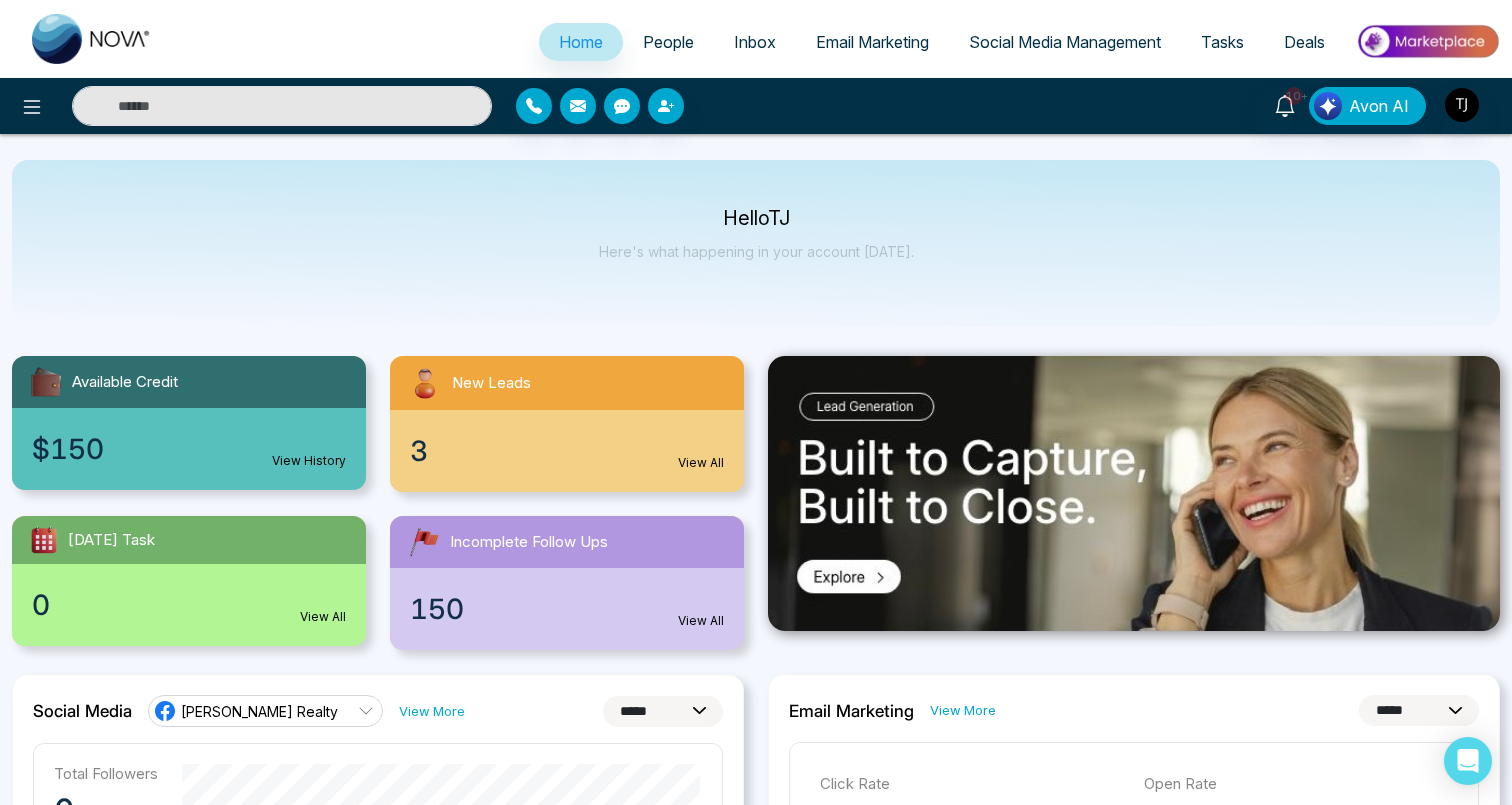 click on "People" at bounding box center (668, 42) 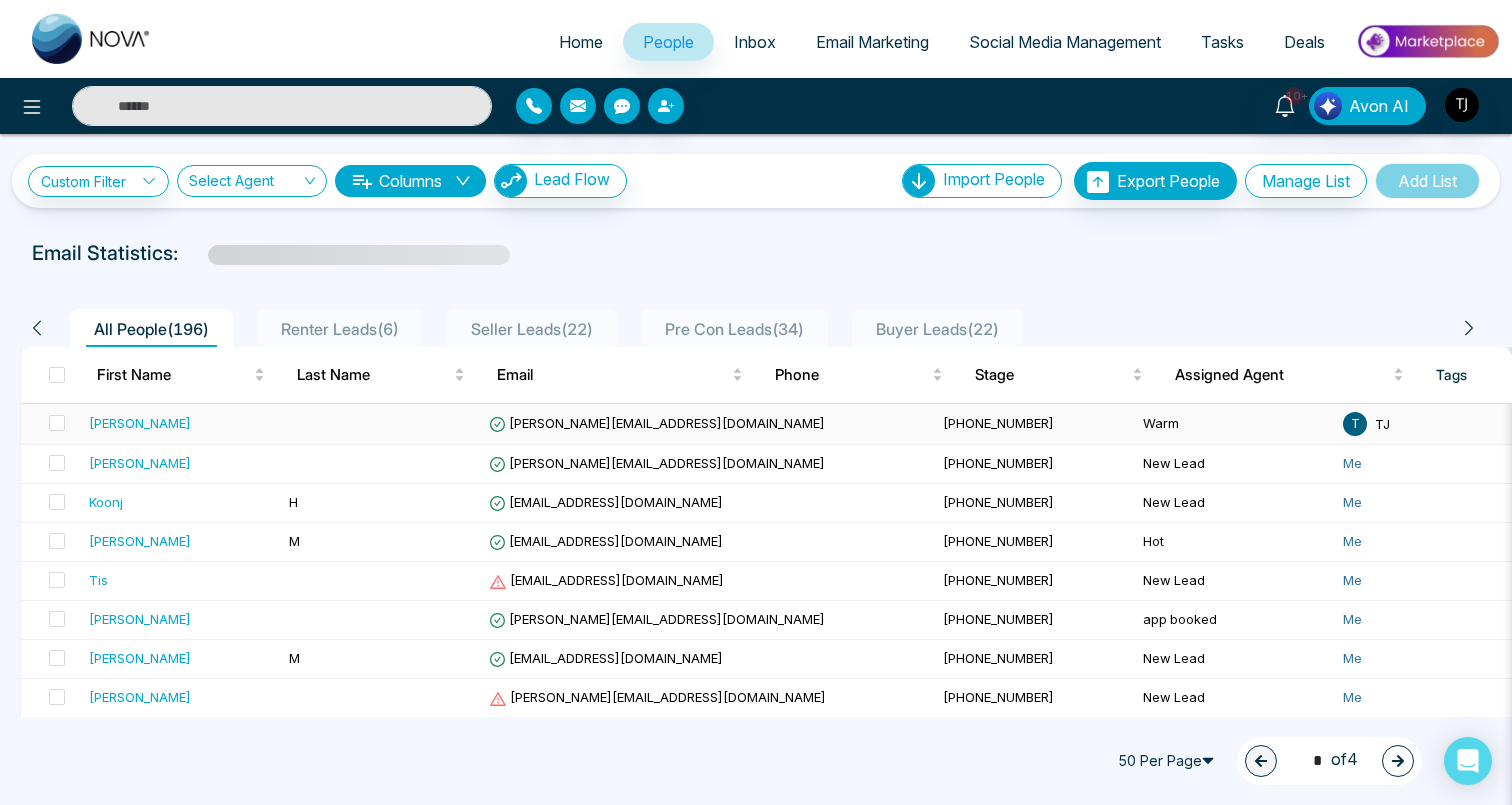 click on "sahil" at bounding box center (140, 423) 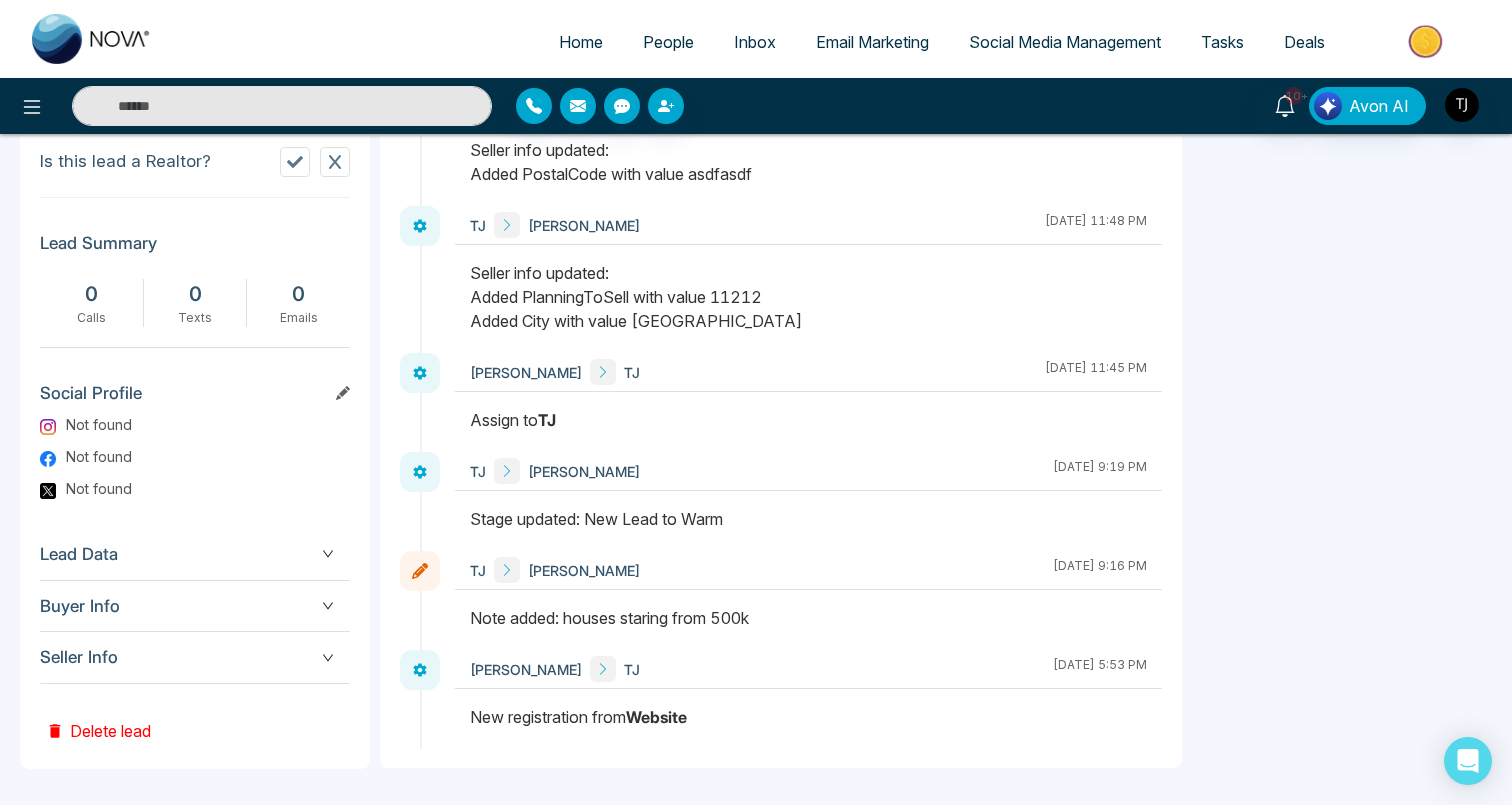scroll, scrollTop: 667, scrollLeft: 0, axis: vertical 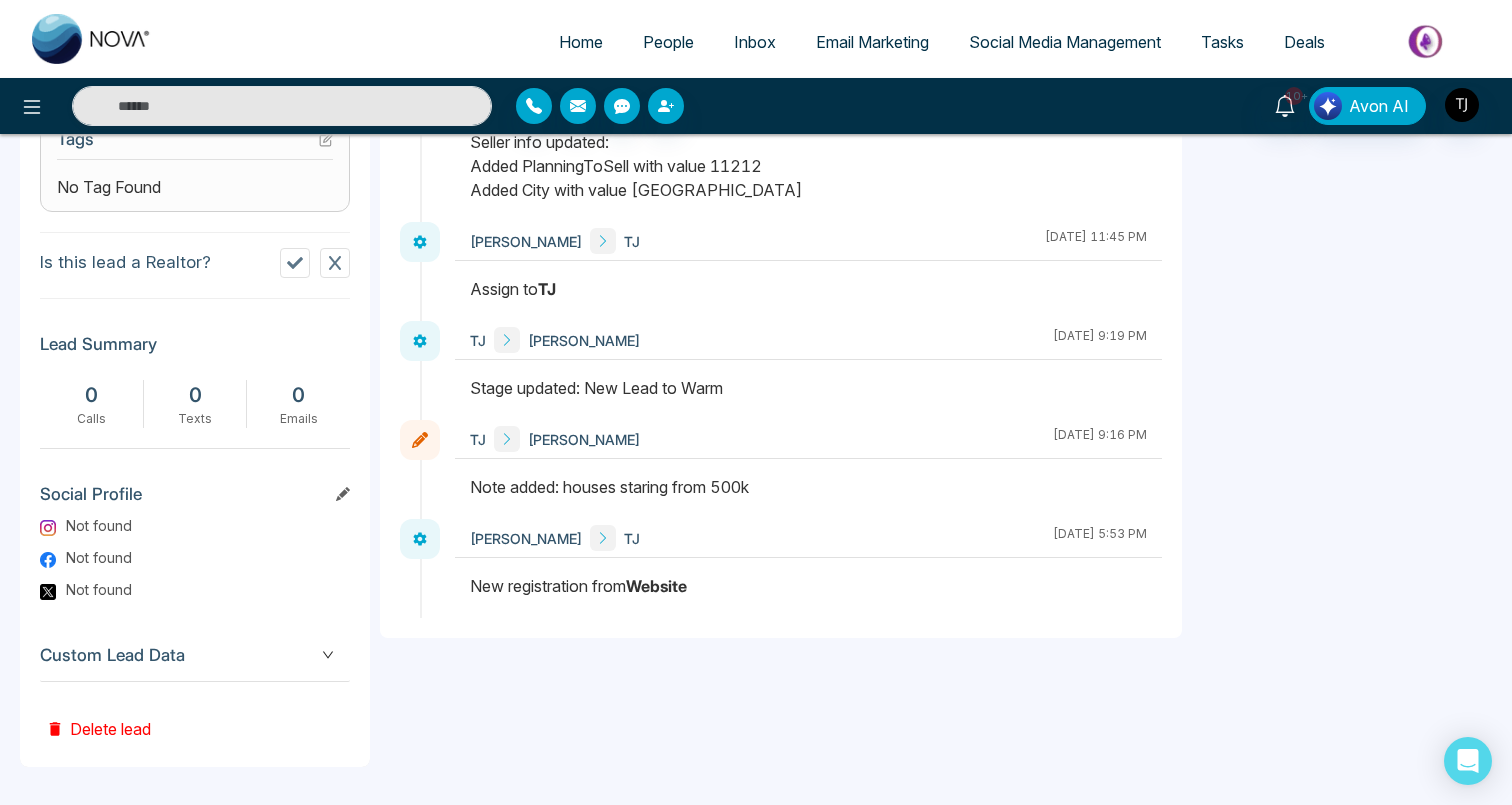 click on "Custom Lead Data" at bounding box center (195, 655) 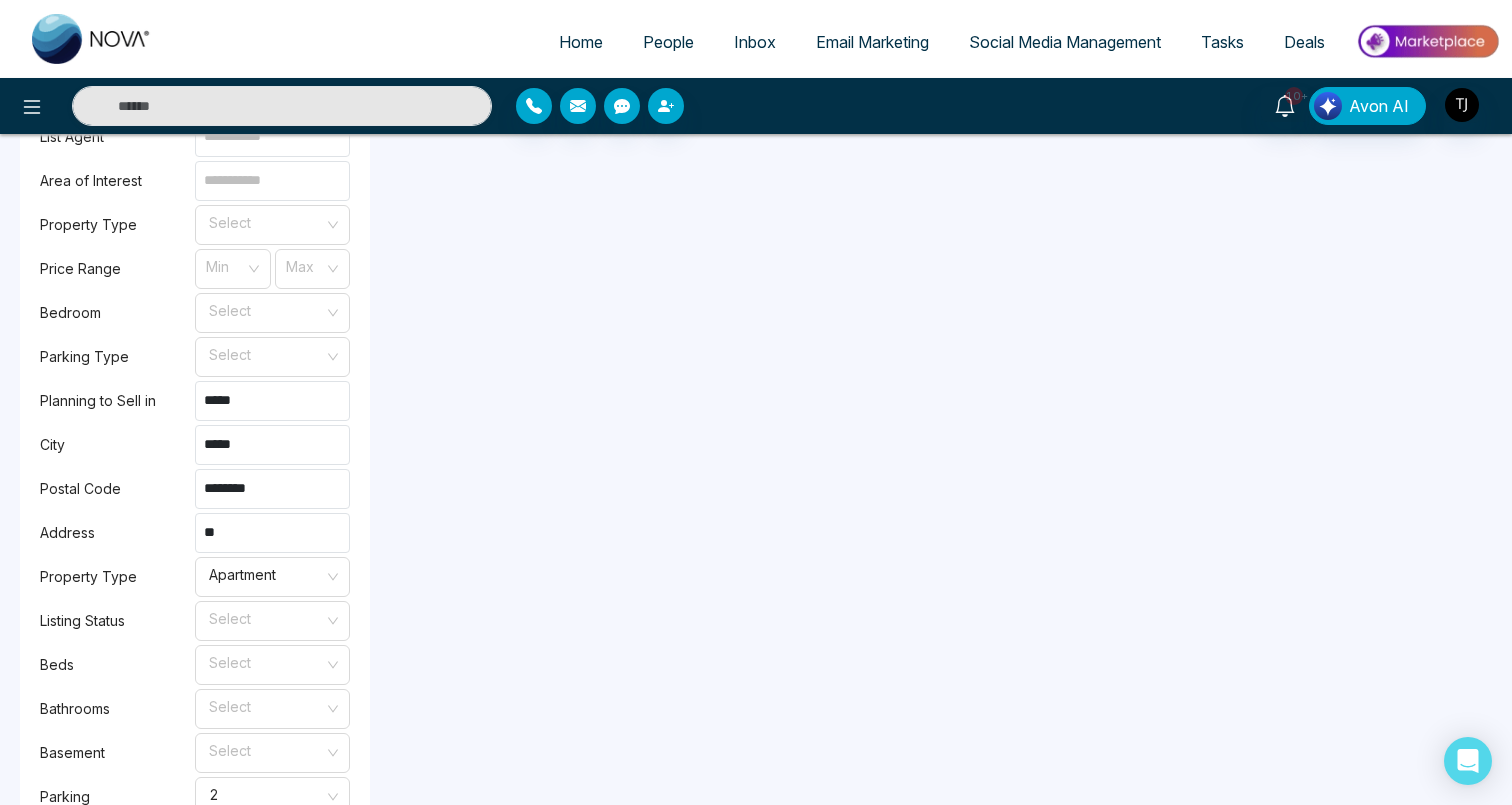 scroll, scrollTop: 1843, scrollLeft: 0, axis: vertical 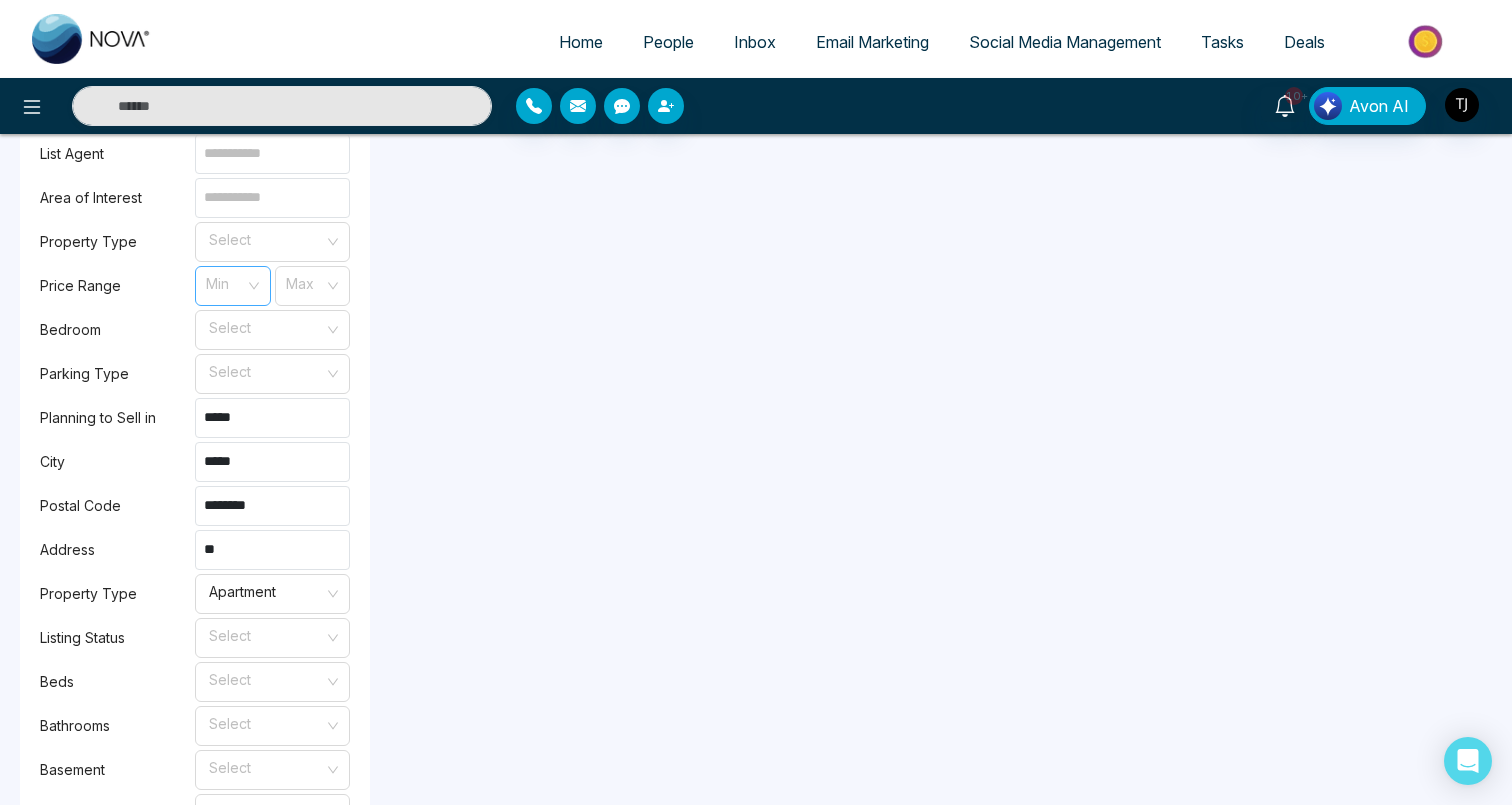 click at bounding box center (226, 282) 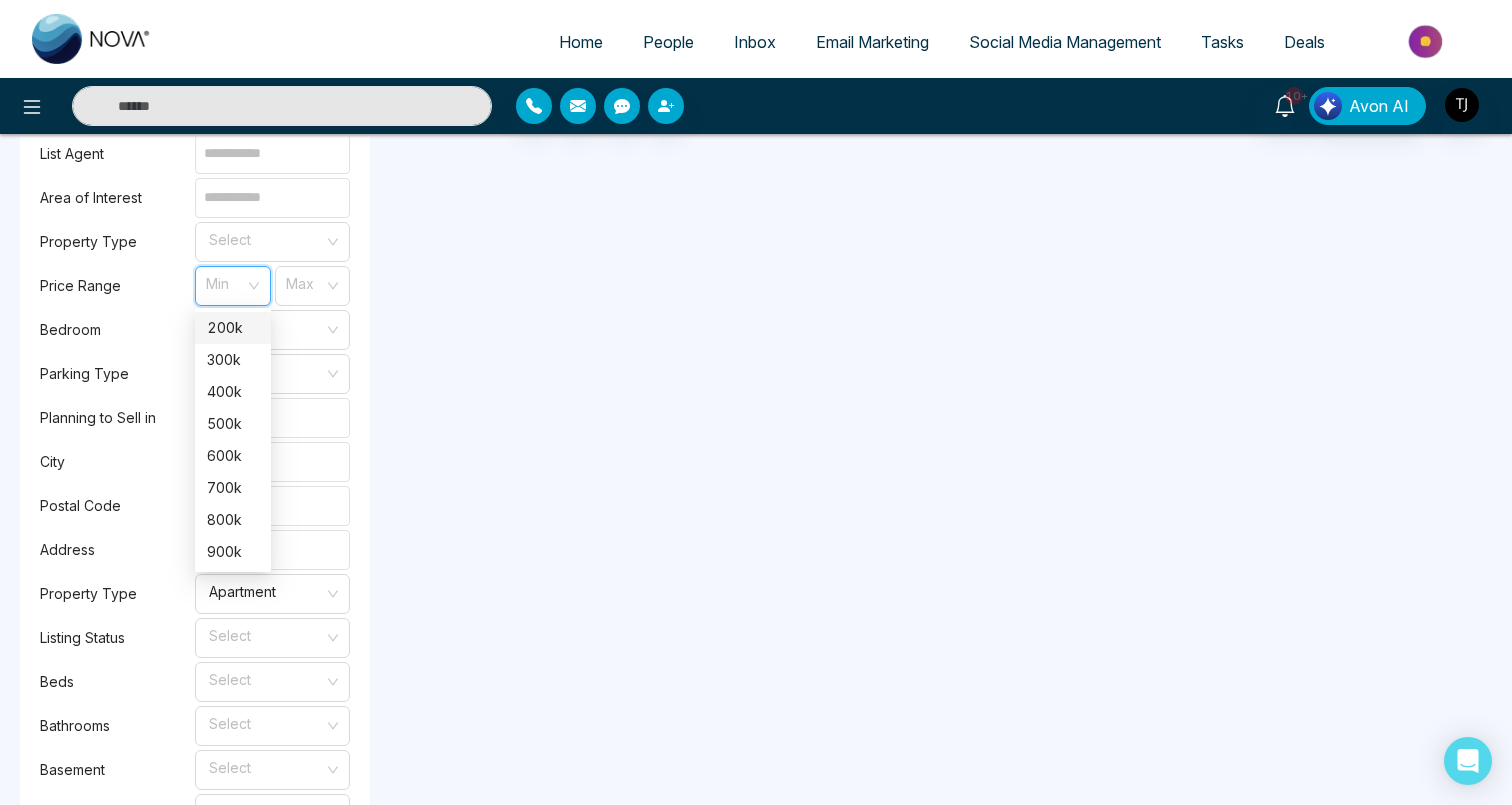 click on "200k" at bounding box center [233, 328] 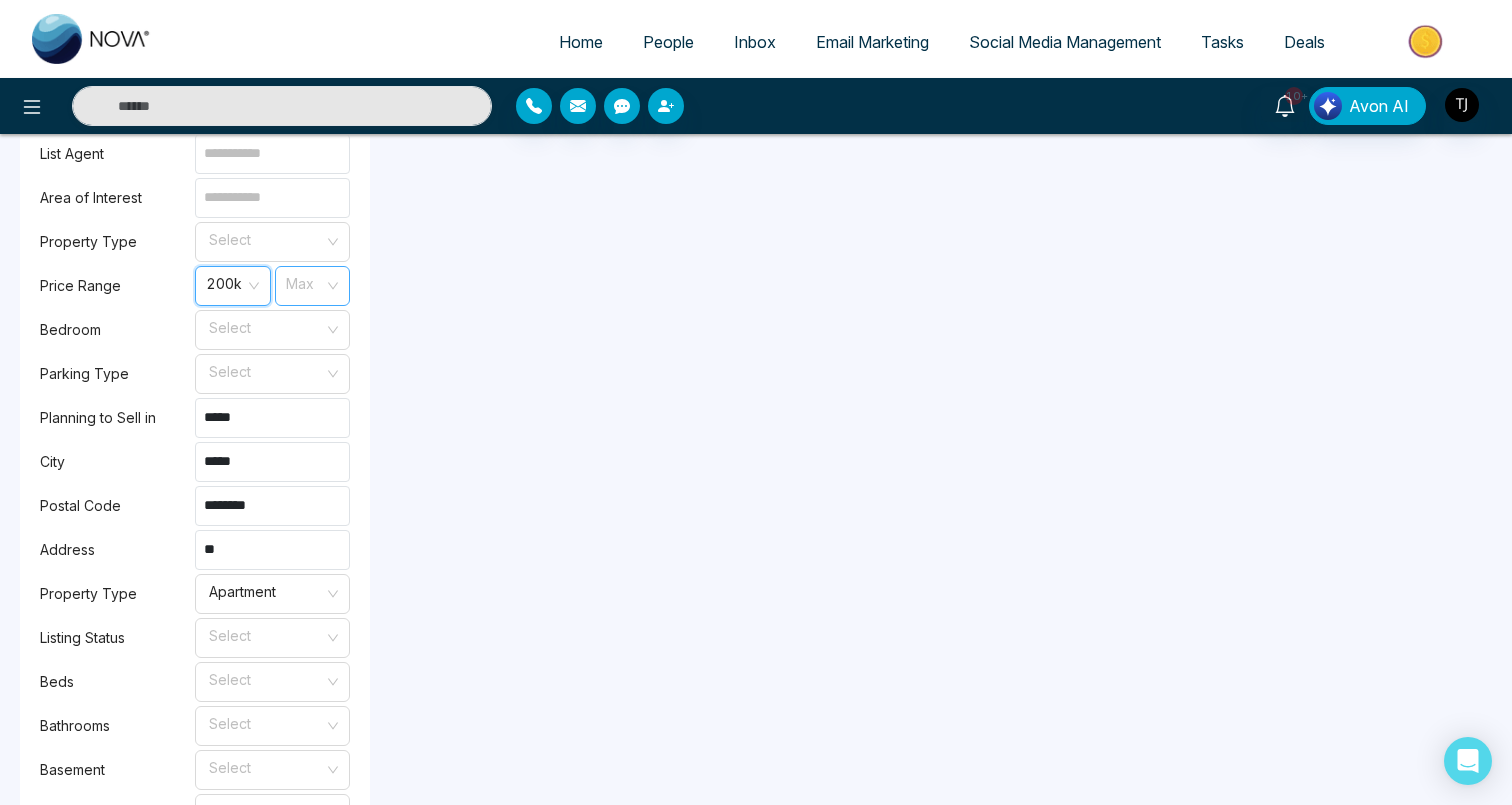 click at bounding box center [305, 282] 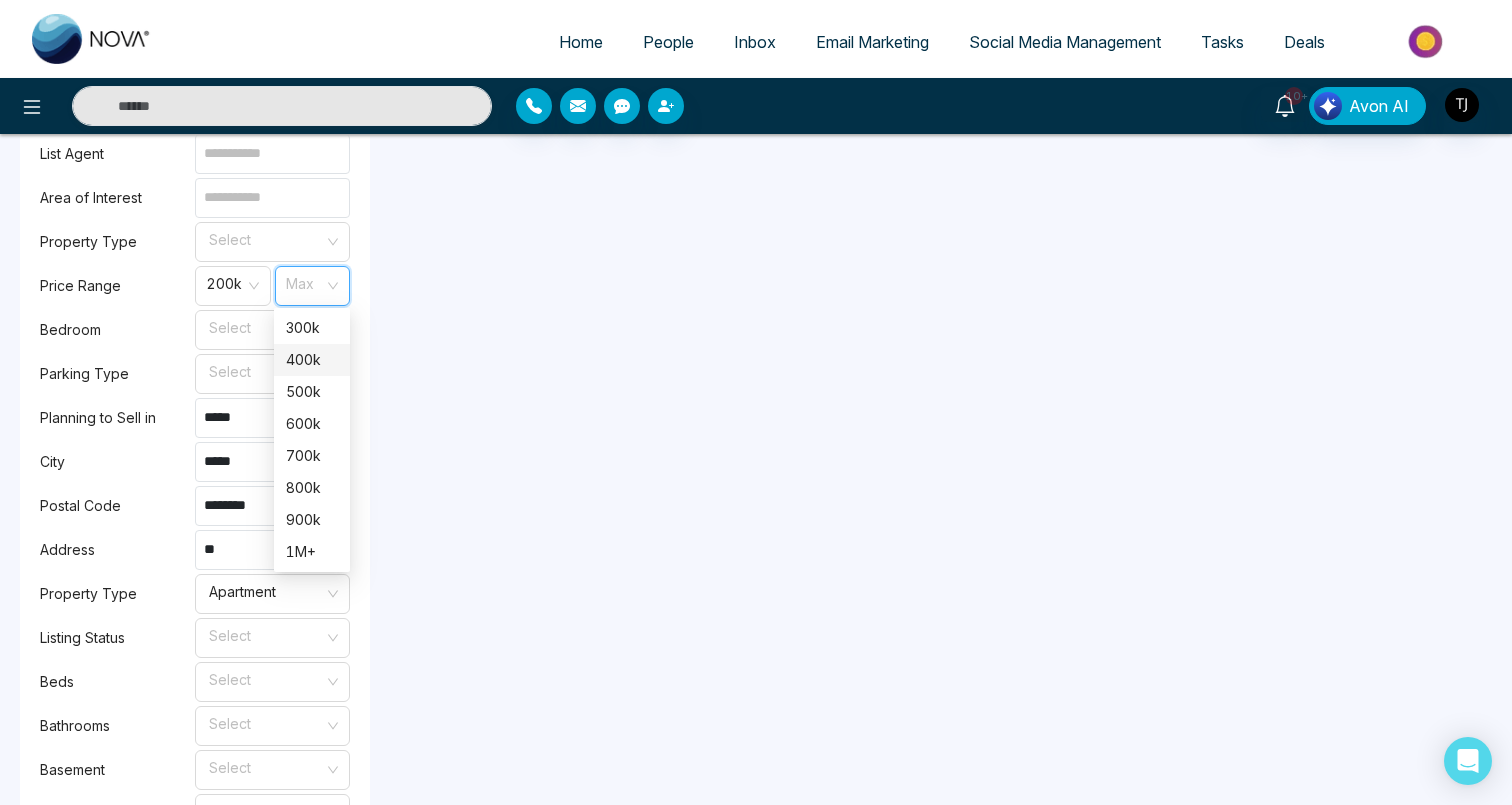 click on "400k" at bounding box center [312, 360] 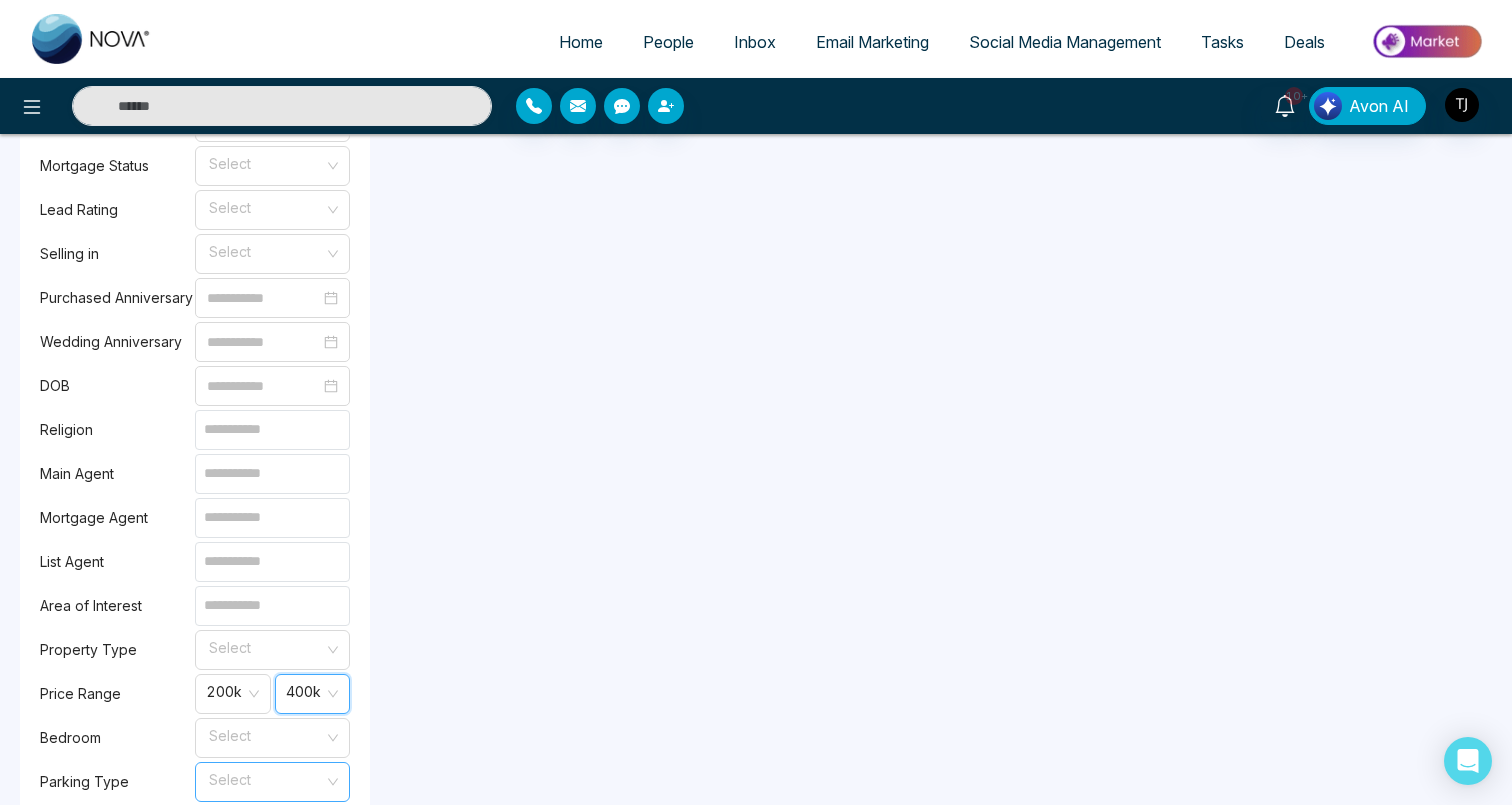 scroll, scrollTop: 1195, scrollLeft: 0, axis: vertical 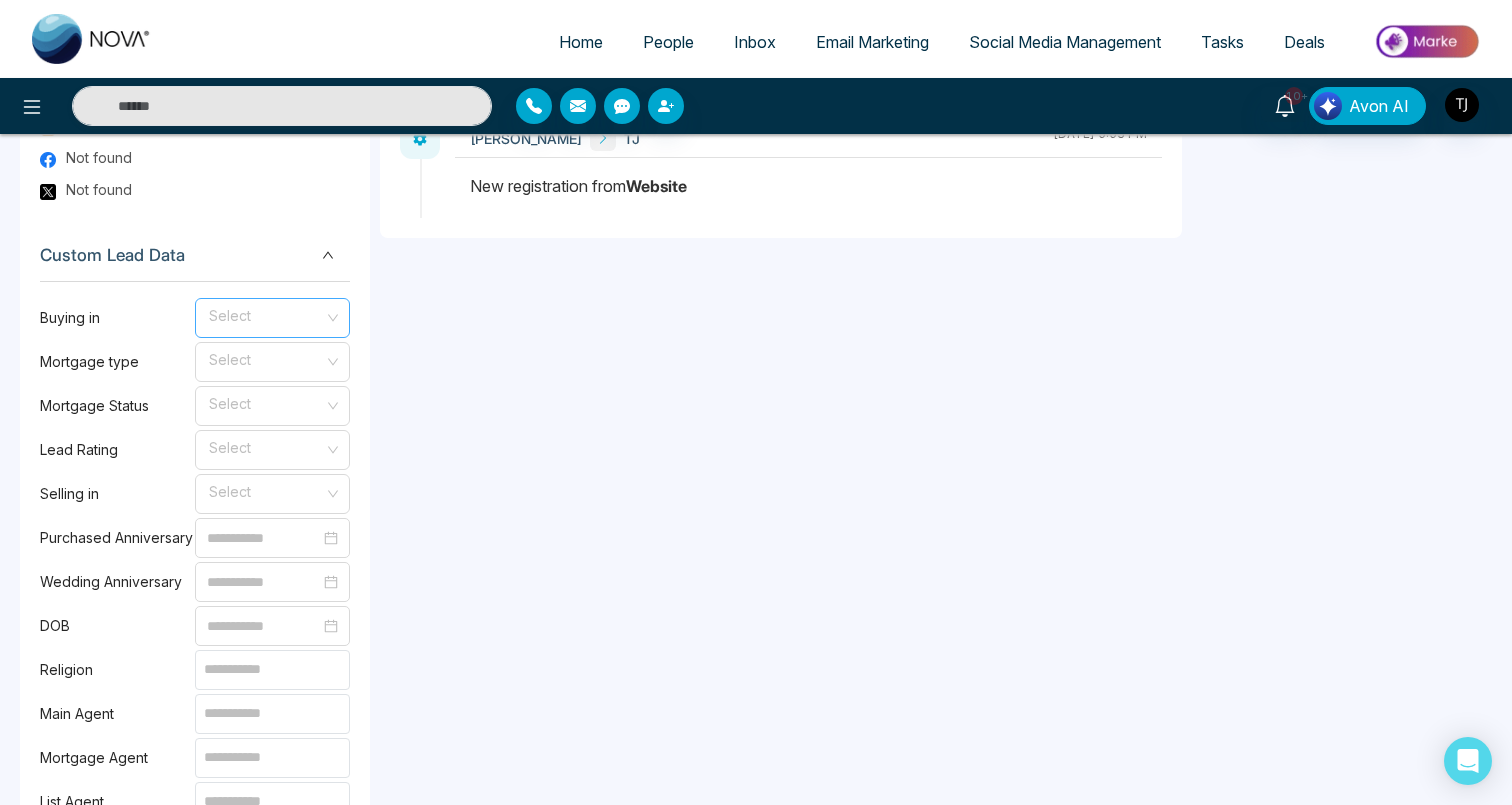 click at bounding box center [265, 314] 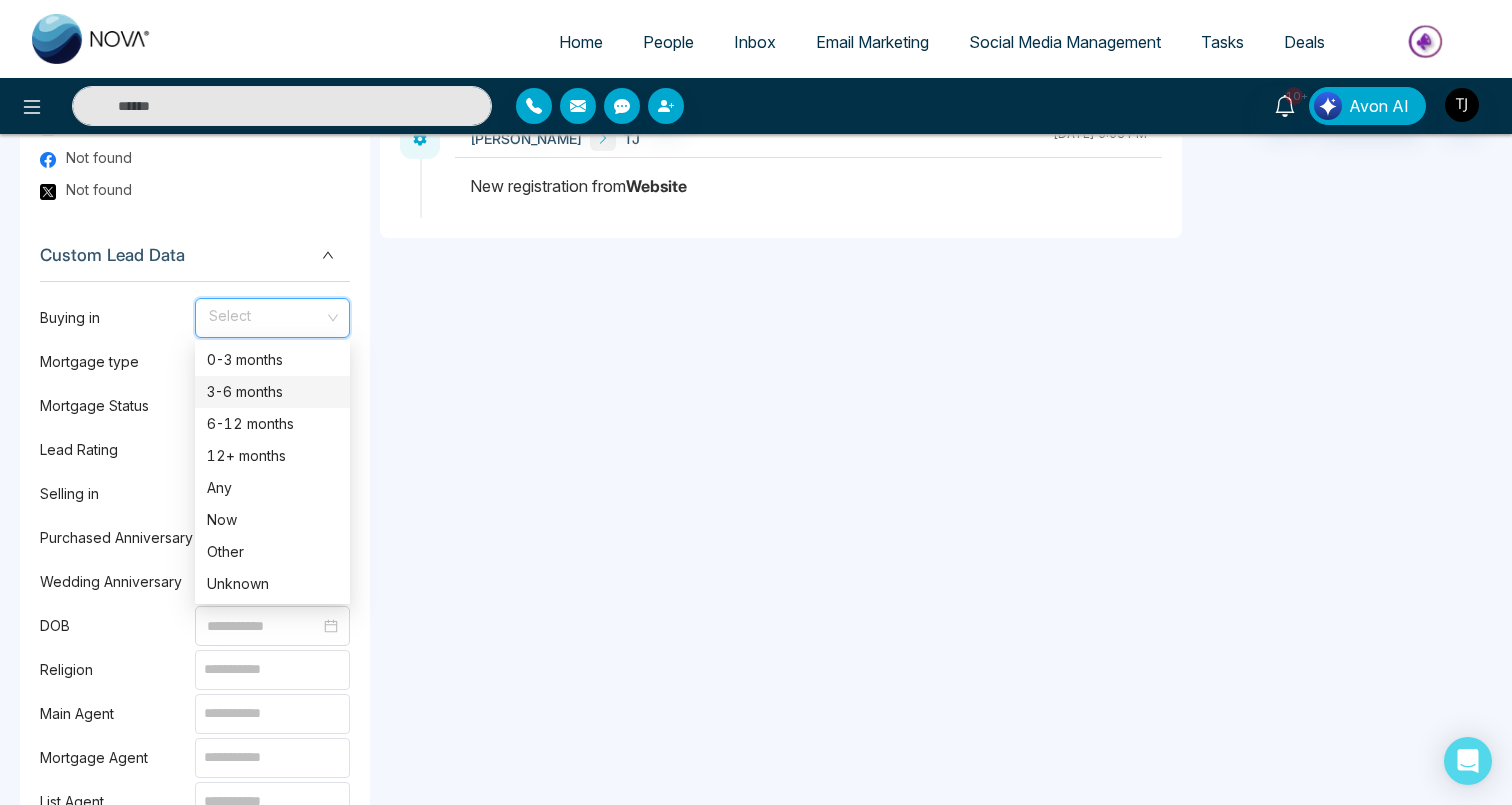 click on "3-6 months" at bounding box center (272, 392) 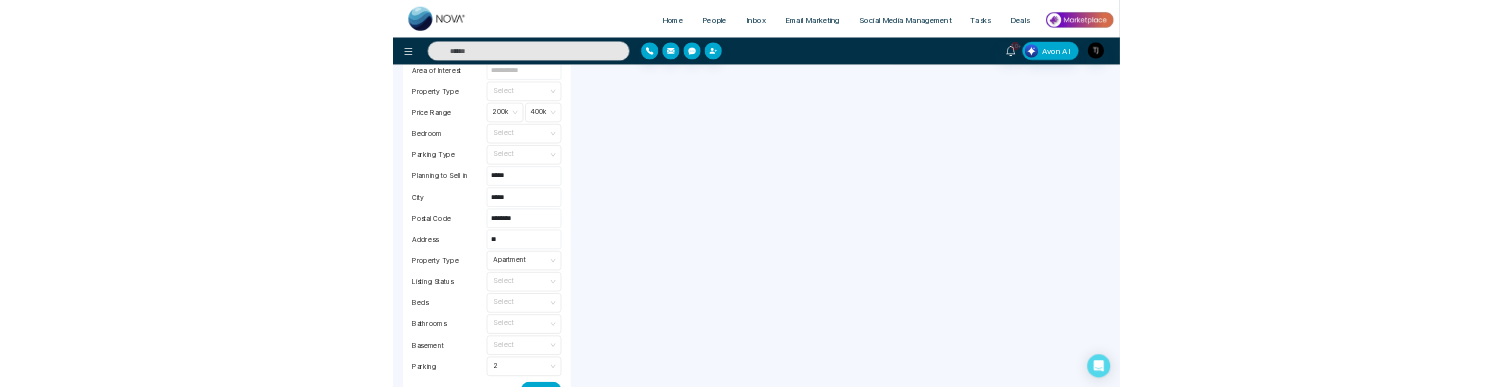 scroll, scrollTop: 2059, scrollLeft: 0, axis: vertical 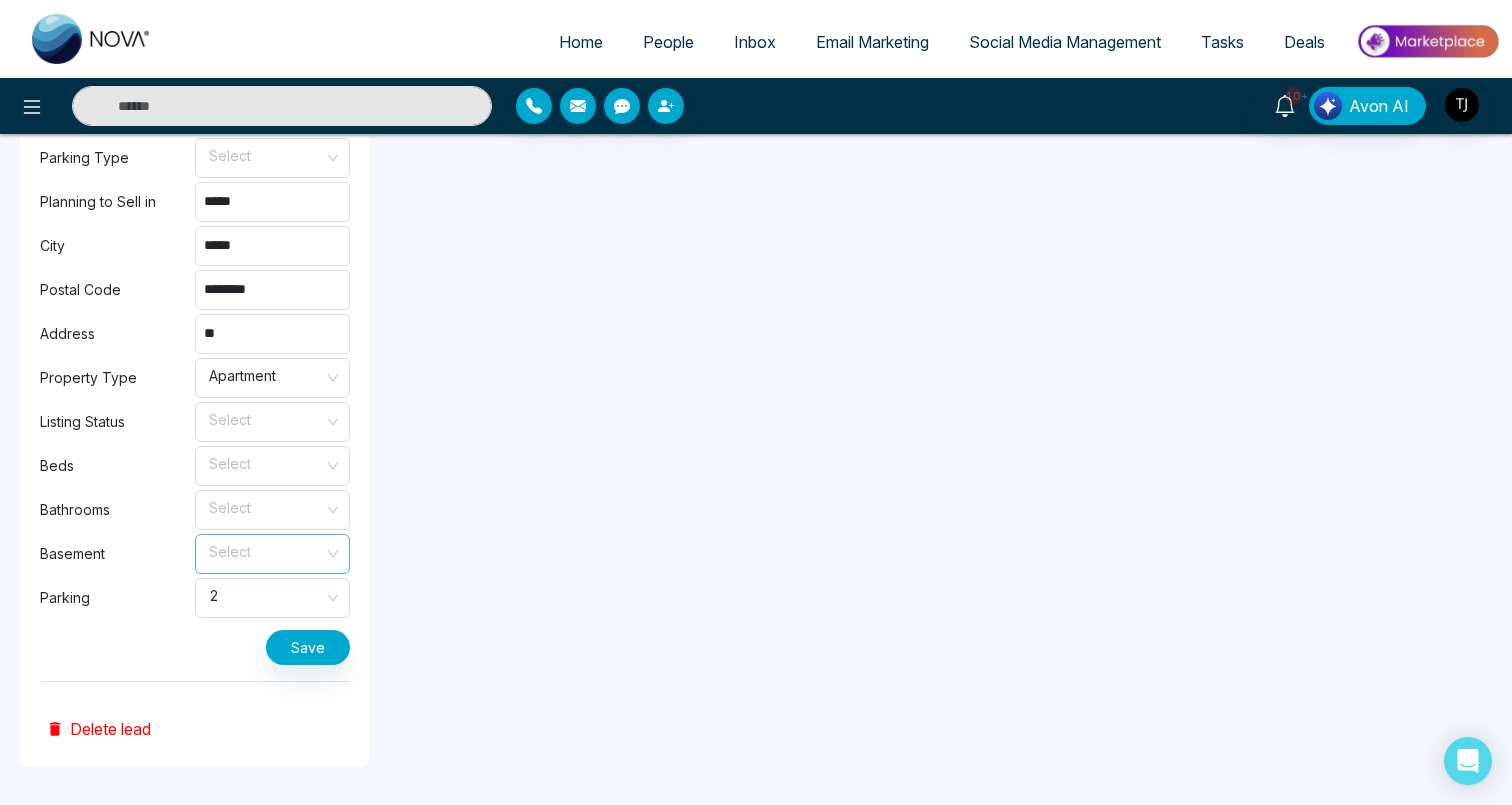 click at bounding box center [265, 550] 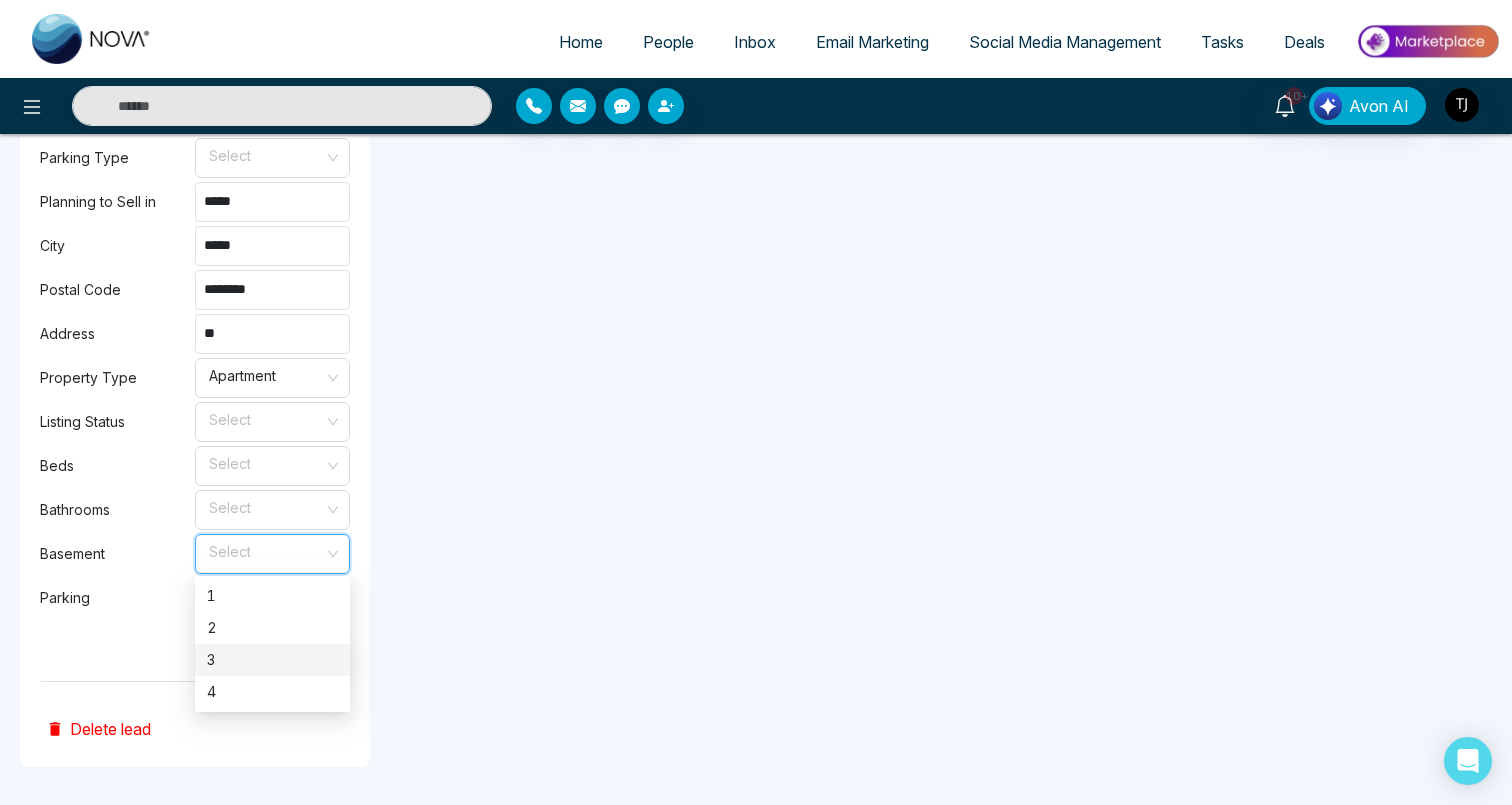 click on "3" at bounding box center [272, 660] 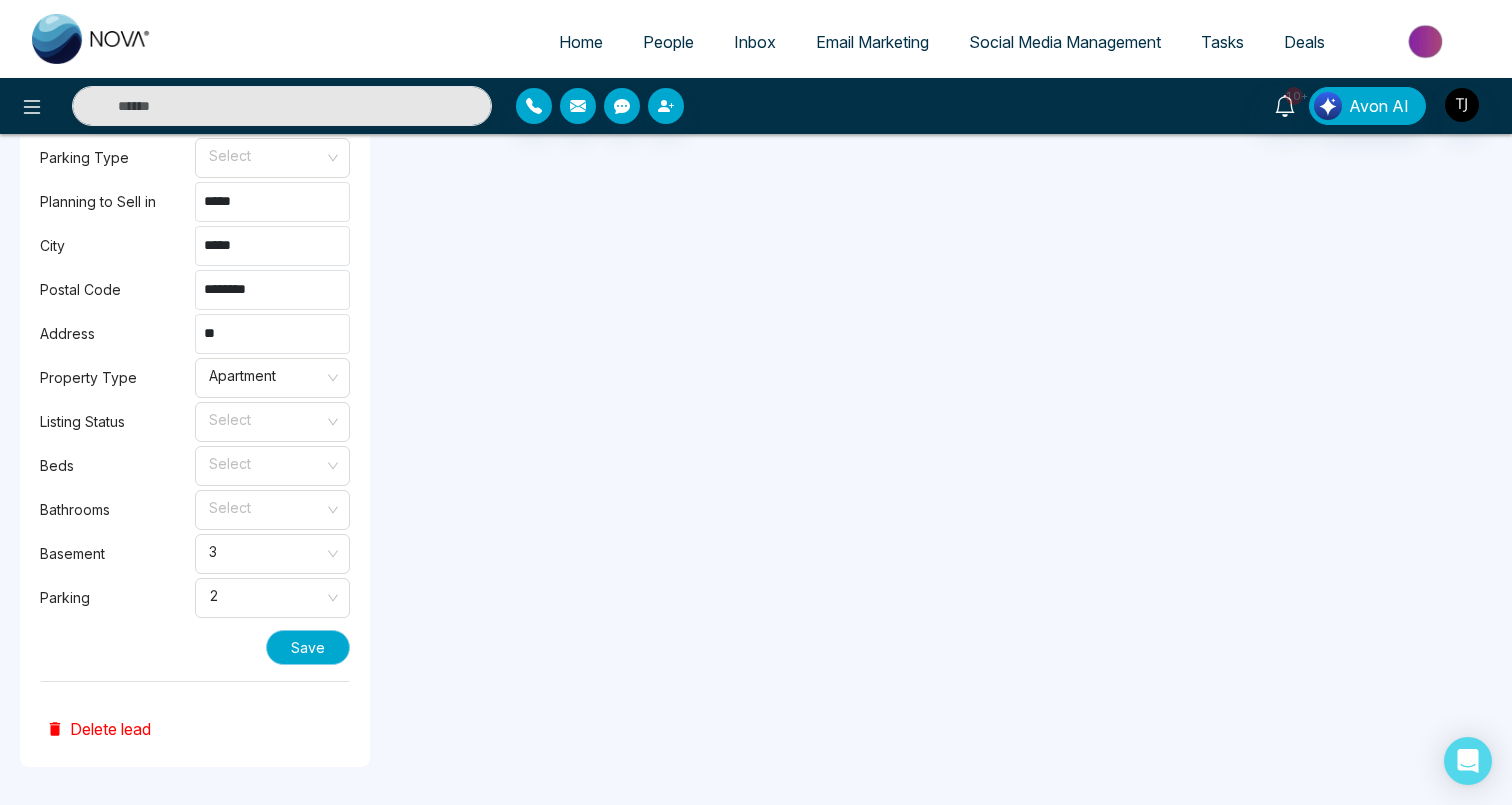 click on "Save" at bounding box center (308, 647) 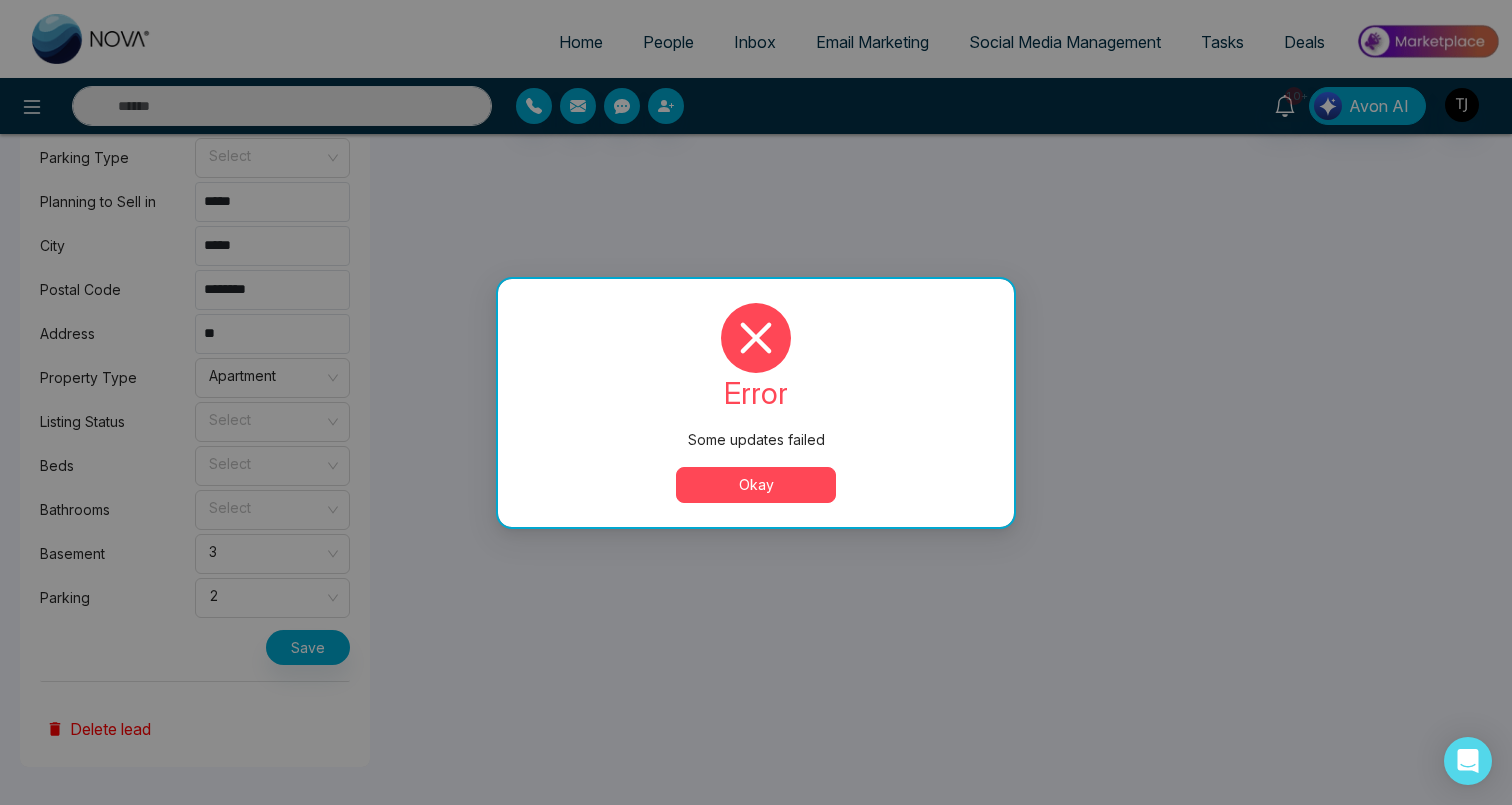 click on "Okay" at bounding box center [756, 485] 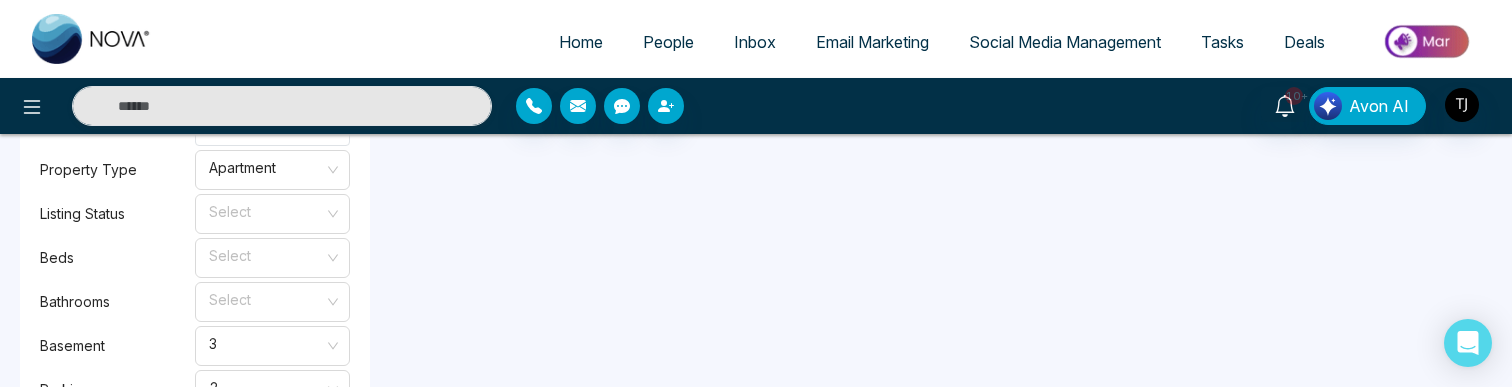 scroll, scrollTop: 2477, scrollLeft: 0, axis: vertical 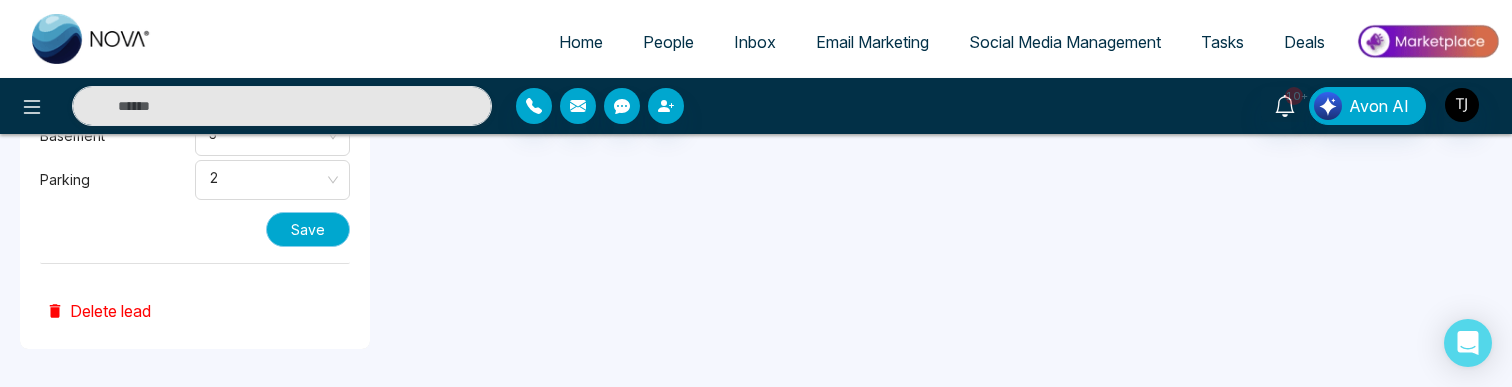 click on "Save" at bounding box center (308, 229) 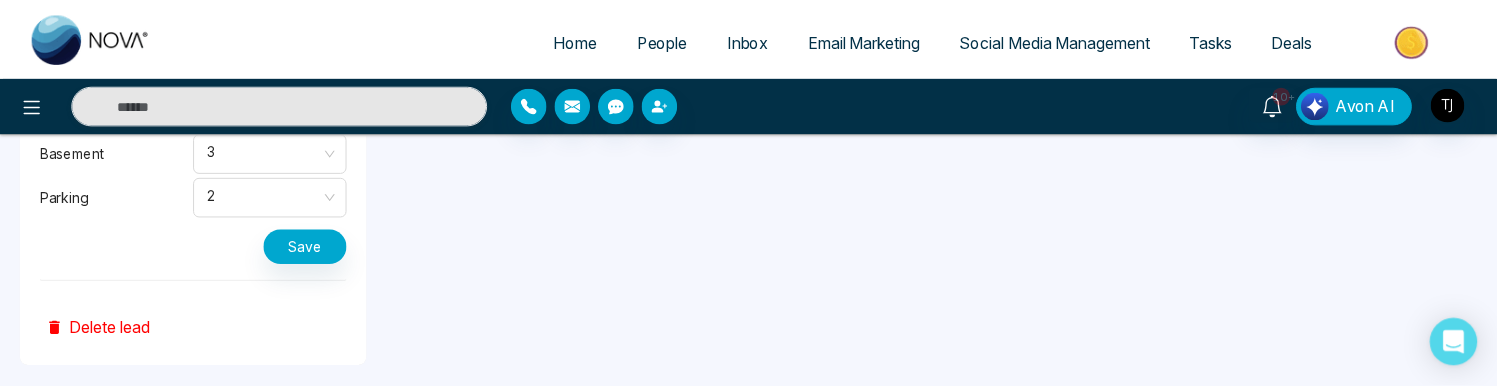 scroll, scrollTop: 2457, scrollLeft: 0, axis: vertical 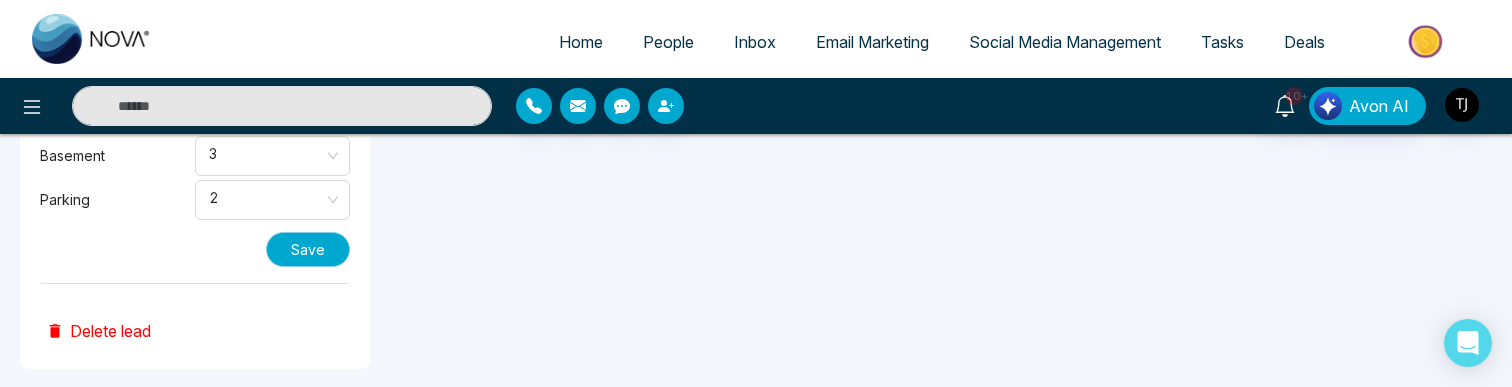 click on "Save" at bounding box center (308, 249) 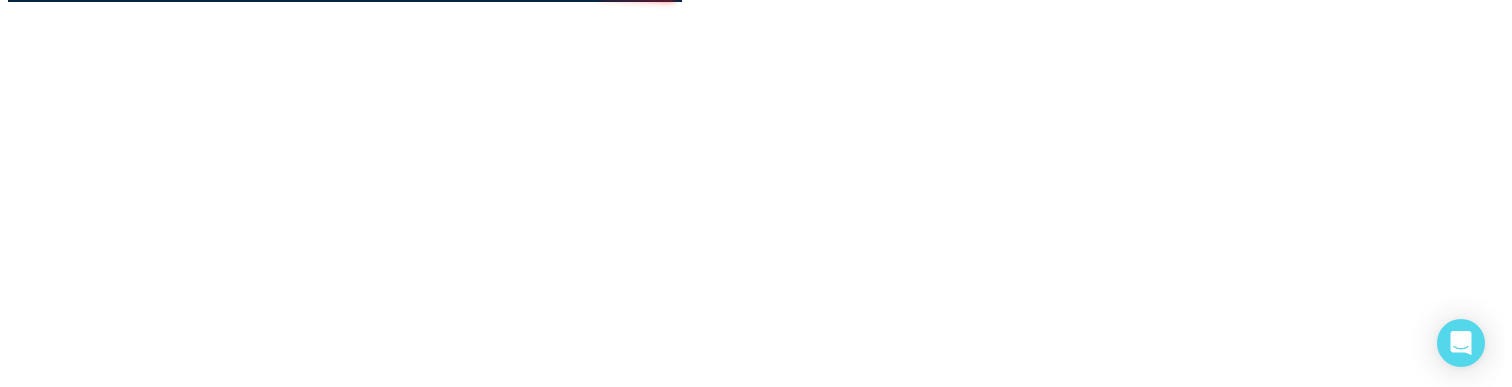 scroll, scrollTop: 0, scrollLeft: 0, axis: both 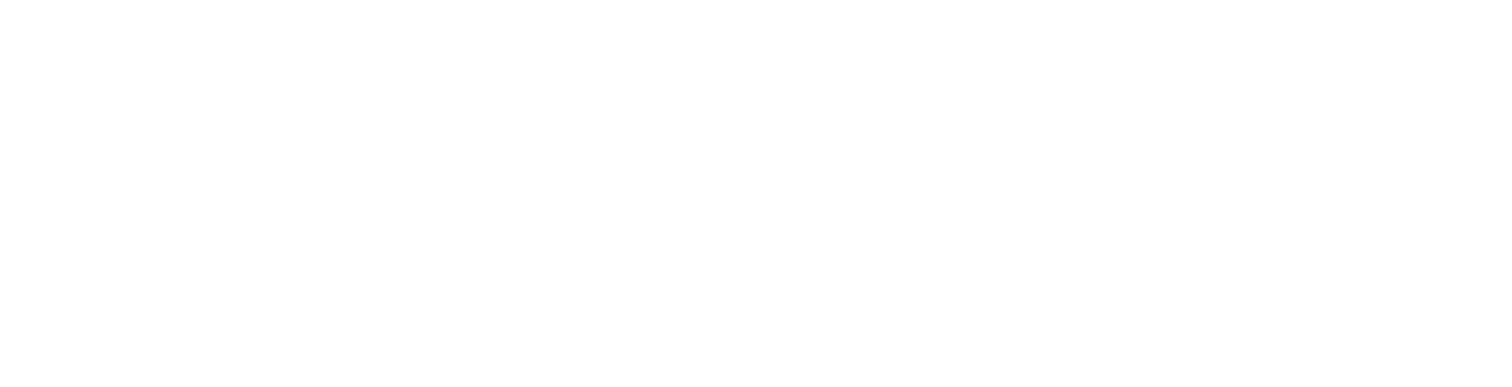 select on "*" 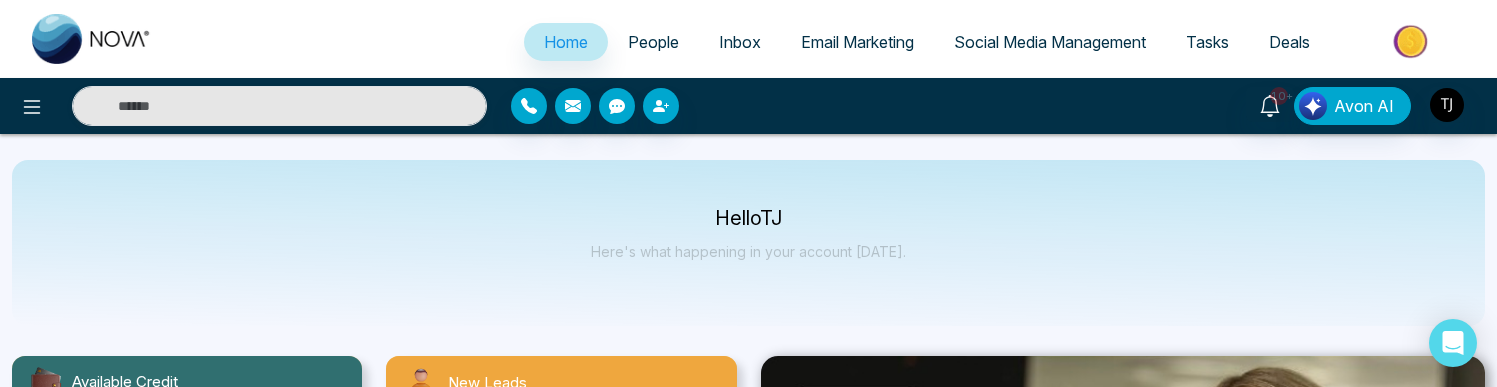 click on "People" at bounding box center [653, 42] 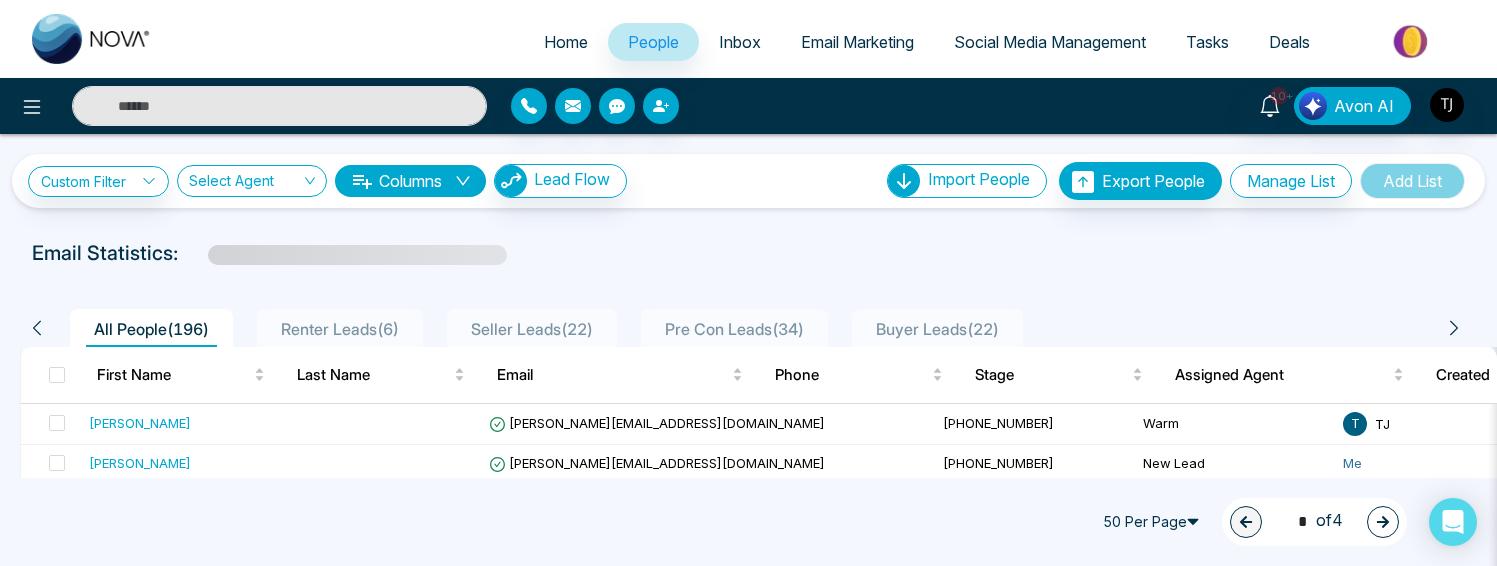 scroll, scrollTop: 64, scrollLeft: 0, axis: vertical 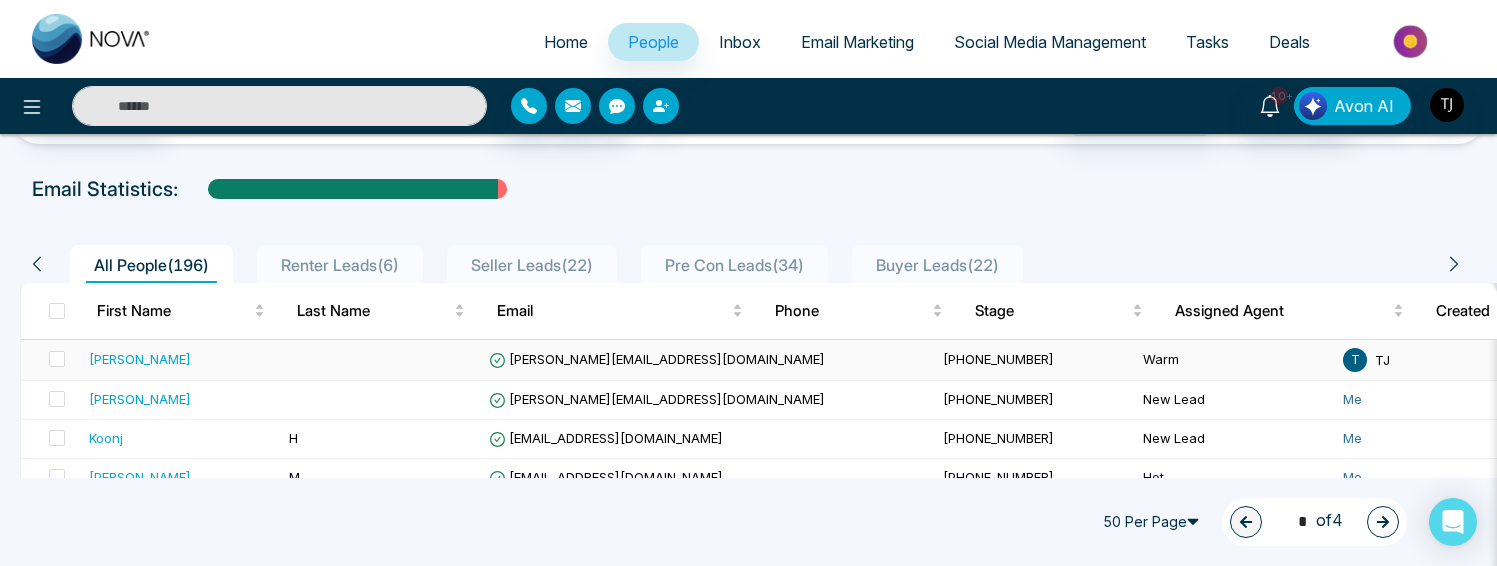 click on "sahil" at bounding box center (140, 359) 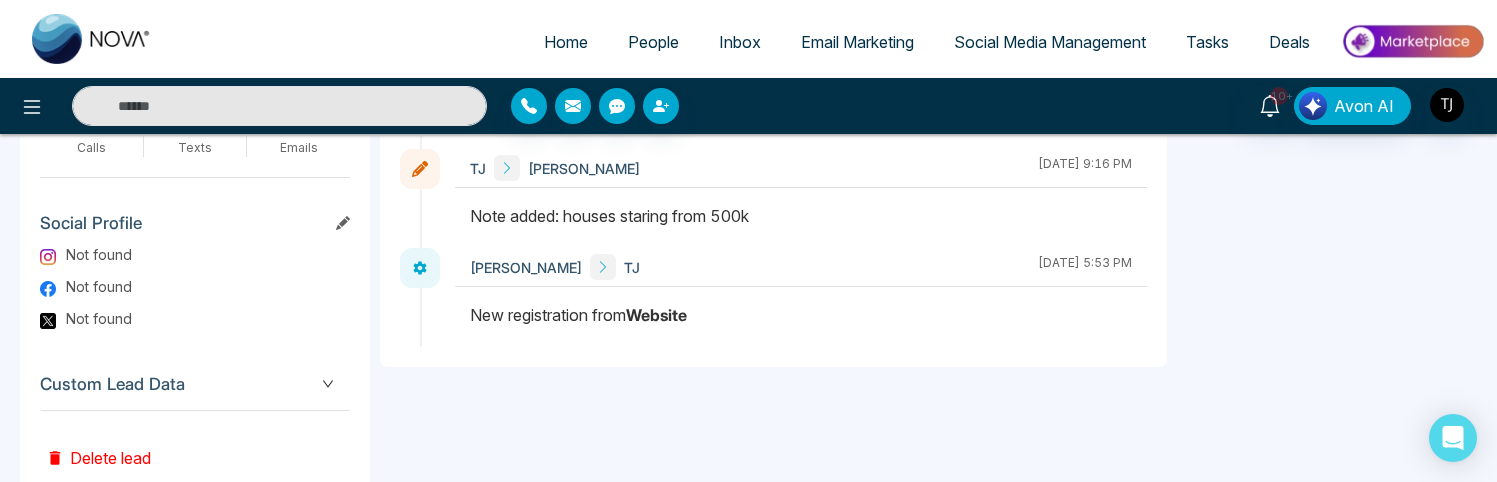 scroll, scrollTop: 1080, scrollLeft: 0, axis: vertical 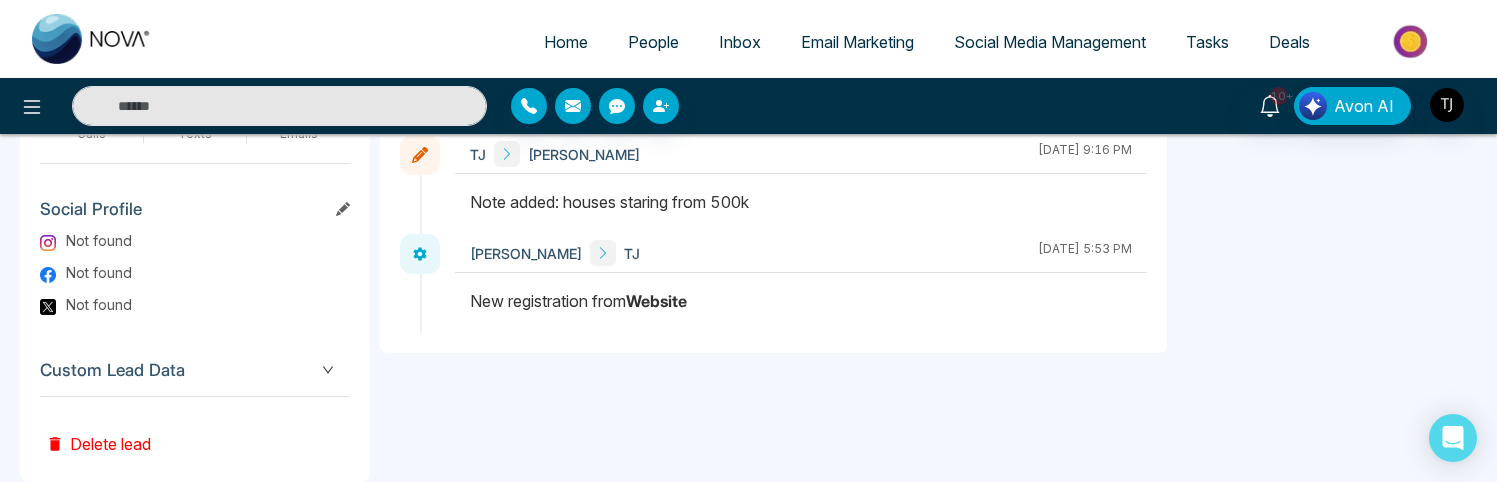click on "Custom Lead Data" at bounding box center [195, 370] 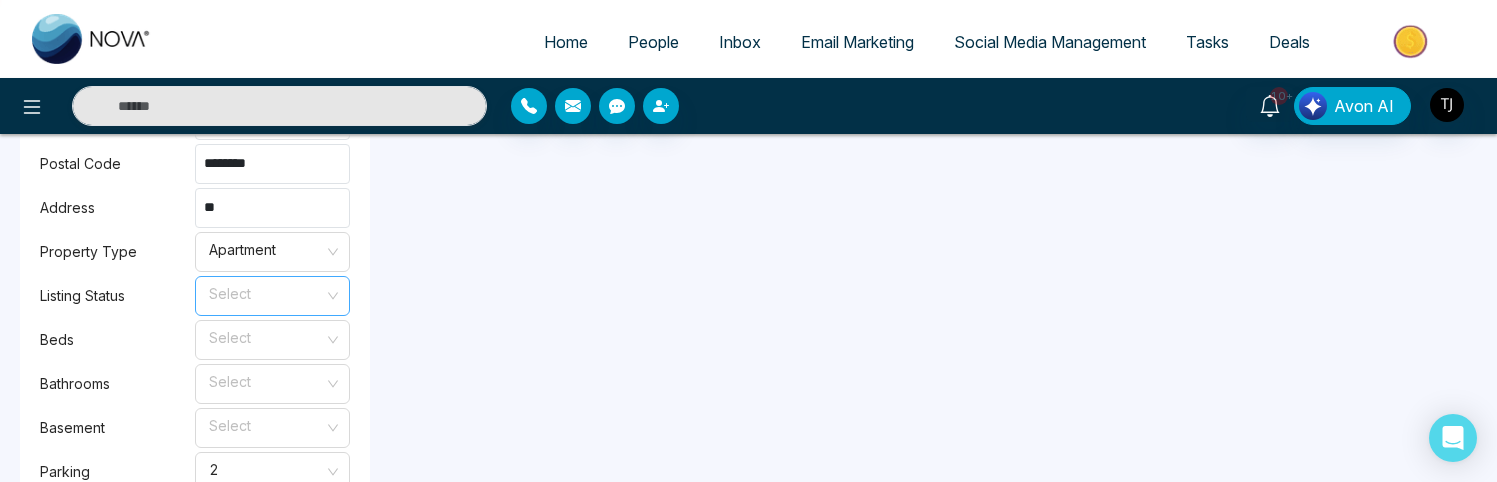 scroll, scrollTop: 2188, scrollLeft: 0, axis: vertical 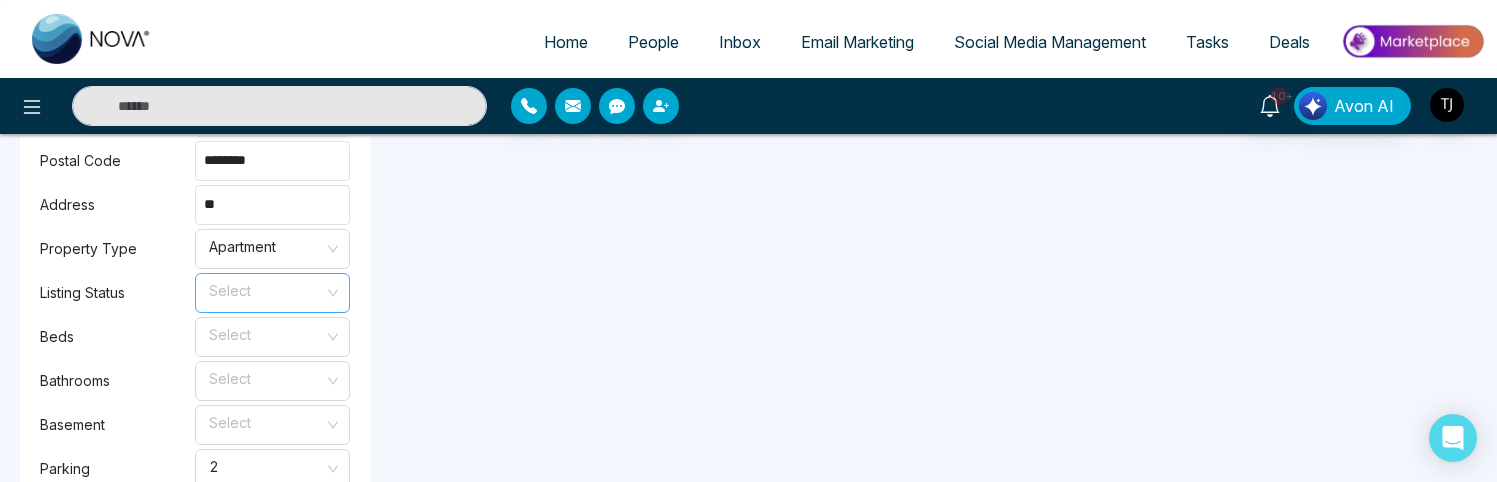 click at bounding box center [265, 289] 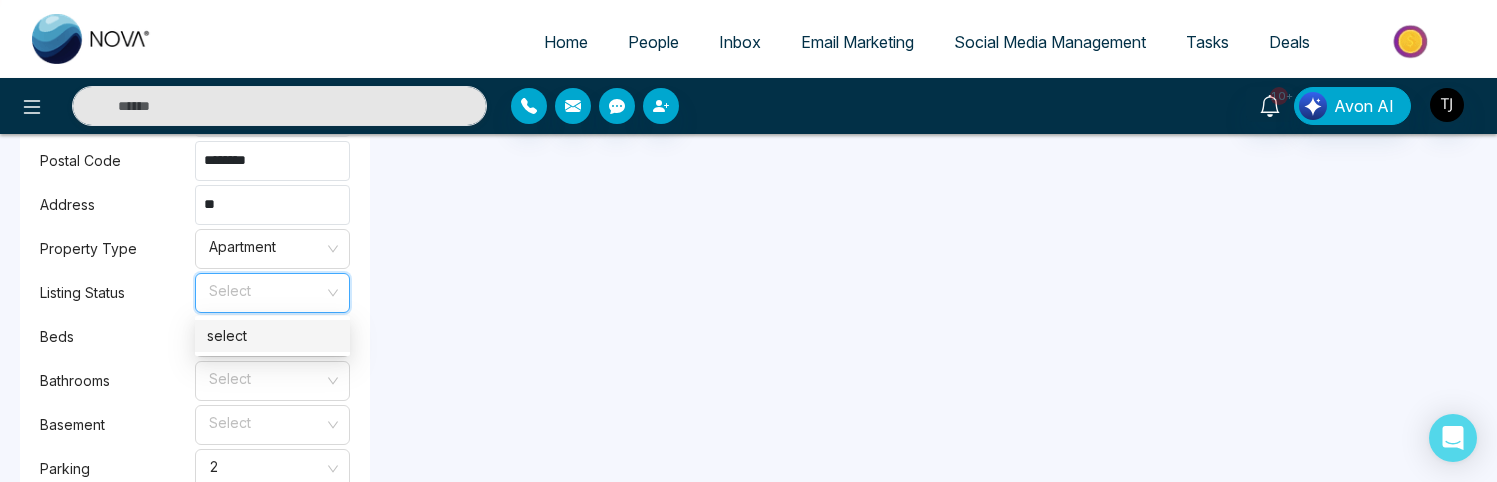 click on "select" at bounding box center [272, 336] 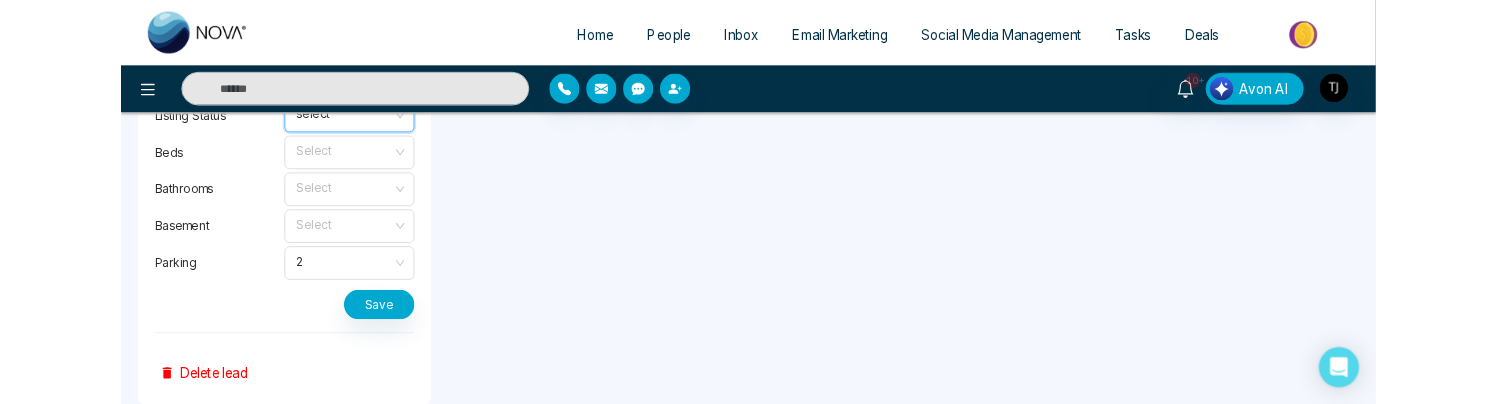 scroll, scrollTop: 2373, scrollLeft: 0, axis: vertical 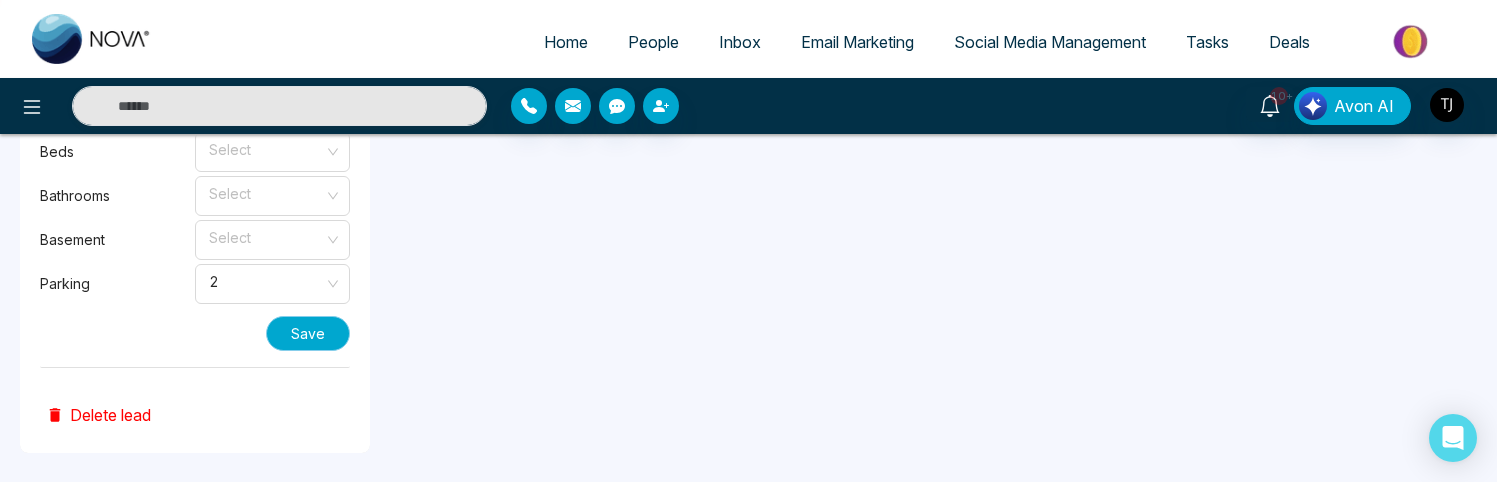 click on "Save" at bounding box center (308, 333) 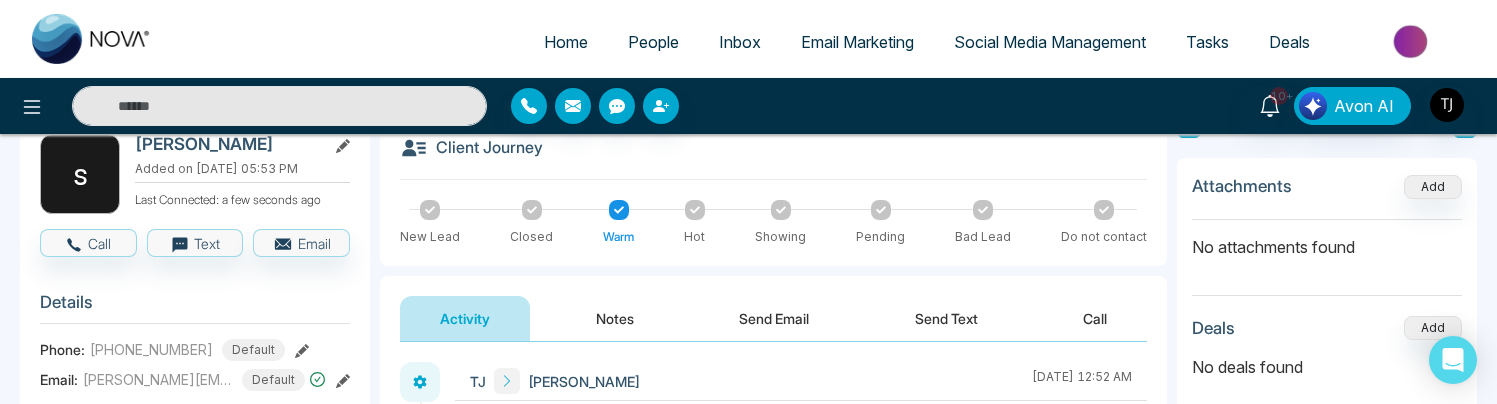 scroll, scrollTop: 0, scrollLeft: 0, axis: both 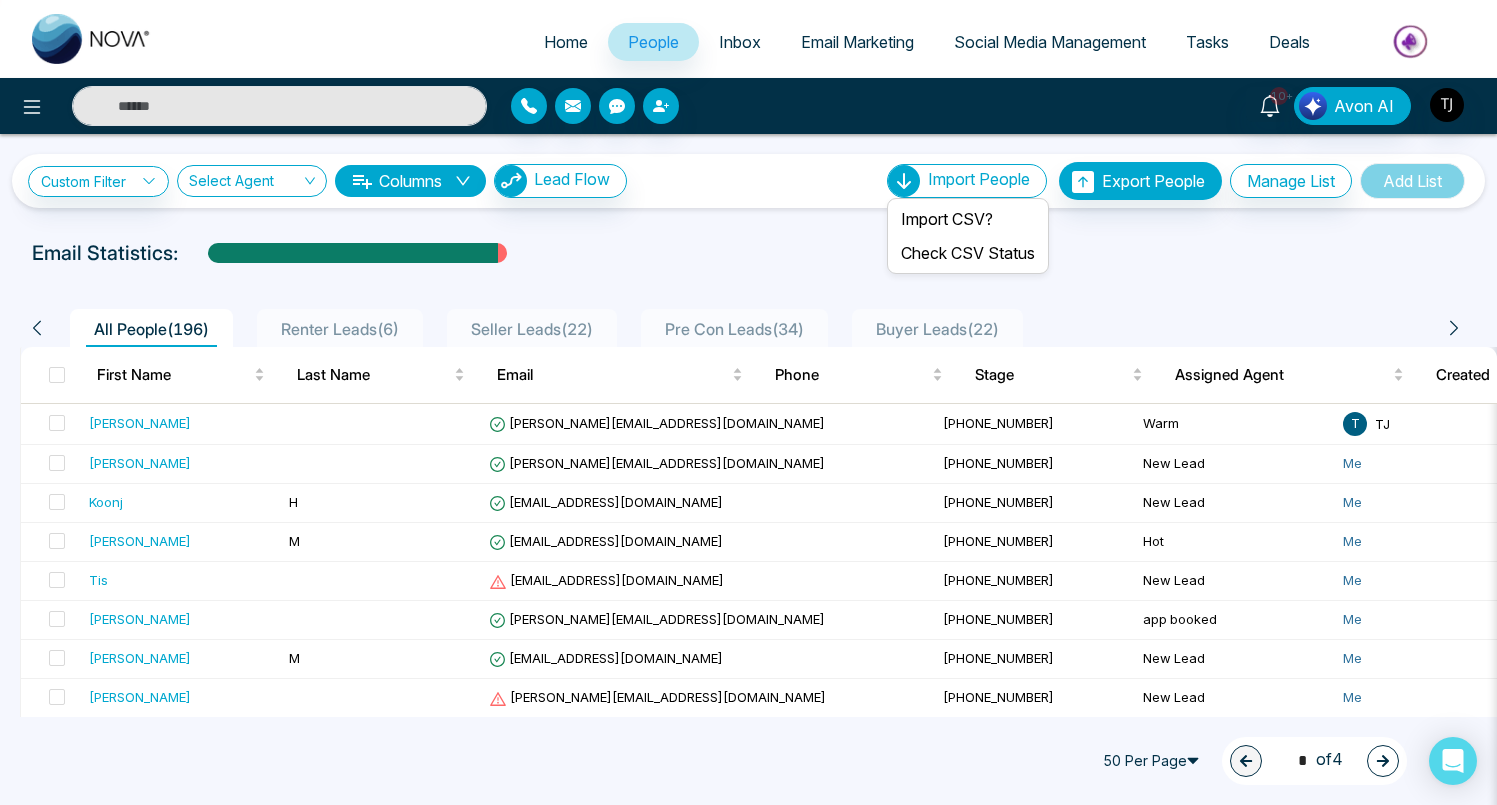 click on "Import People" at bounding box center (967, 181) 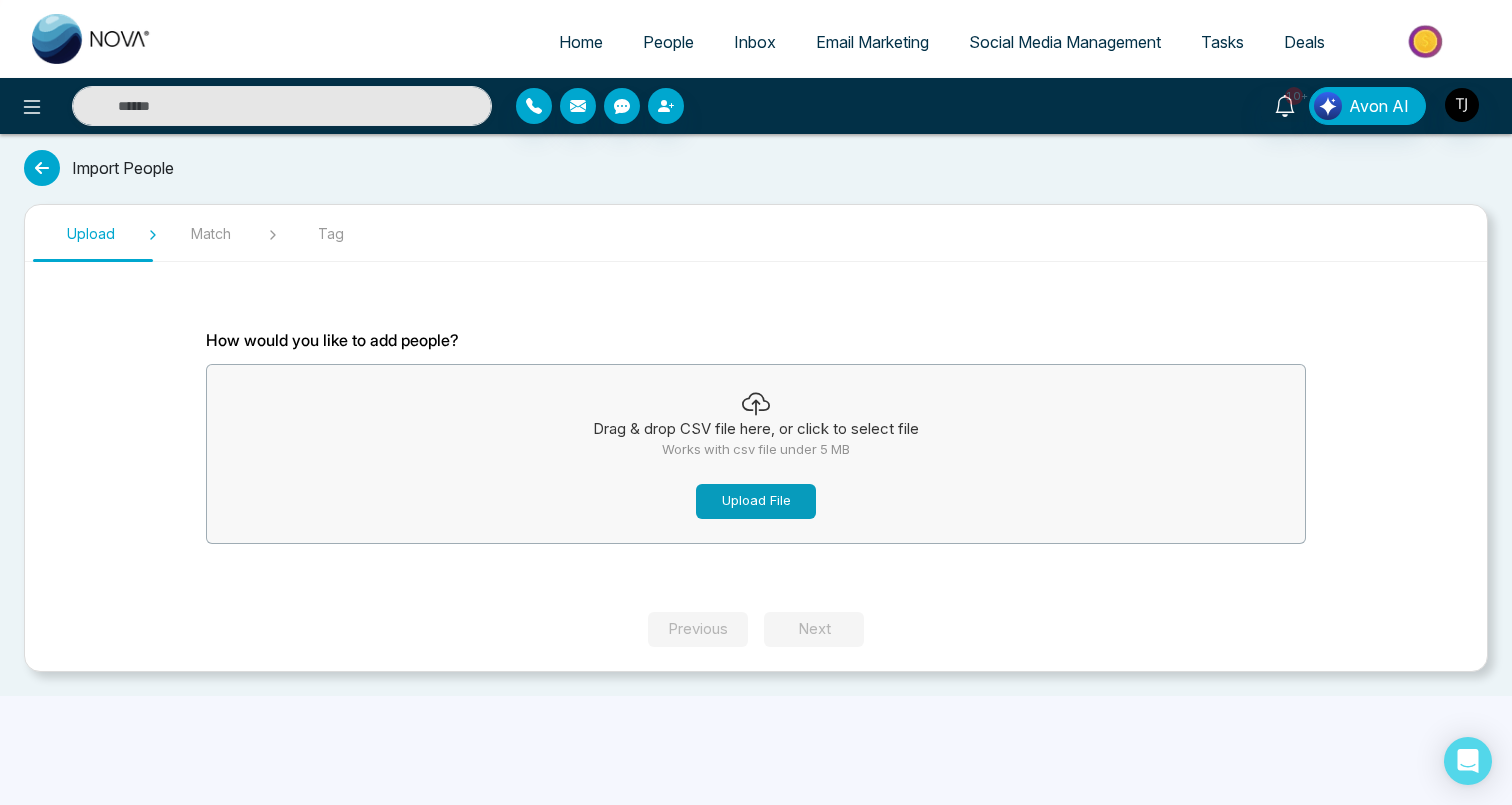 click on "Upload File" at bounding box center [756, 501] 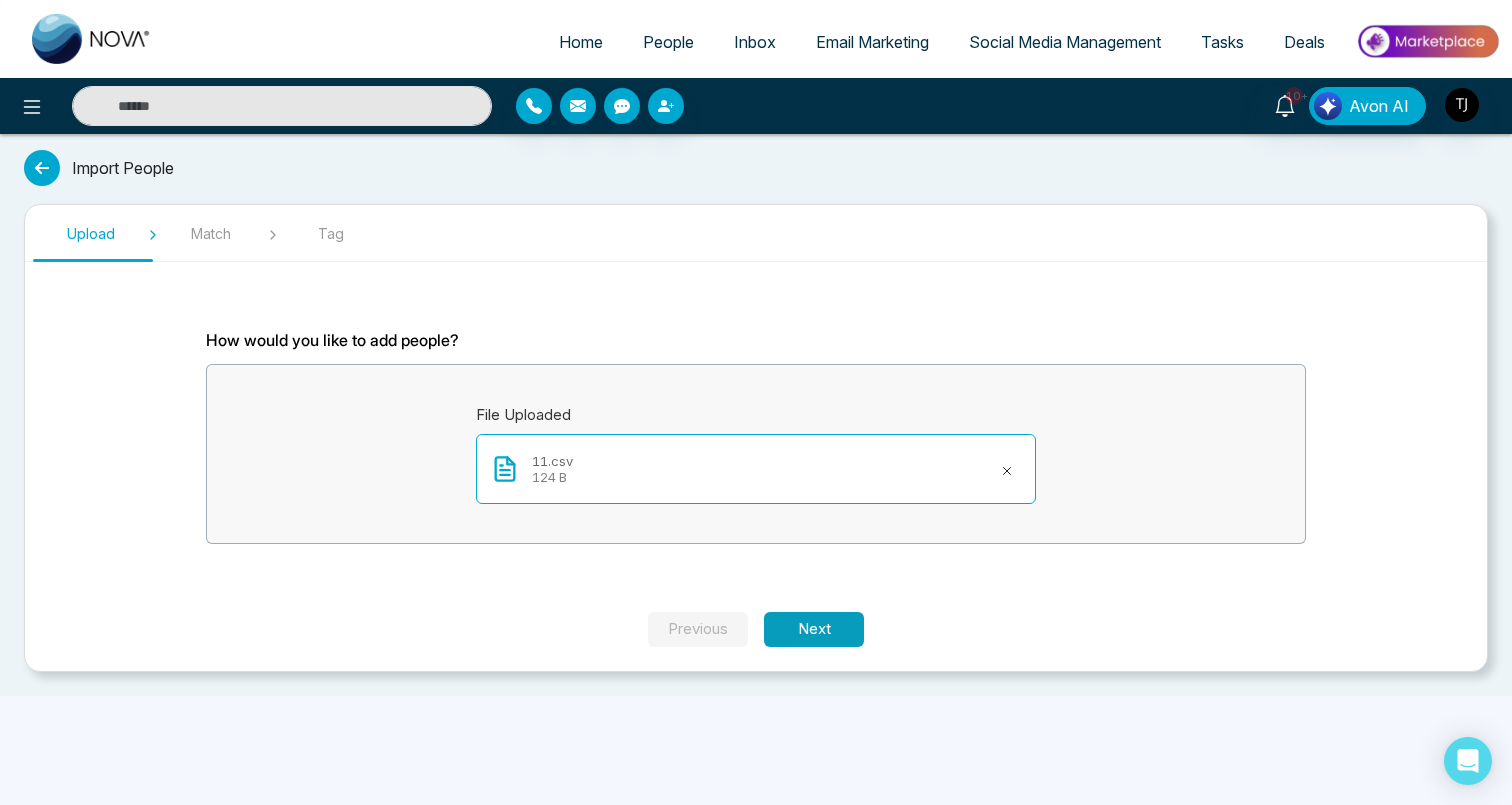 click on "Next" at bounding box center [814, 629] 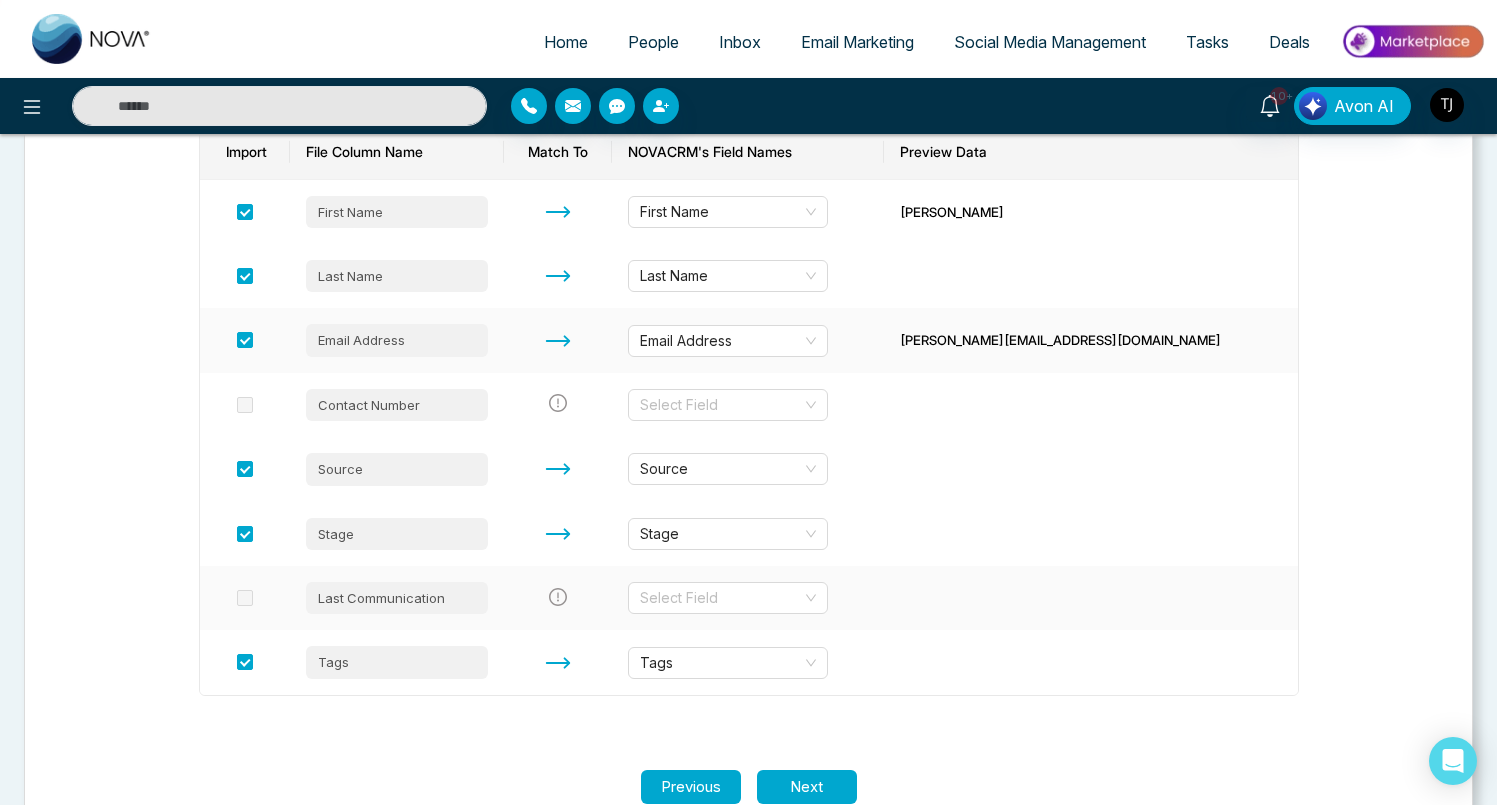 scroll, scrollTop: 313, scrollLeft: 0, axis: vertical 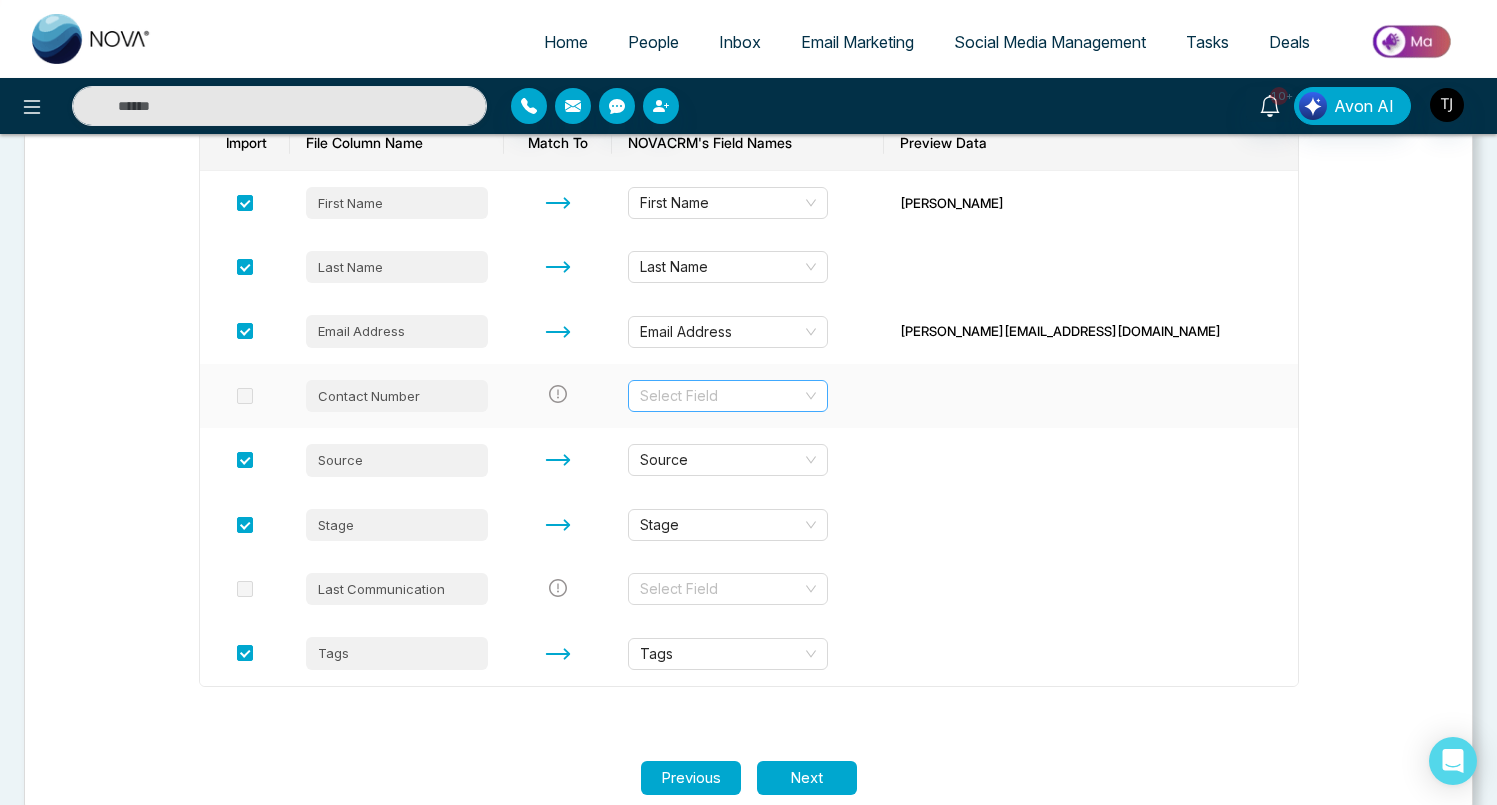 click at bounding box center [721, 396] 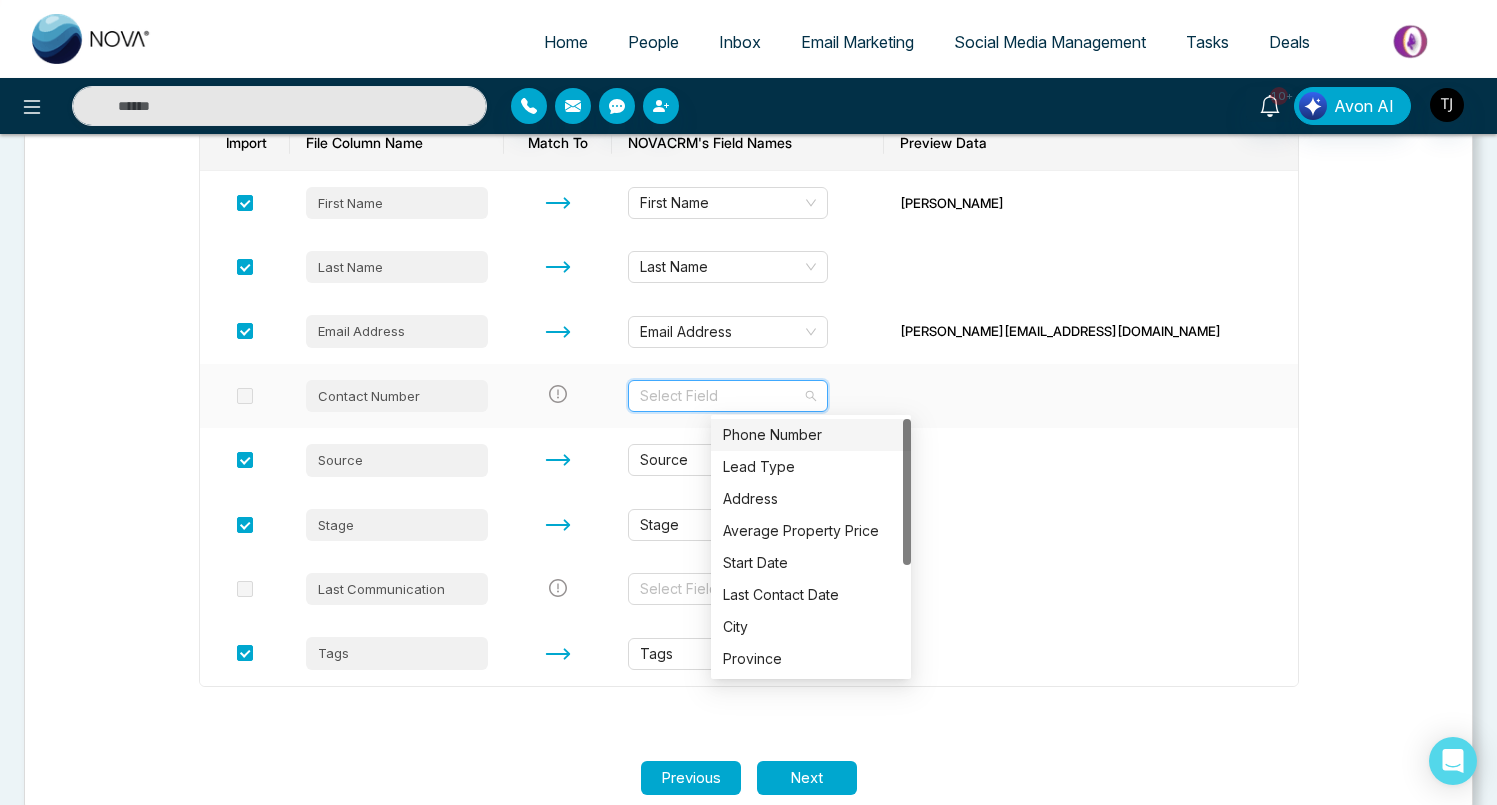 click on "Phone Number" at bounding box center (811, 435) 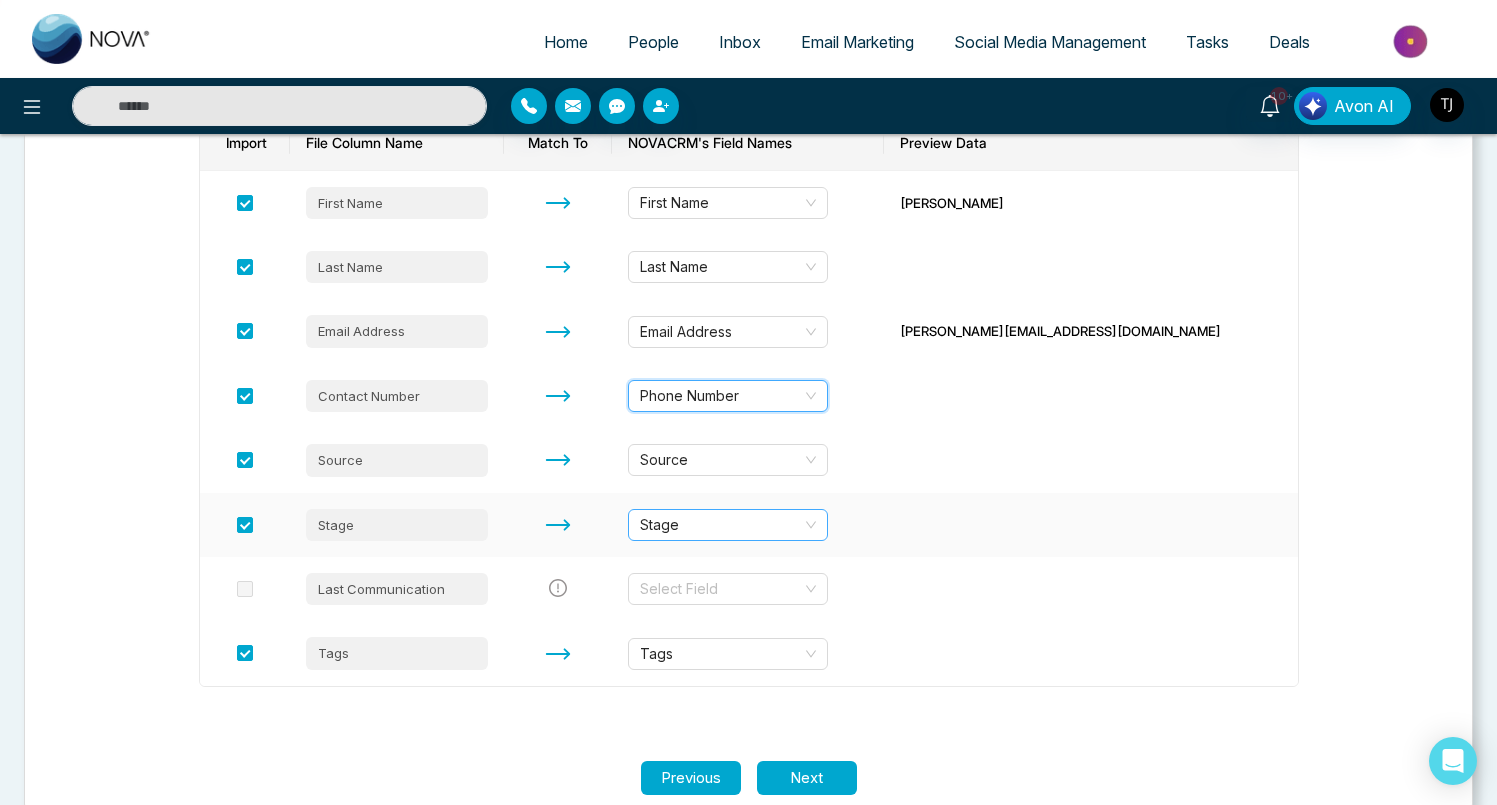 scroll, scrollTop: 351, scrollLeft: 0, axis: vertical 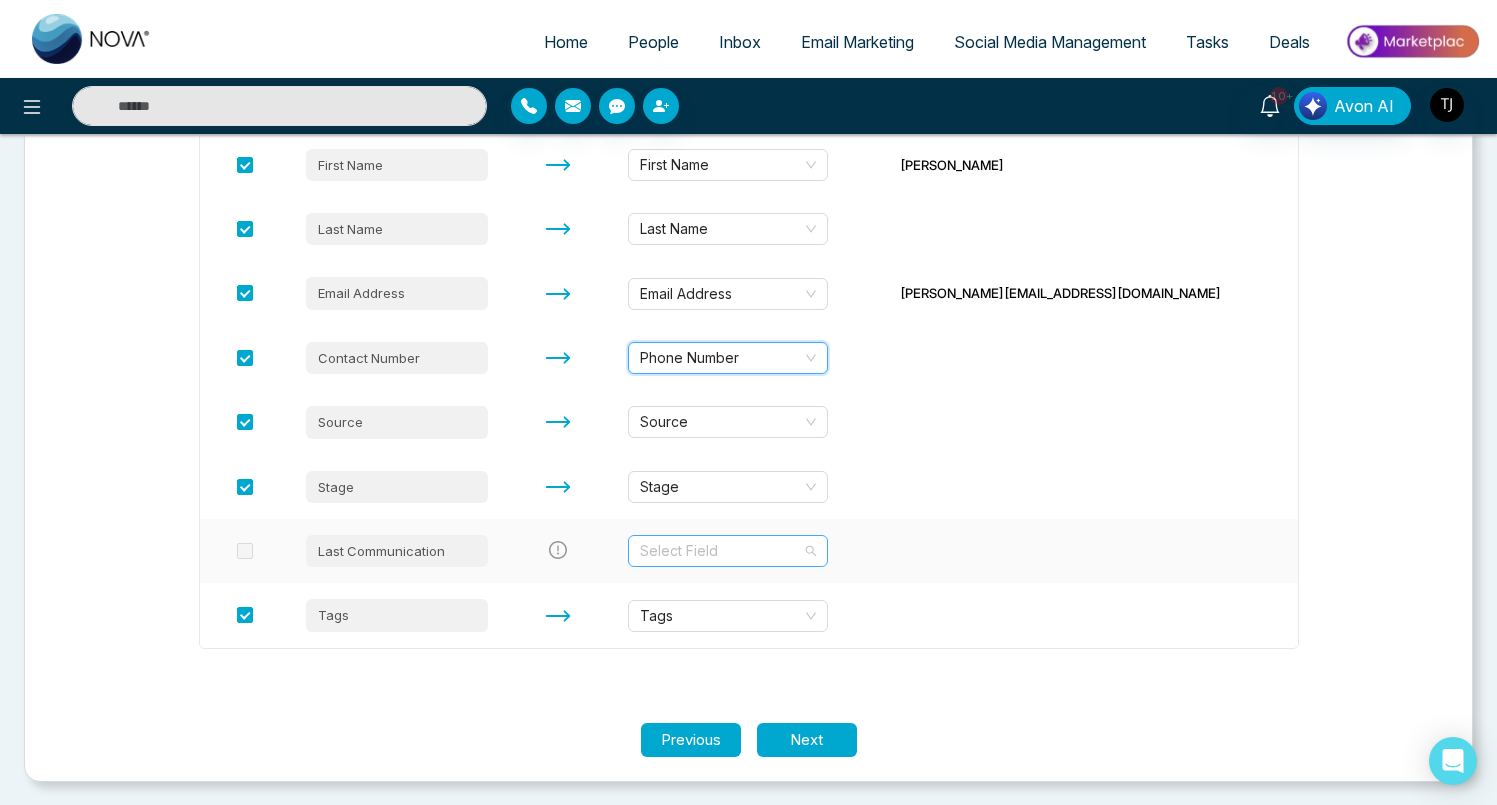 click at bounding box center [721, 551] 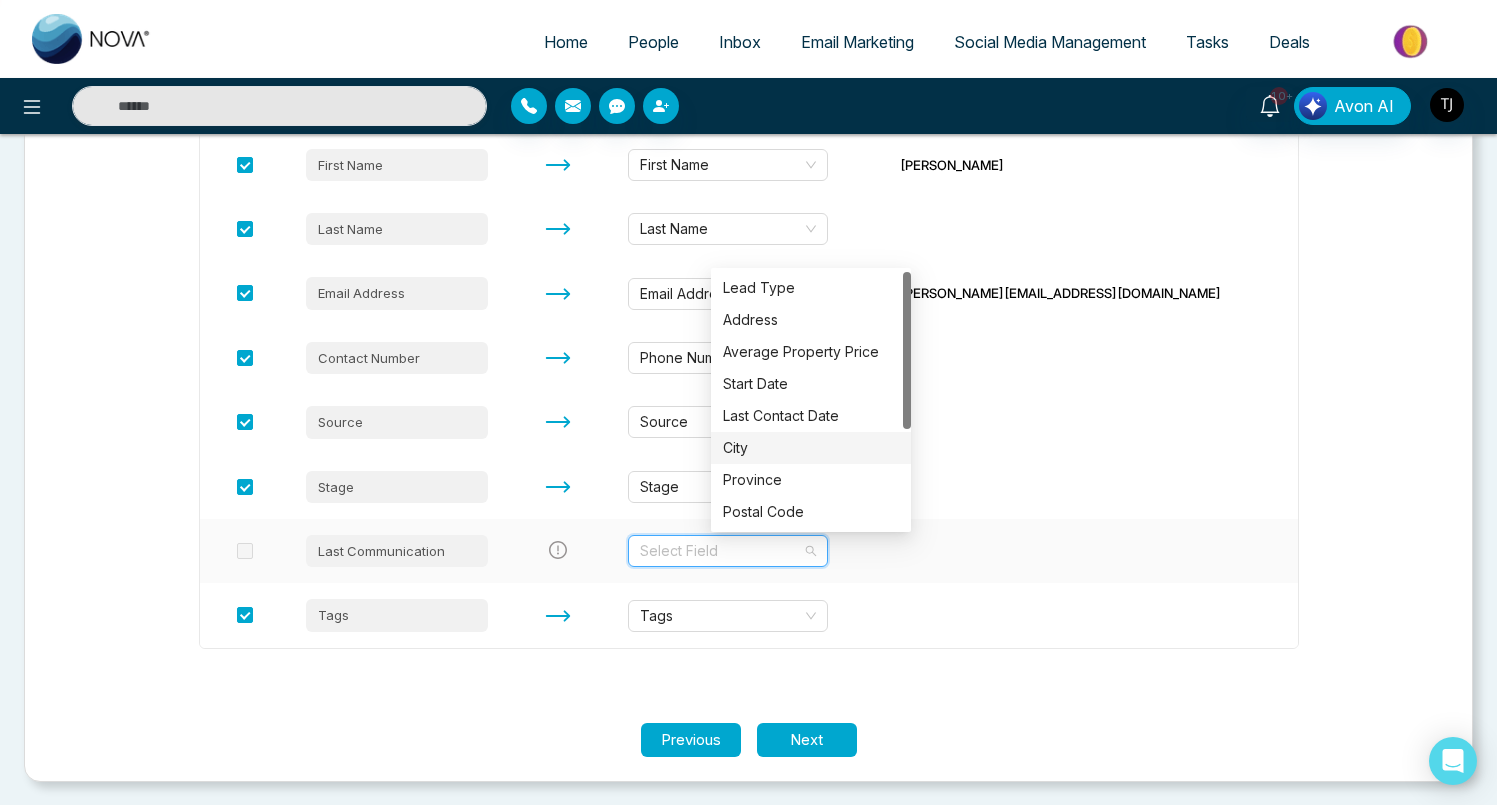 click on "City" at bounding box center (811, 448) 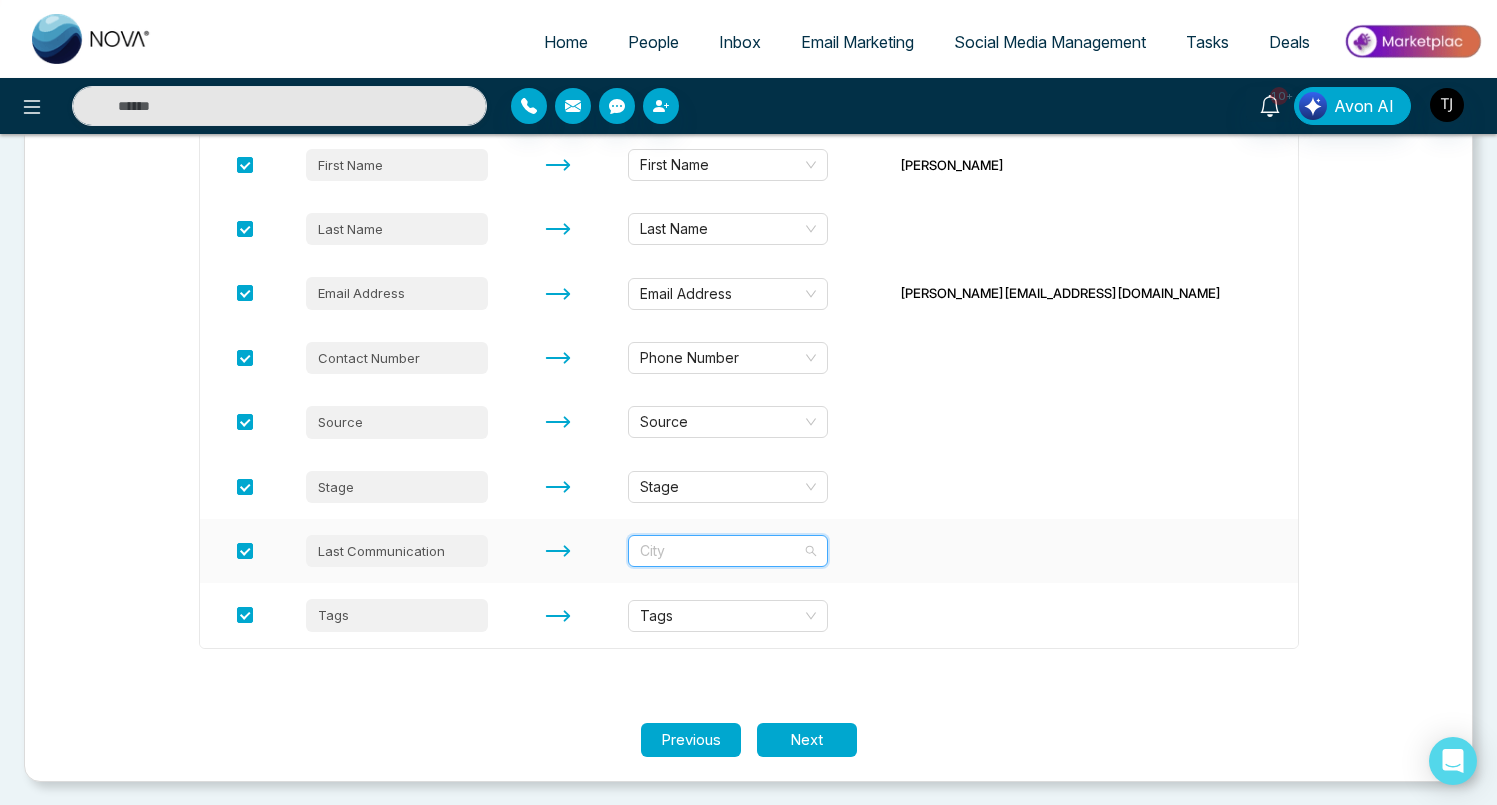 click on "City" at bounding box center [728, 551] 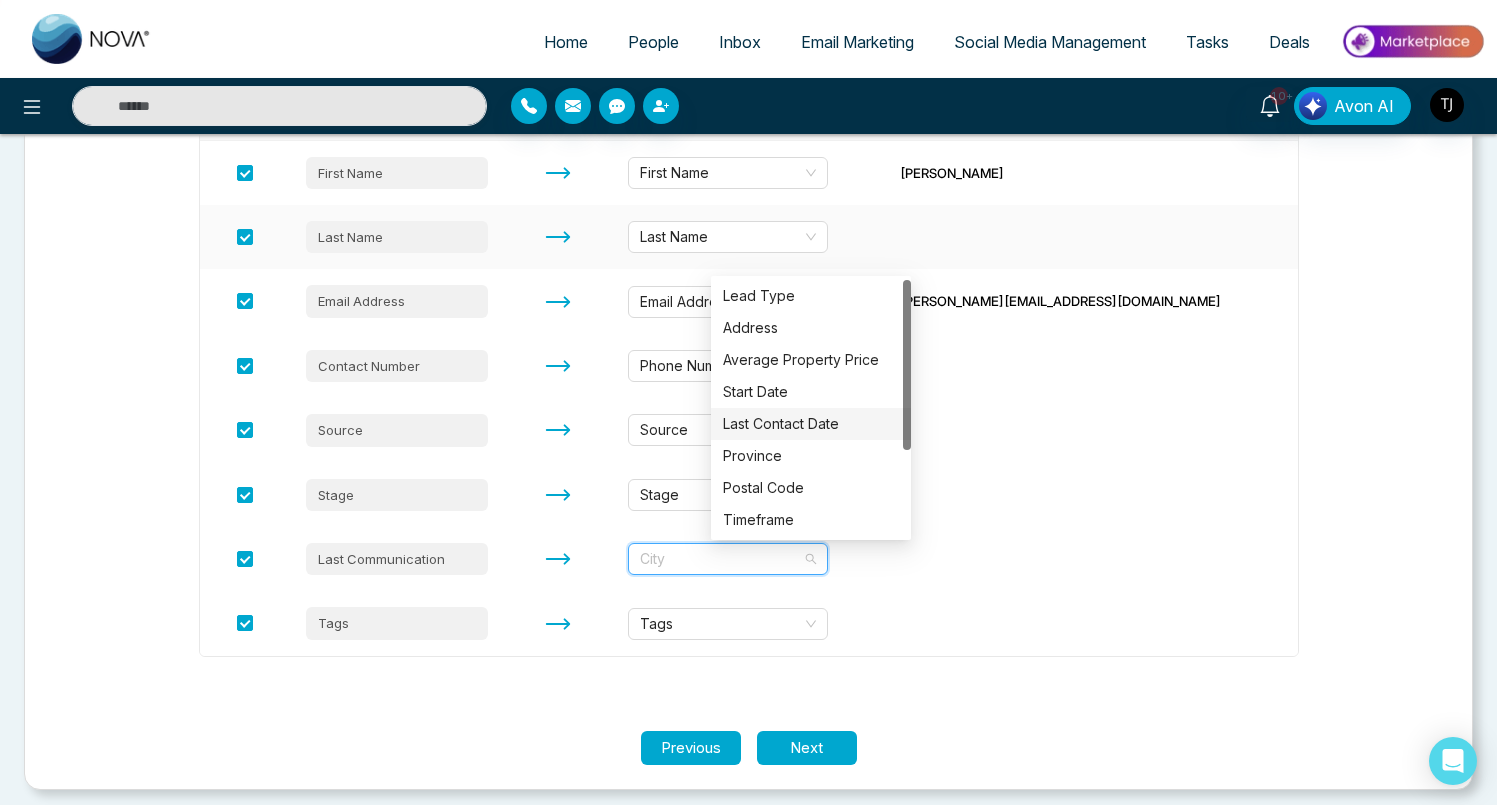scroll, scrollTop: 351, scrollLeft: 0, axis: vertical 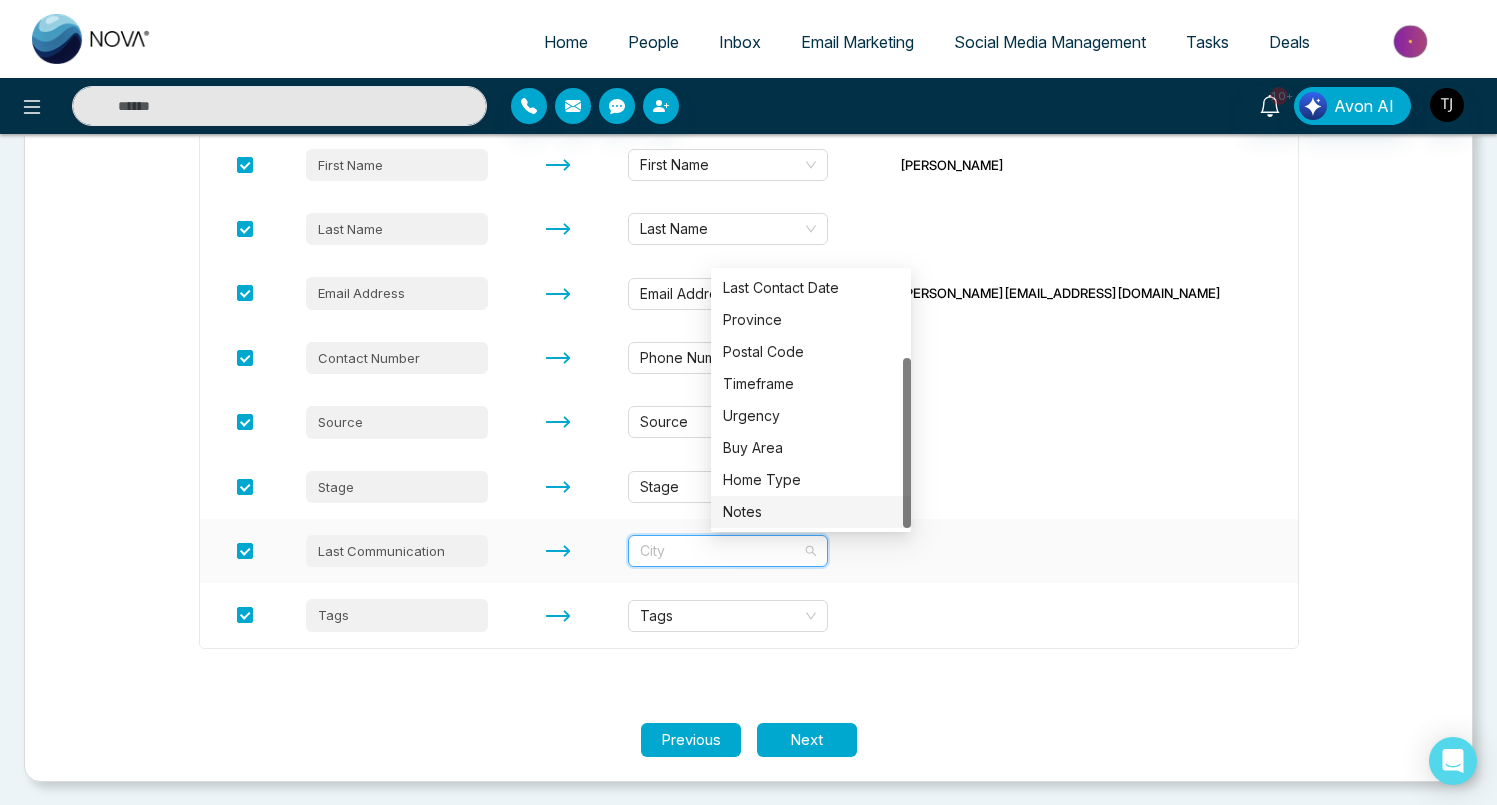 click at bounding box center [558, 551] 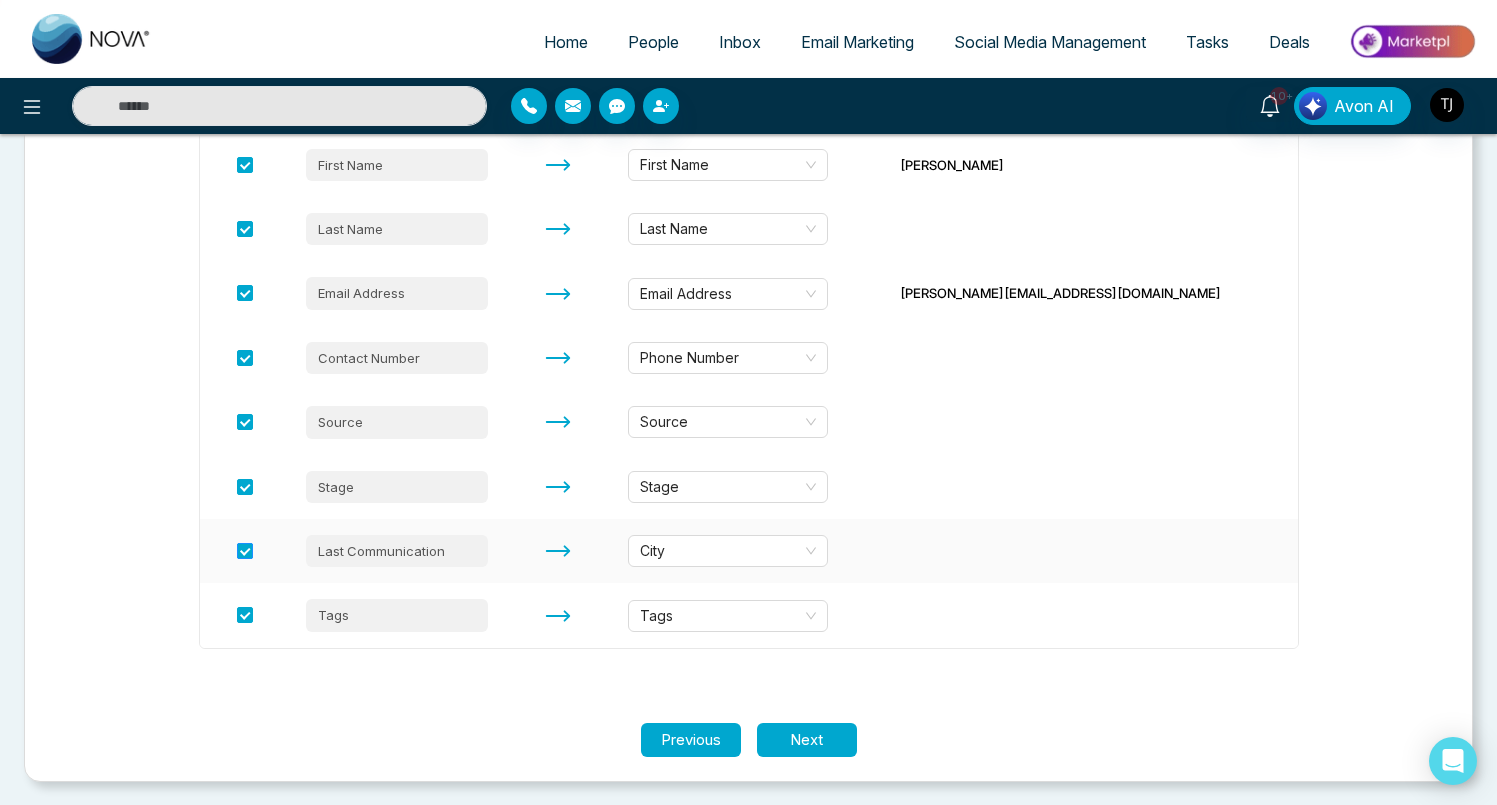 click at bounding box center [245, 551] 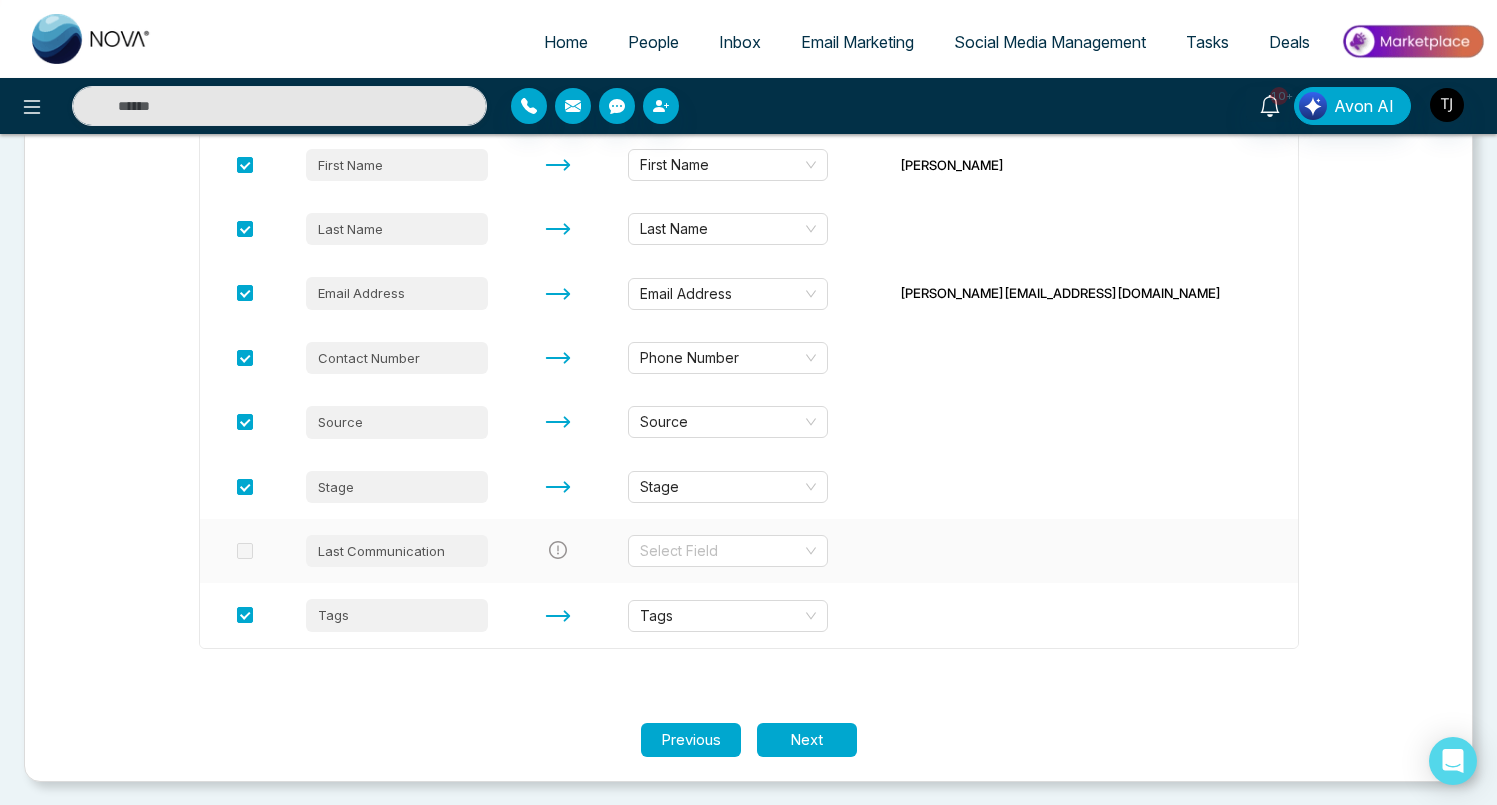click on "Select Field" at bounding box center [748, 551] 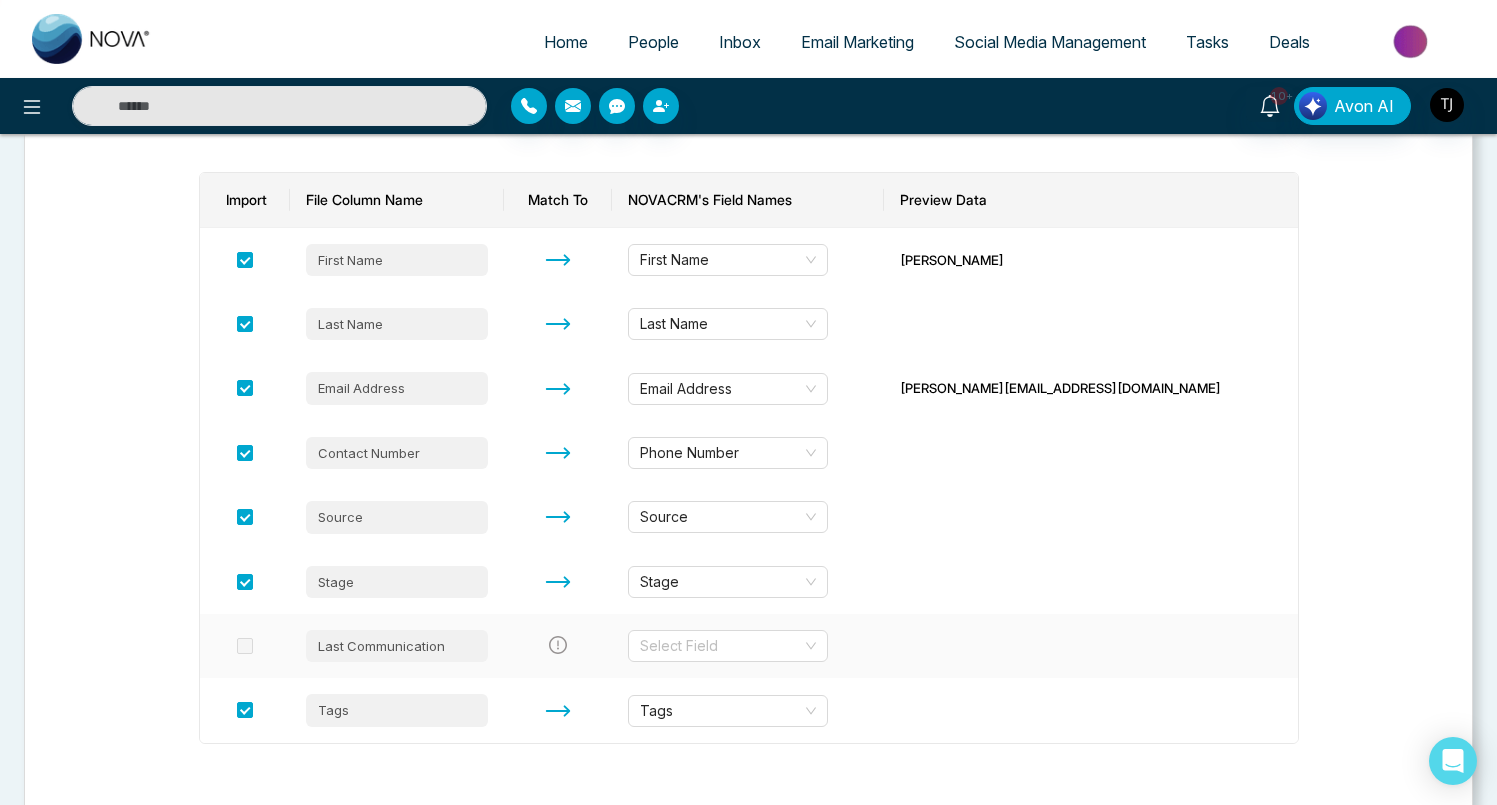 scroll, scrollTop: 0, scrollLeft: 0, axis: both 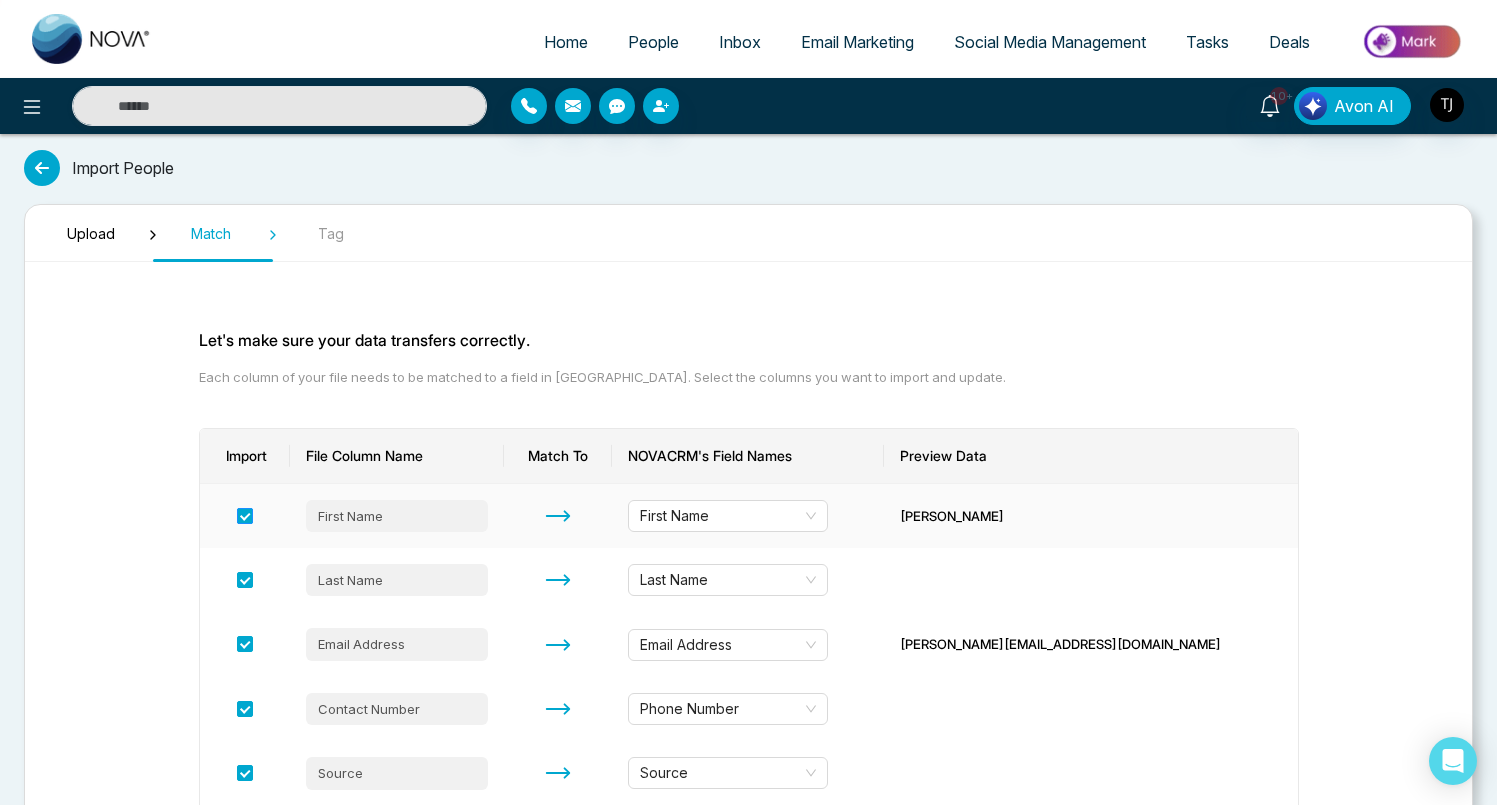 click at bounding box center (245, 516) 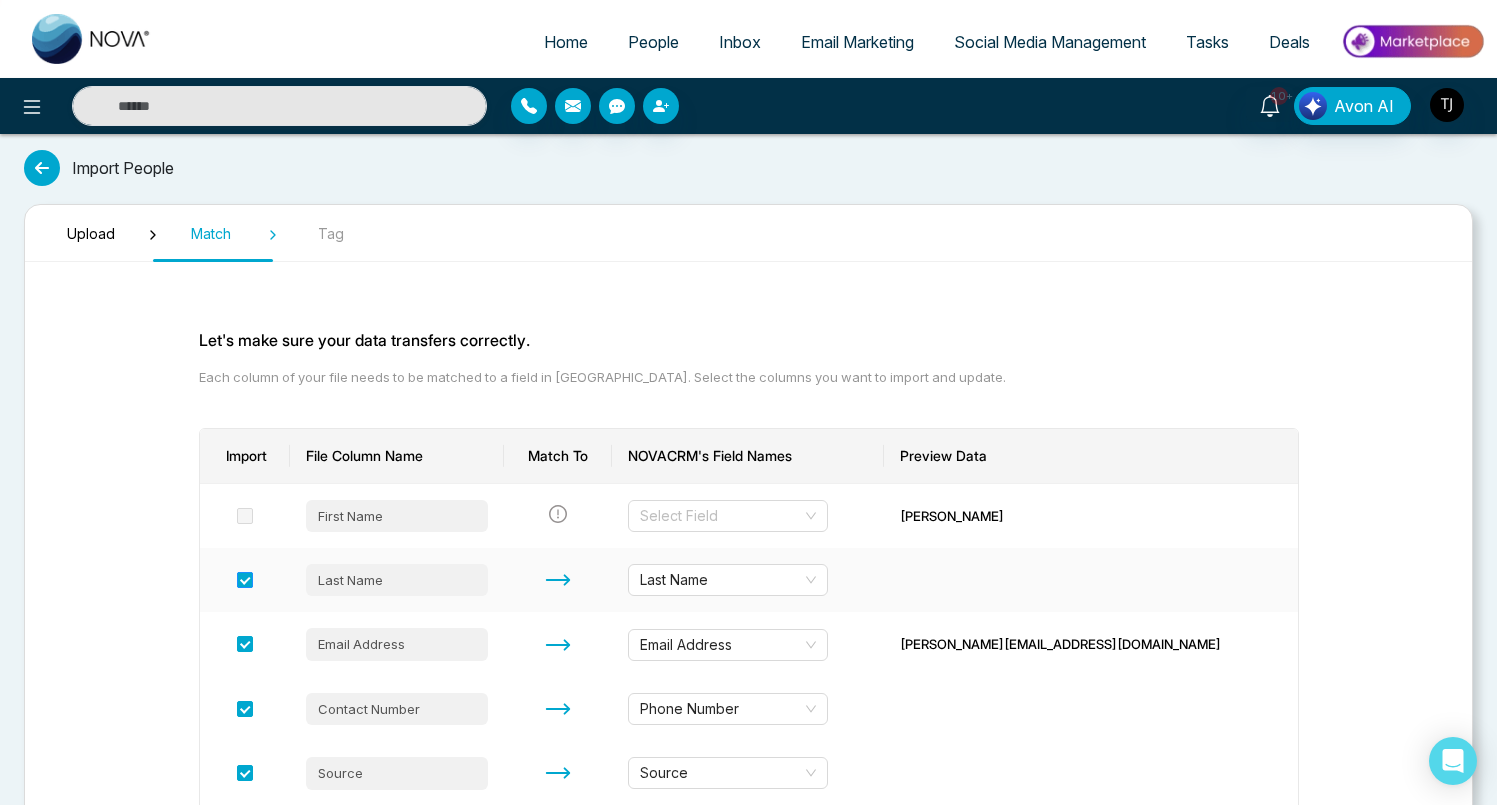 click at bounding box center (245, 580) 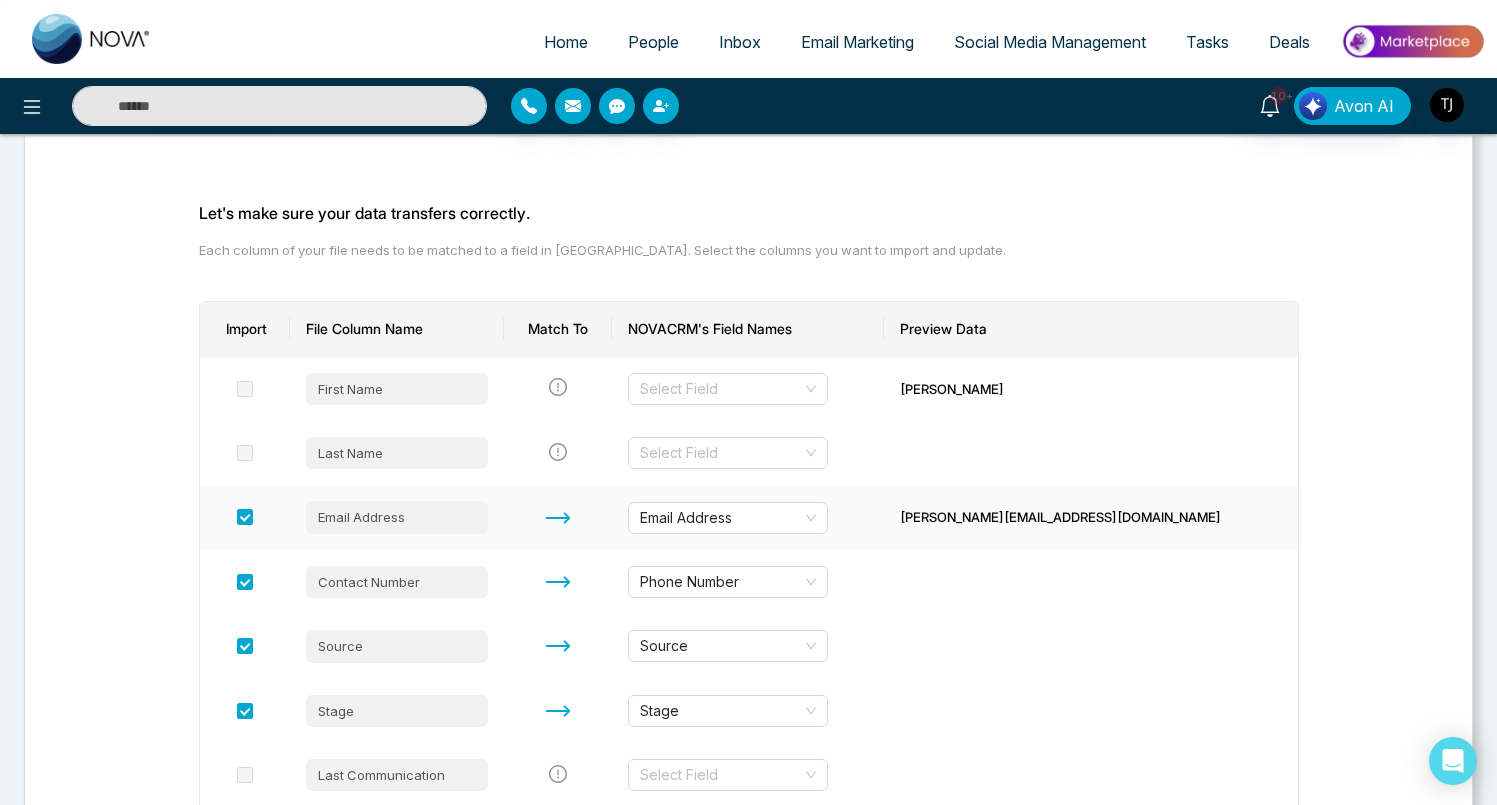 scroll, scrollTop: 351, scrollLeft: 0, axis: vertical 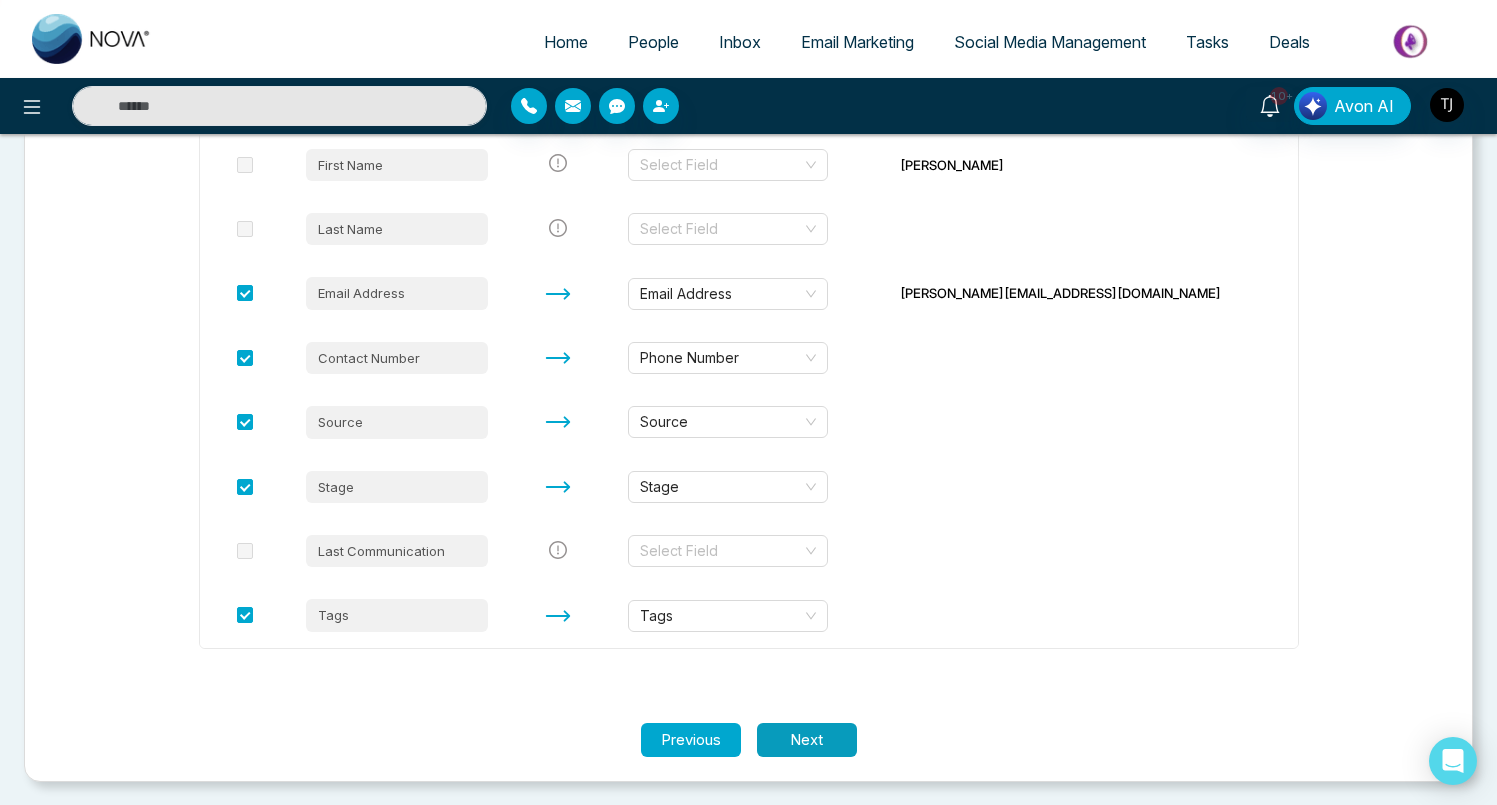 click on "Next" at bounding box center (807, 740) 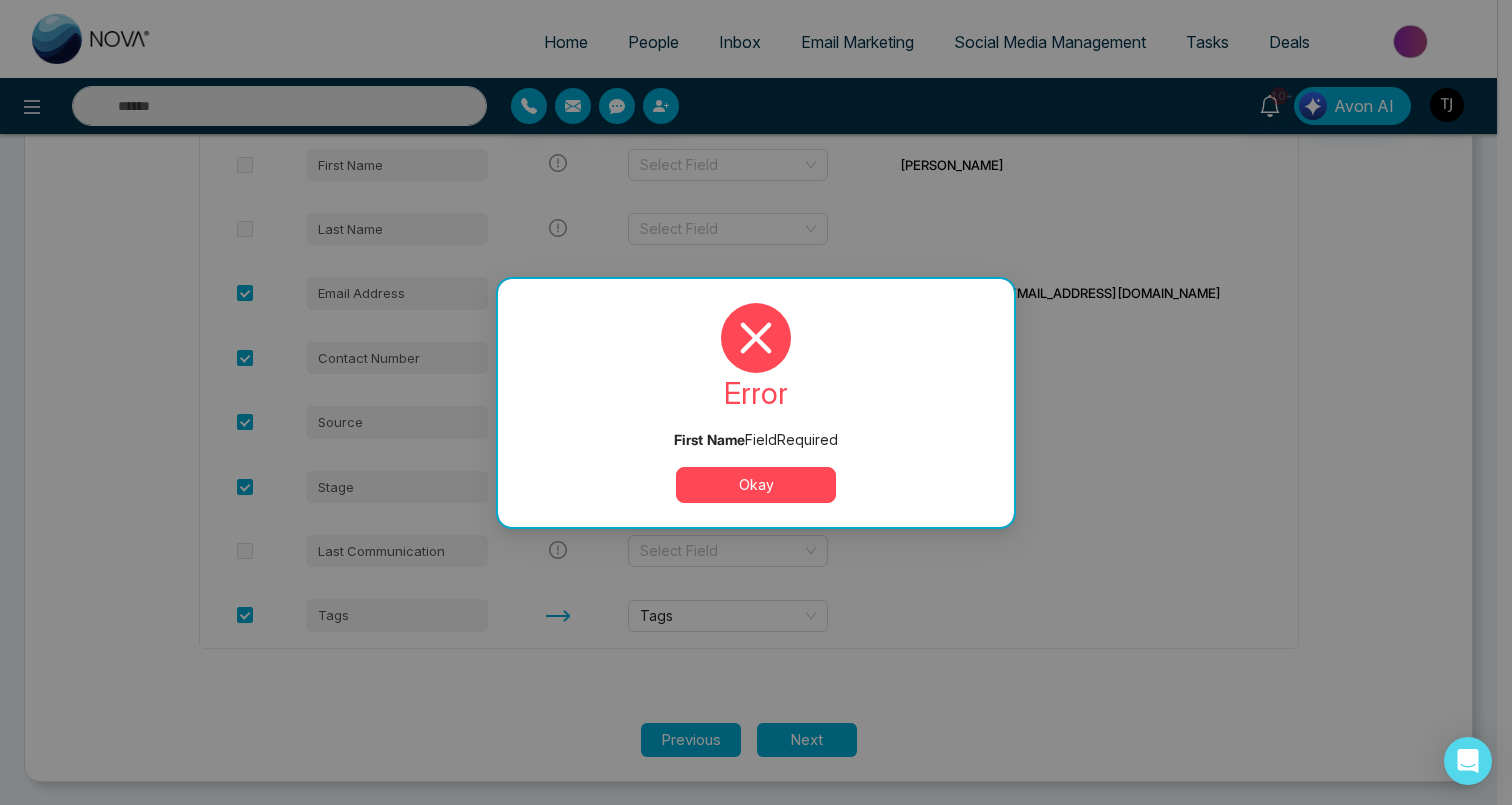 click on "error First Name  Field  Required   Okay" at bounding box center [756, 403] 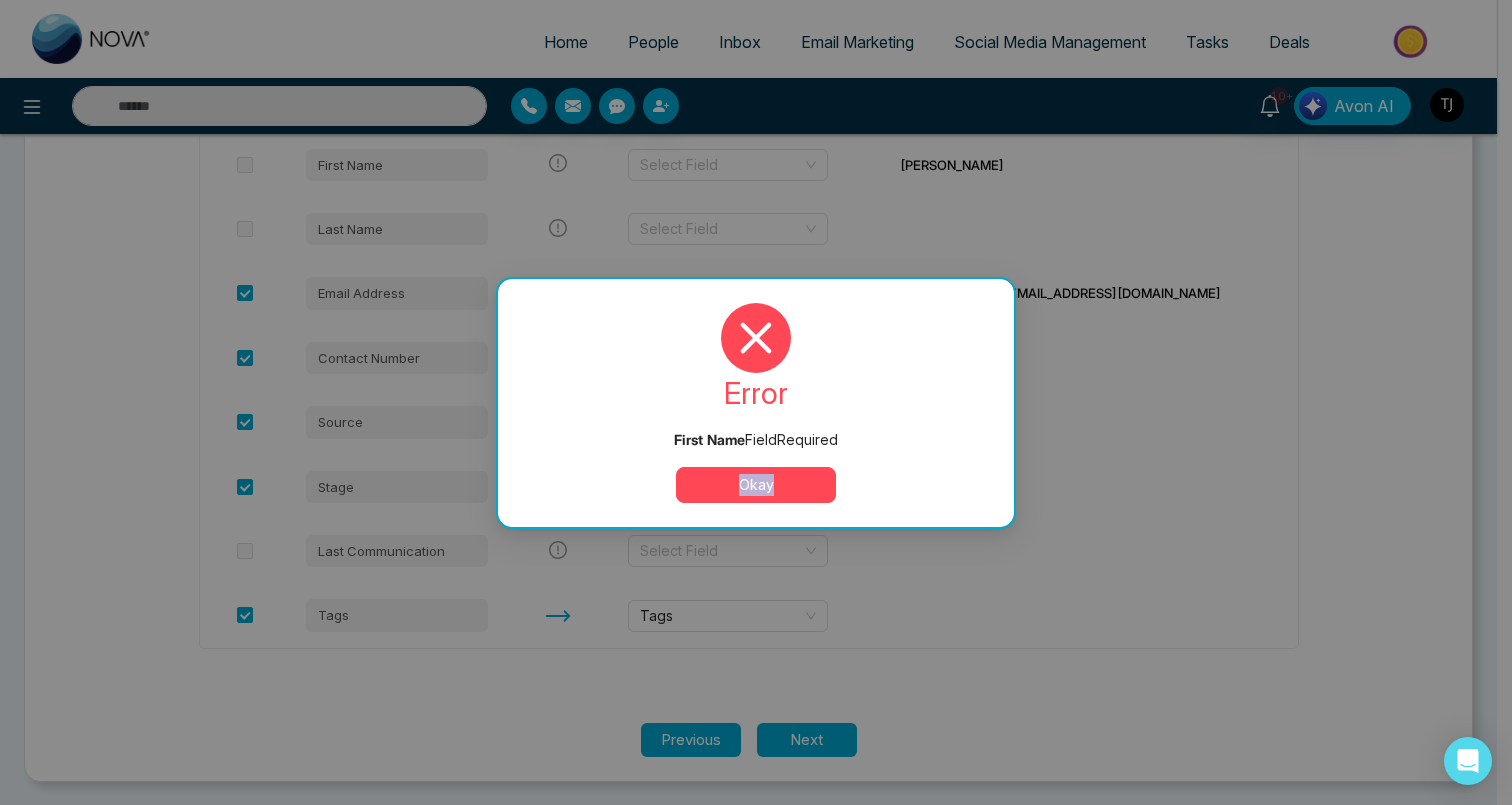 click on "error First Name  Field  Required   Okay" at bounding box center (756, 403) 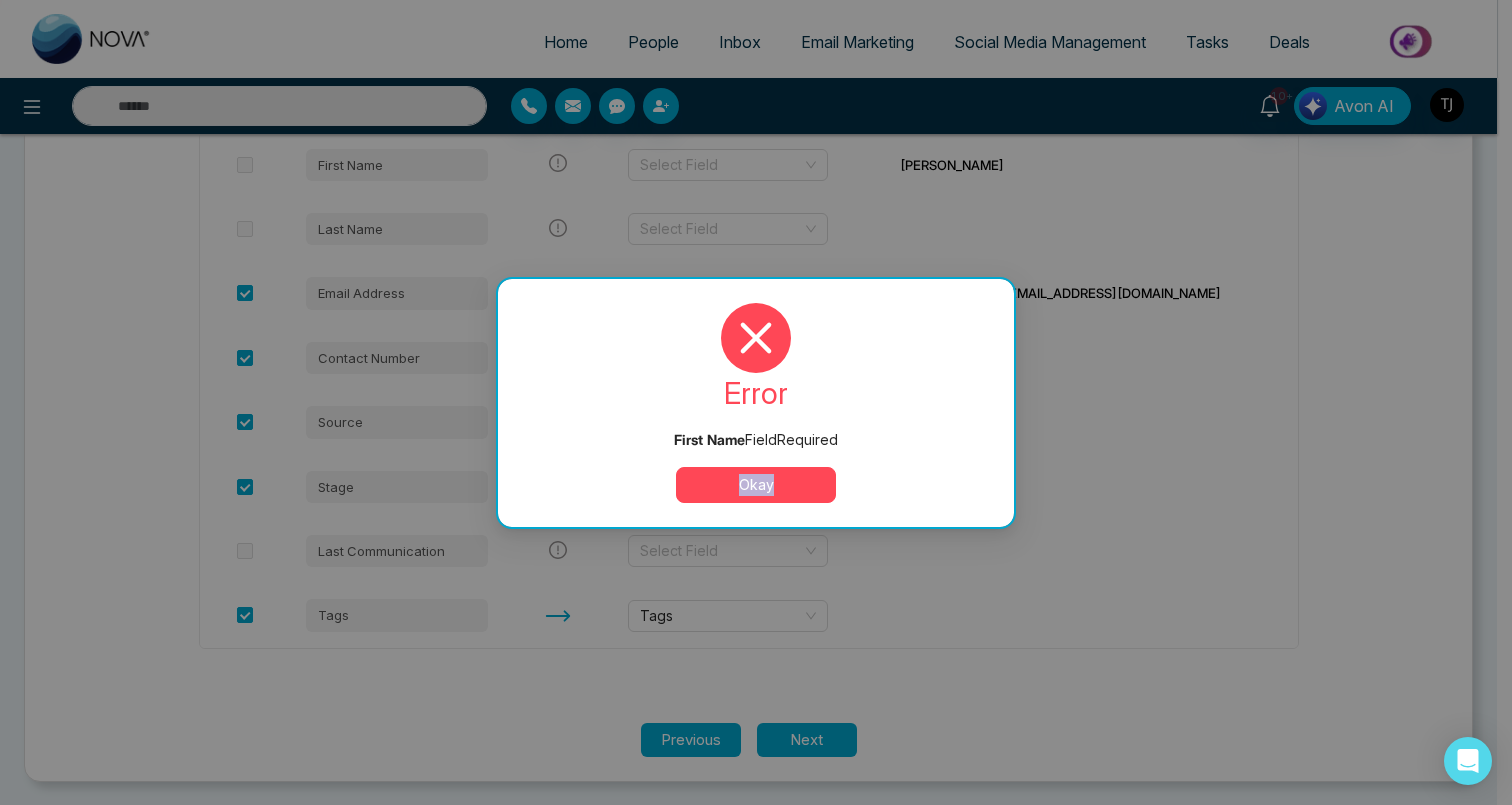 click on "Okay" at bounding box center (756, 485) 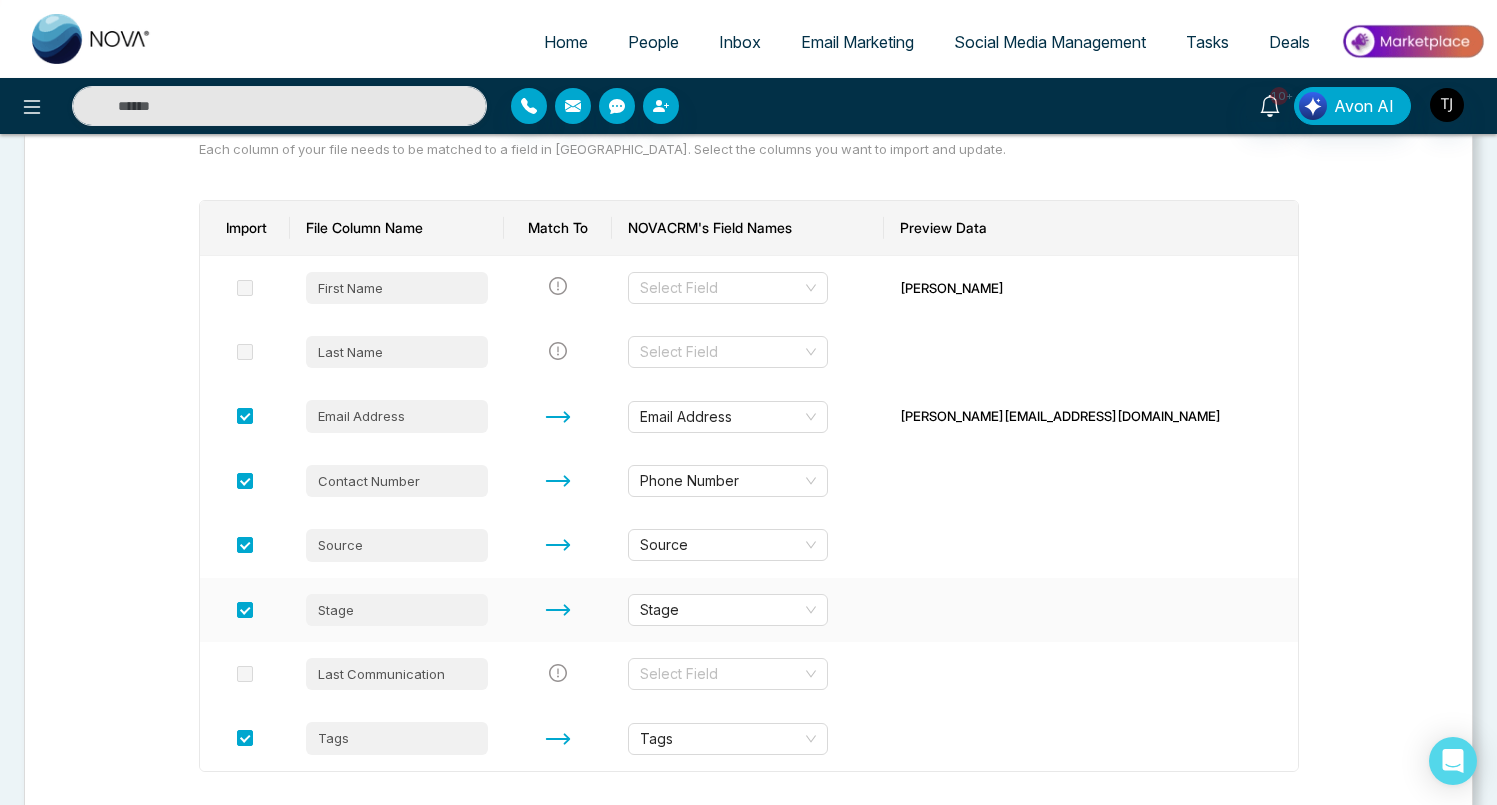scroll, scrollTop: 0, scrollLeft: 0, axis: both 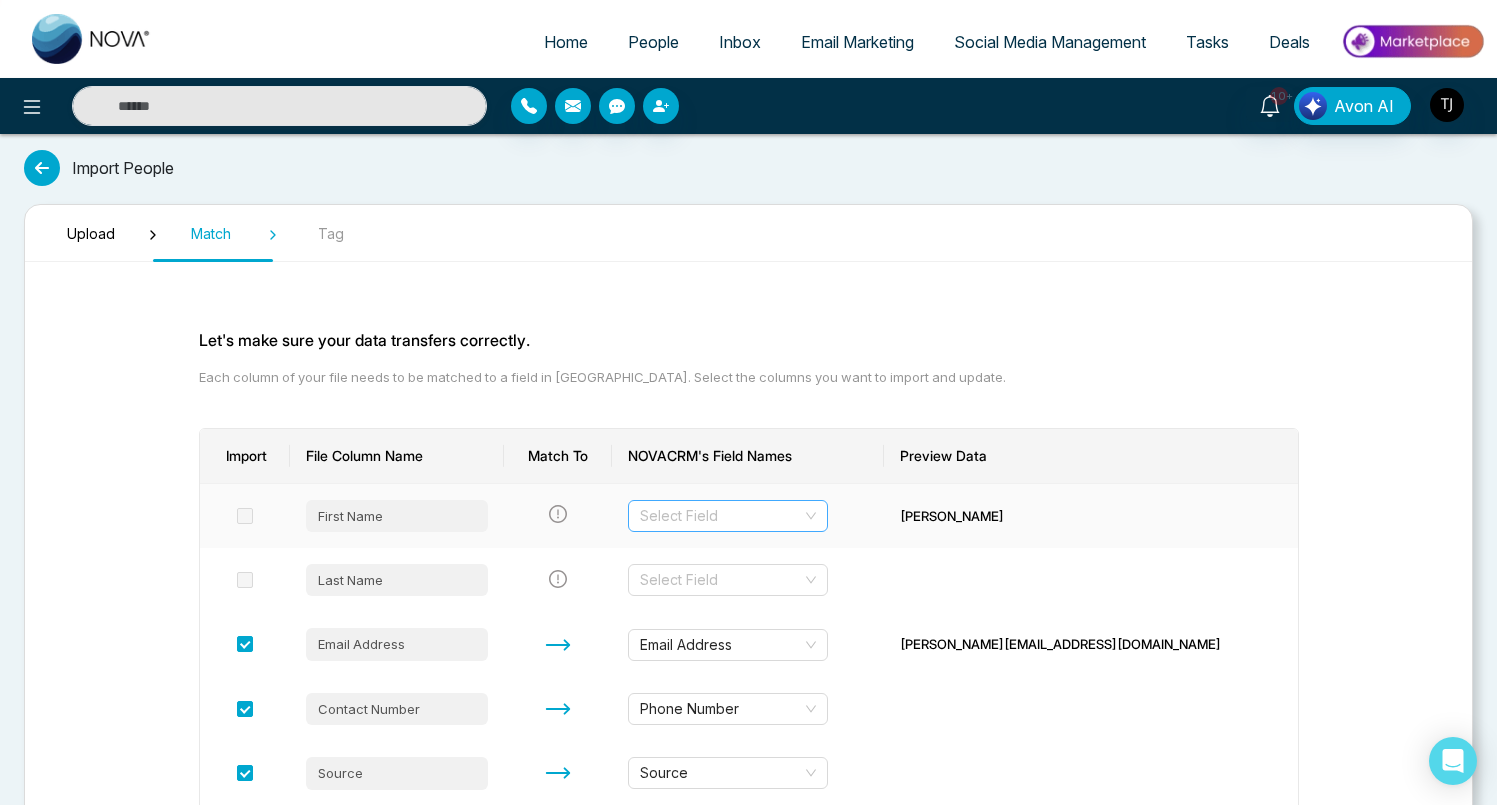click at bounding box center (721, 516) 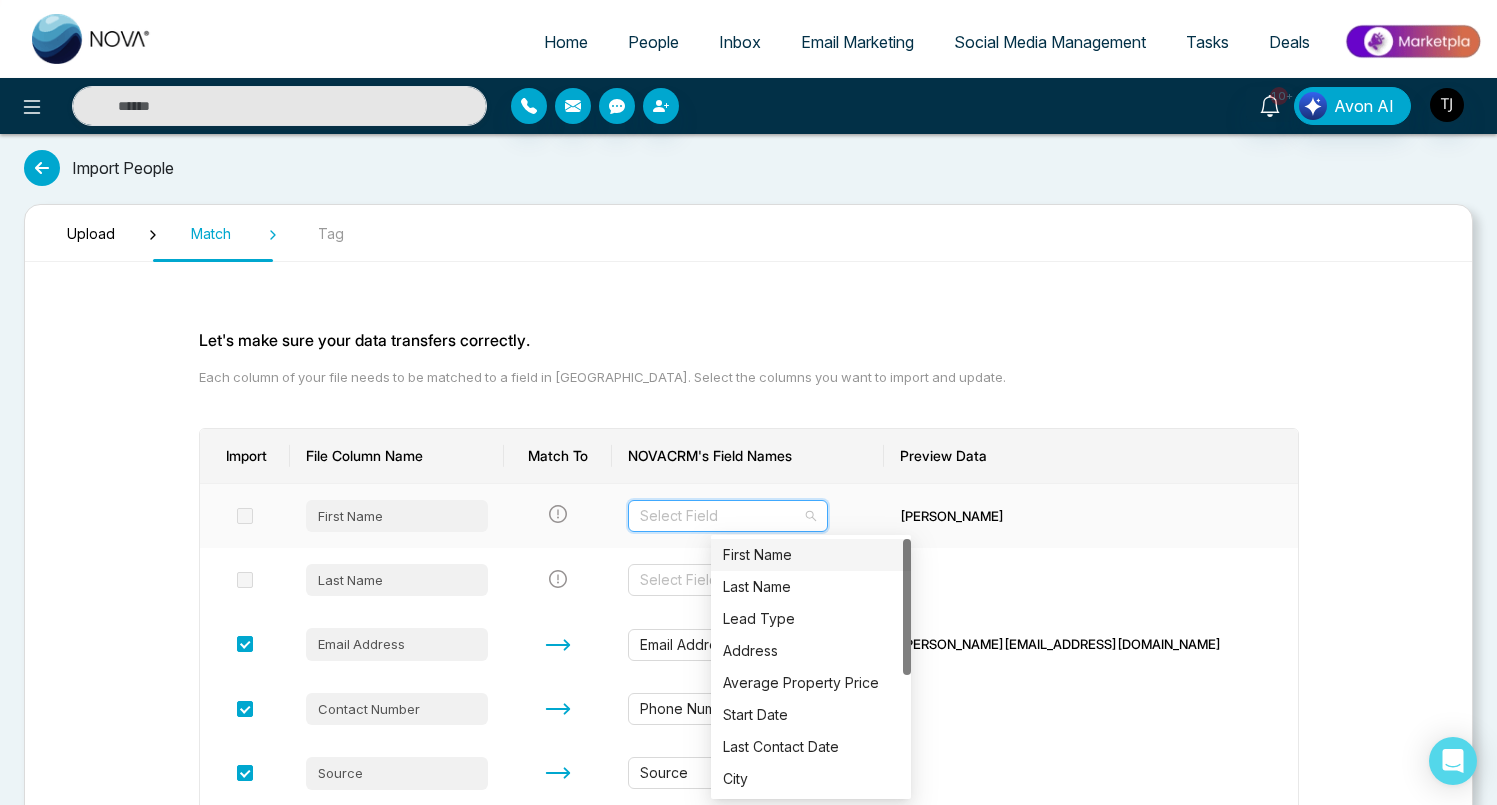 click on "First Name" at bounding box center [811, 555] 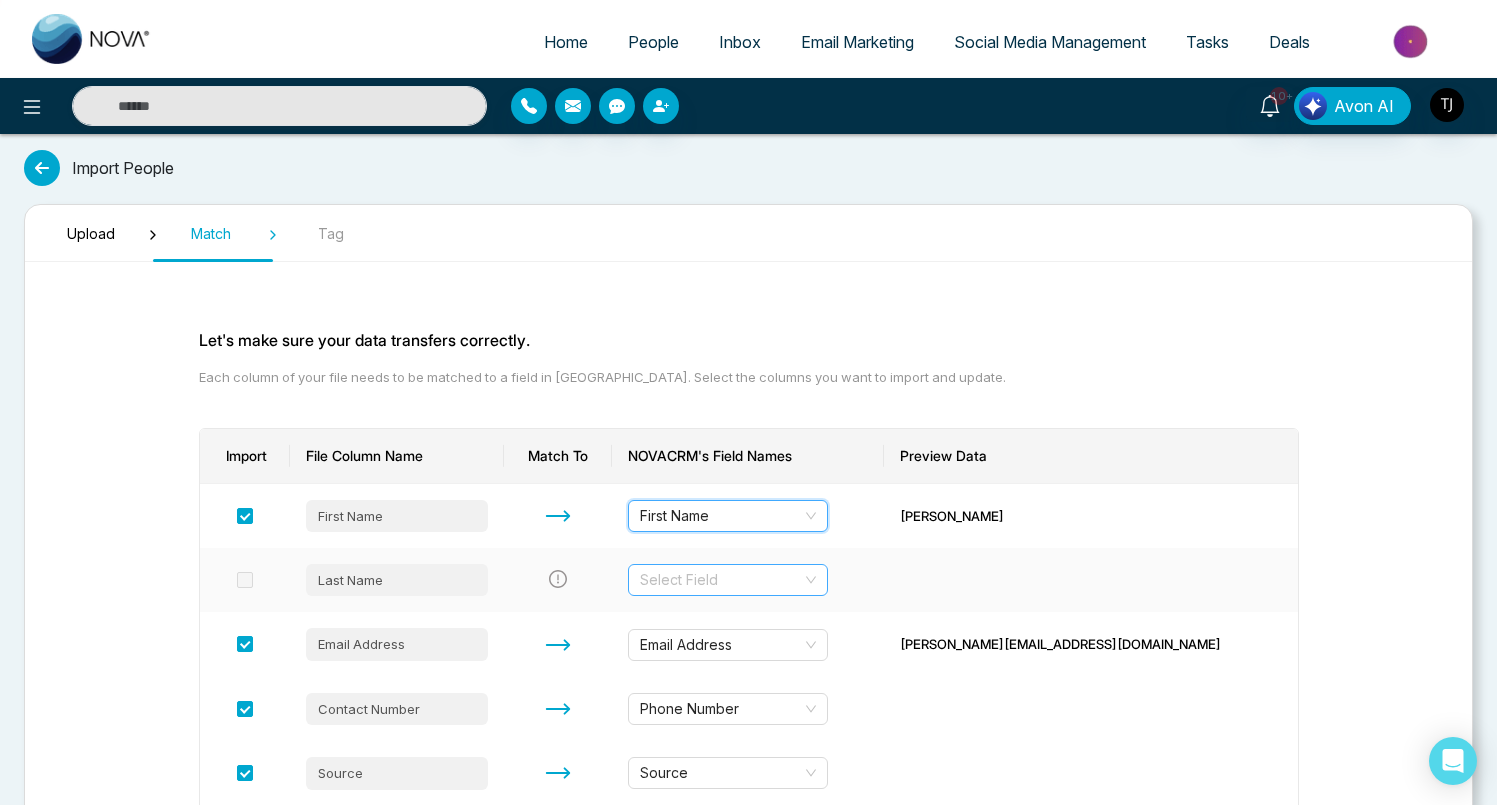 click on "Select Field" at bounding box center [728, 580] 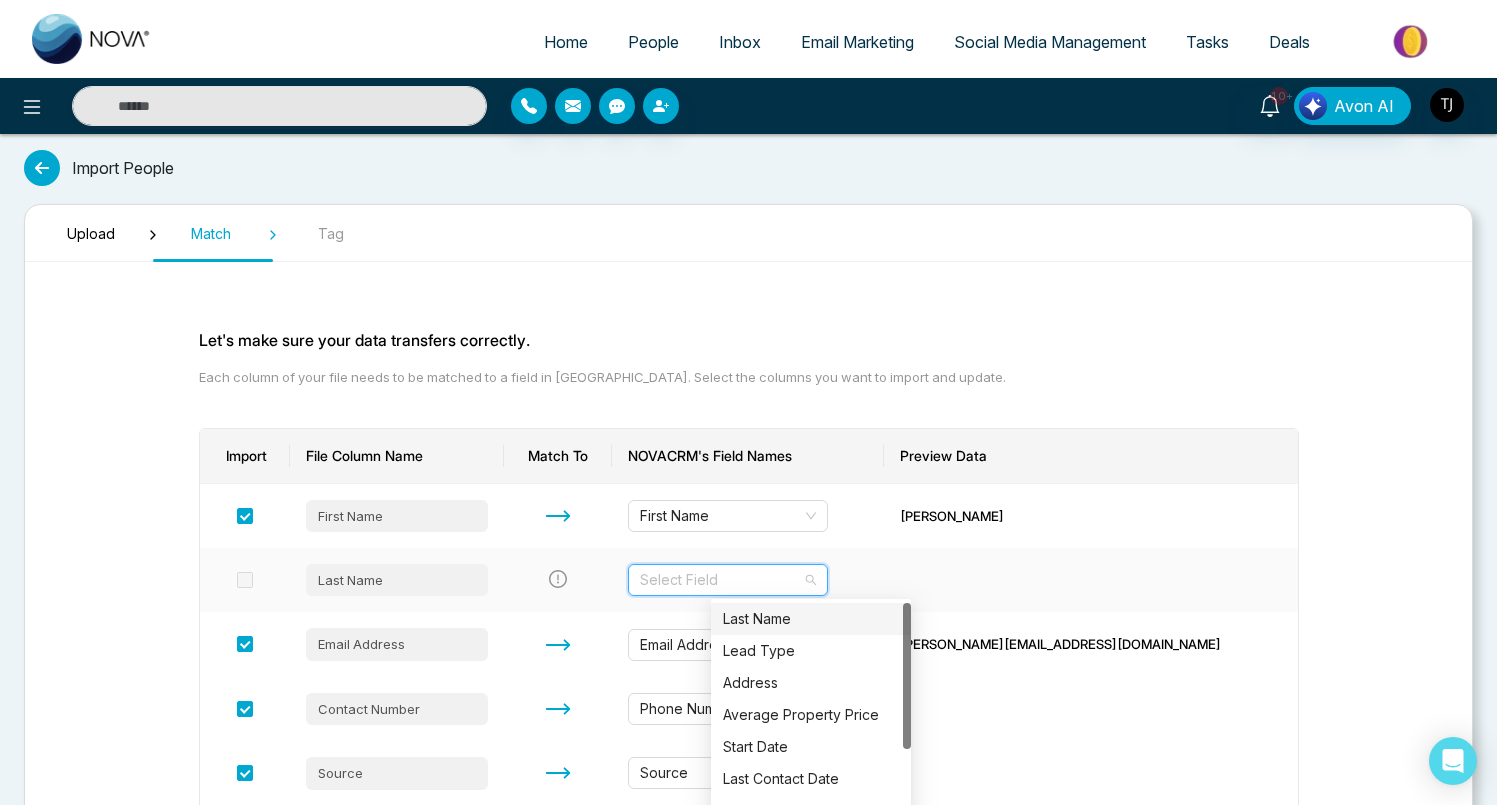 click on "Last Name" at bounding box center (811, 619) 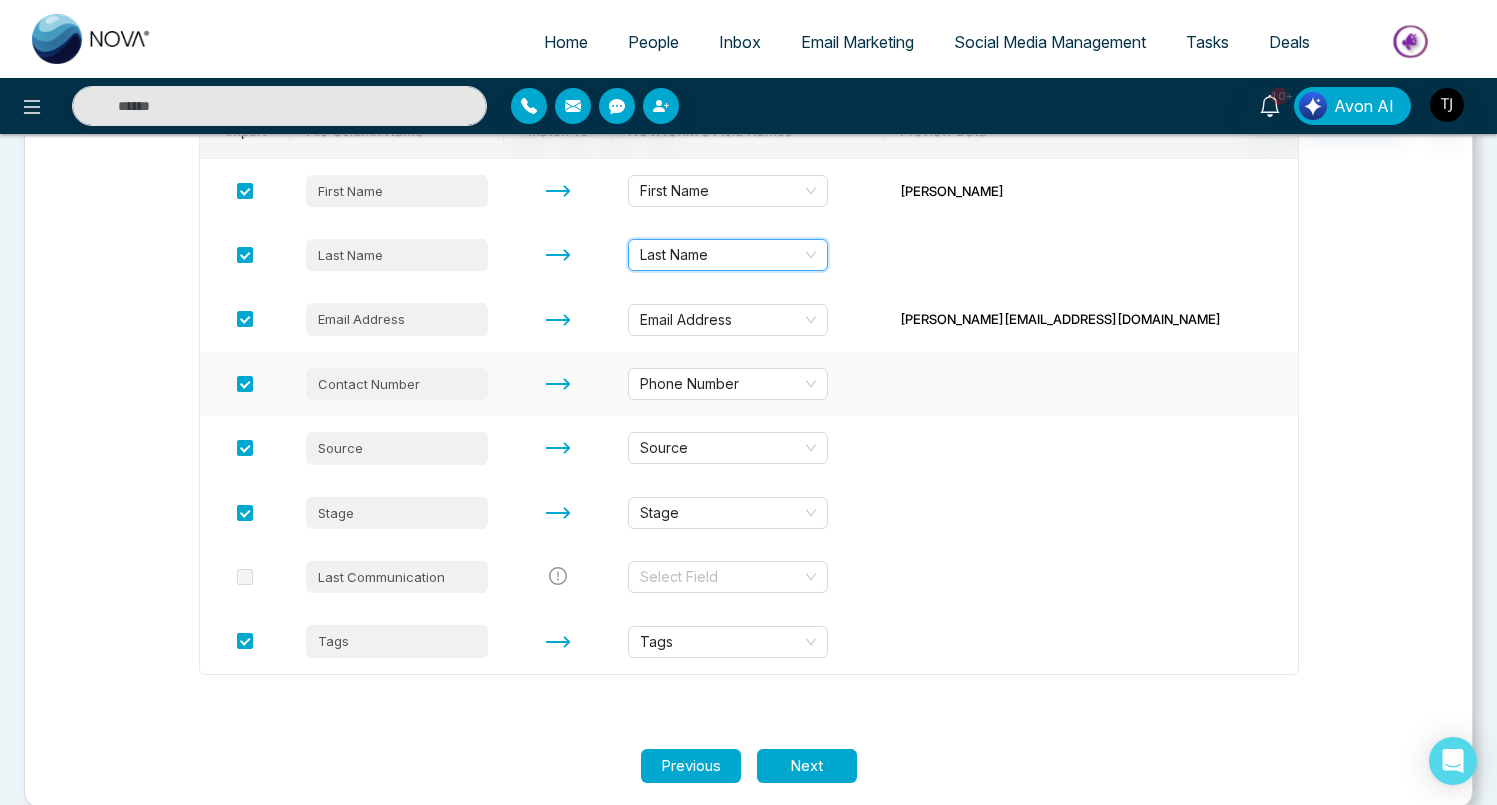 scroll, scrollTop: 351, scrollLeft: 0, axis: vertical 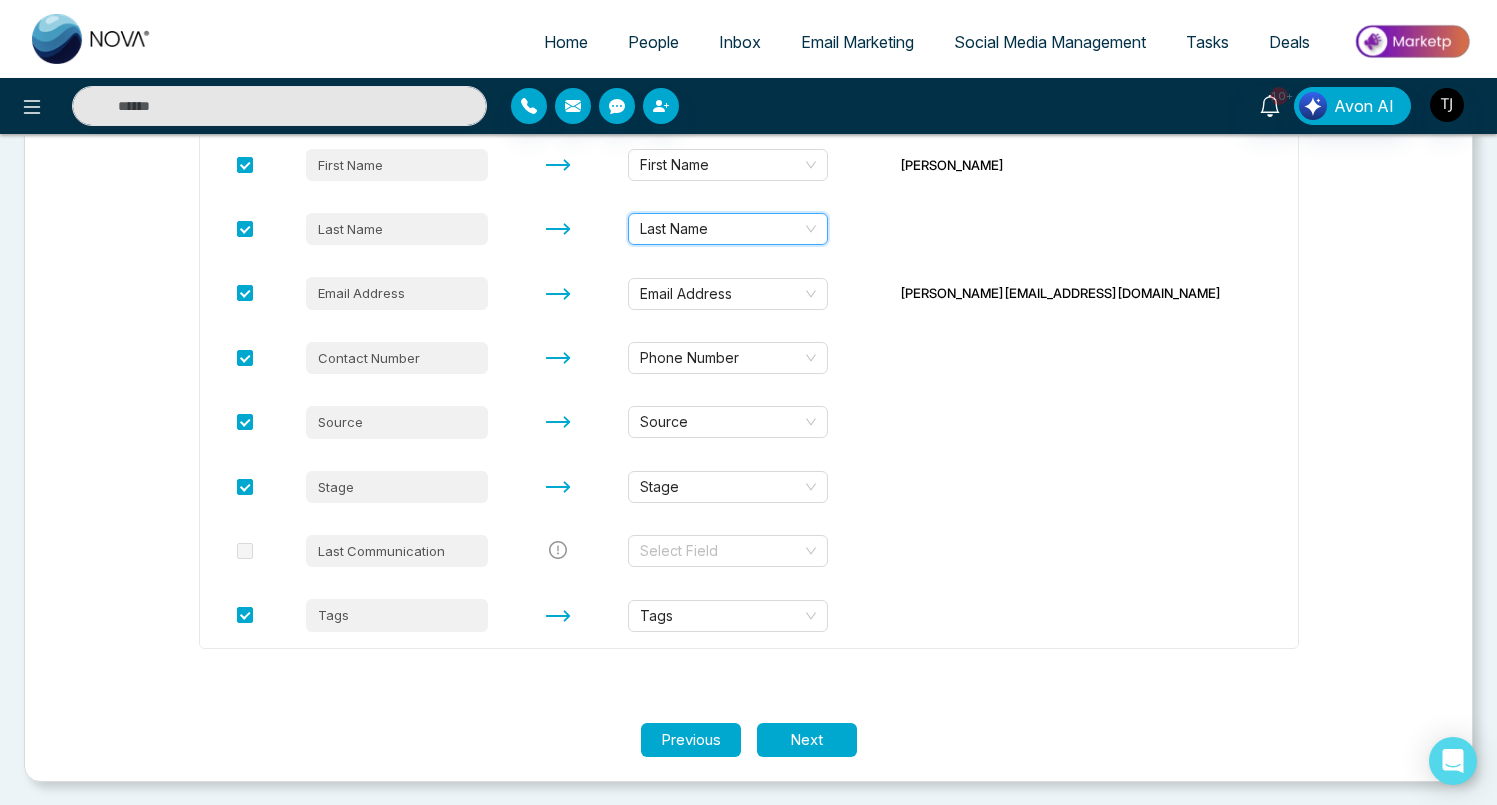 click on "Let's make sure your data transfers correctly. Each column of your file needs to be matched to a field in NOVACRM. Select the columns you want to import and update. Import File Column Name Match To NOVACRM's Field Names Preview Data First Name First Name Lokesh Last Name Last Name Last Name Email Address Email Address Lokesh@mmnovatech.com Contact Number Phone Number Source Source Stage Stage Last Communication Select Field Tags Tags" at bounding box center [749, 325] 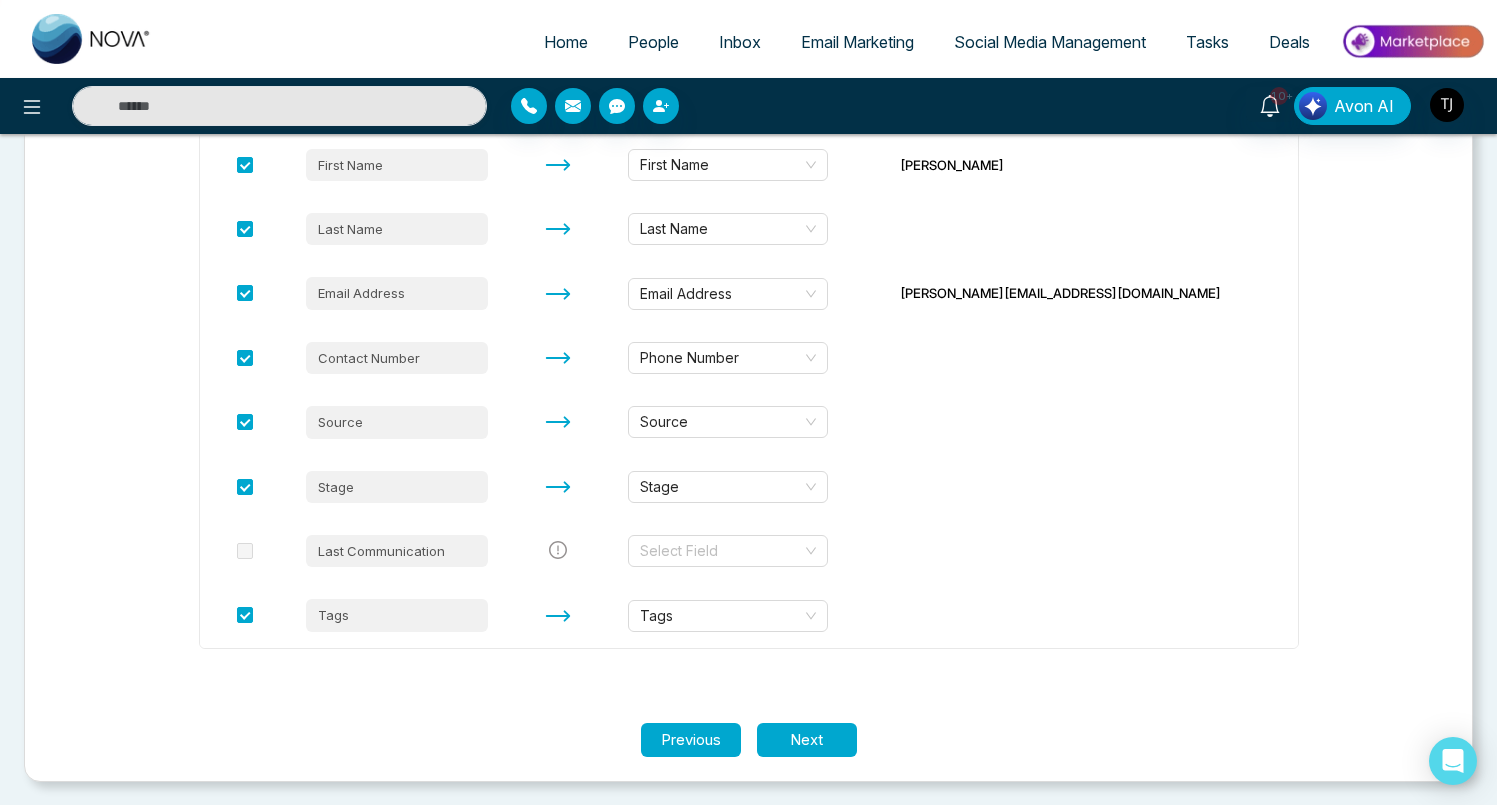 click on "Let's make sure your data transfers correctly. Each column of your file needs to be matched to a field in NOVACRM. Select the columns you want to import and update. Import File Column Name Match To NOVACRM's Field Names Preview Data First Name First Name Lokesh Last Name Last Name Email Address Email Address Lokesh@mmnovatech.com Contact Number Phone Number Source Source Stage Stage Last Communication Select Field Tags Tags" at bounding box center [749, 325] 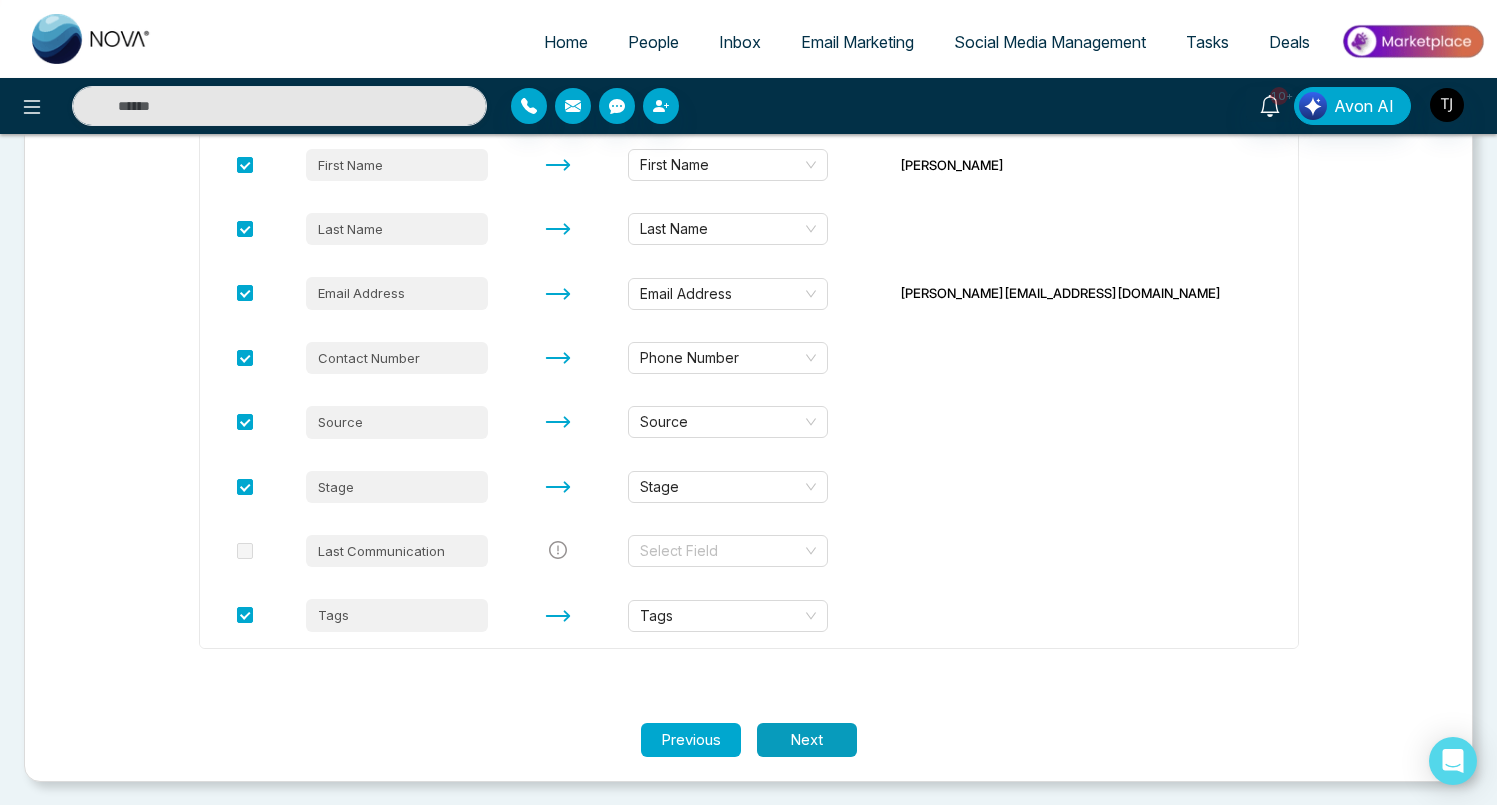 click on "Next" at bounding box center (807, 740) 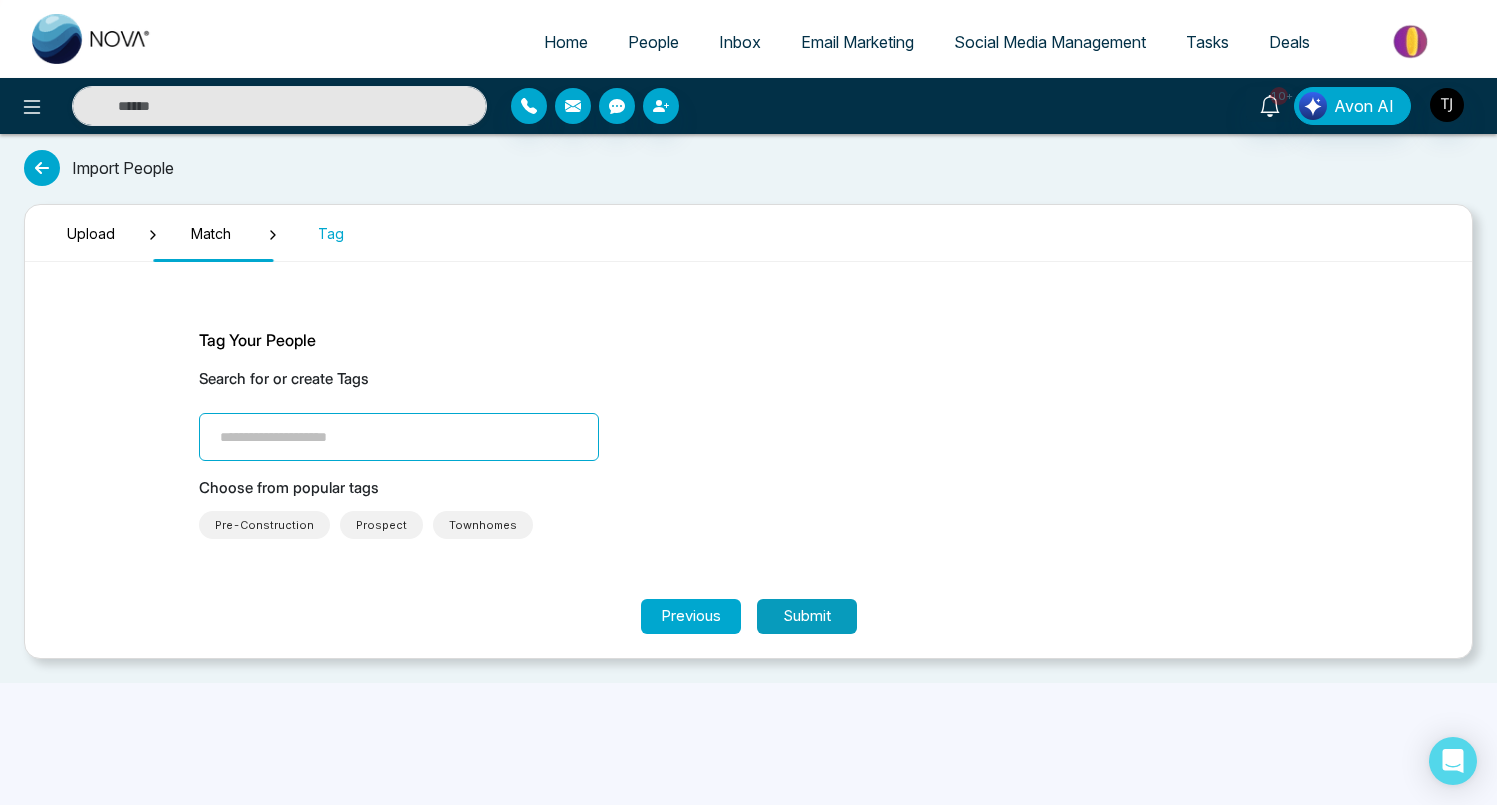 scroll, scrollTop: 0, scrollLeft: 0, axis: both 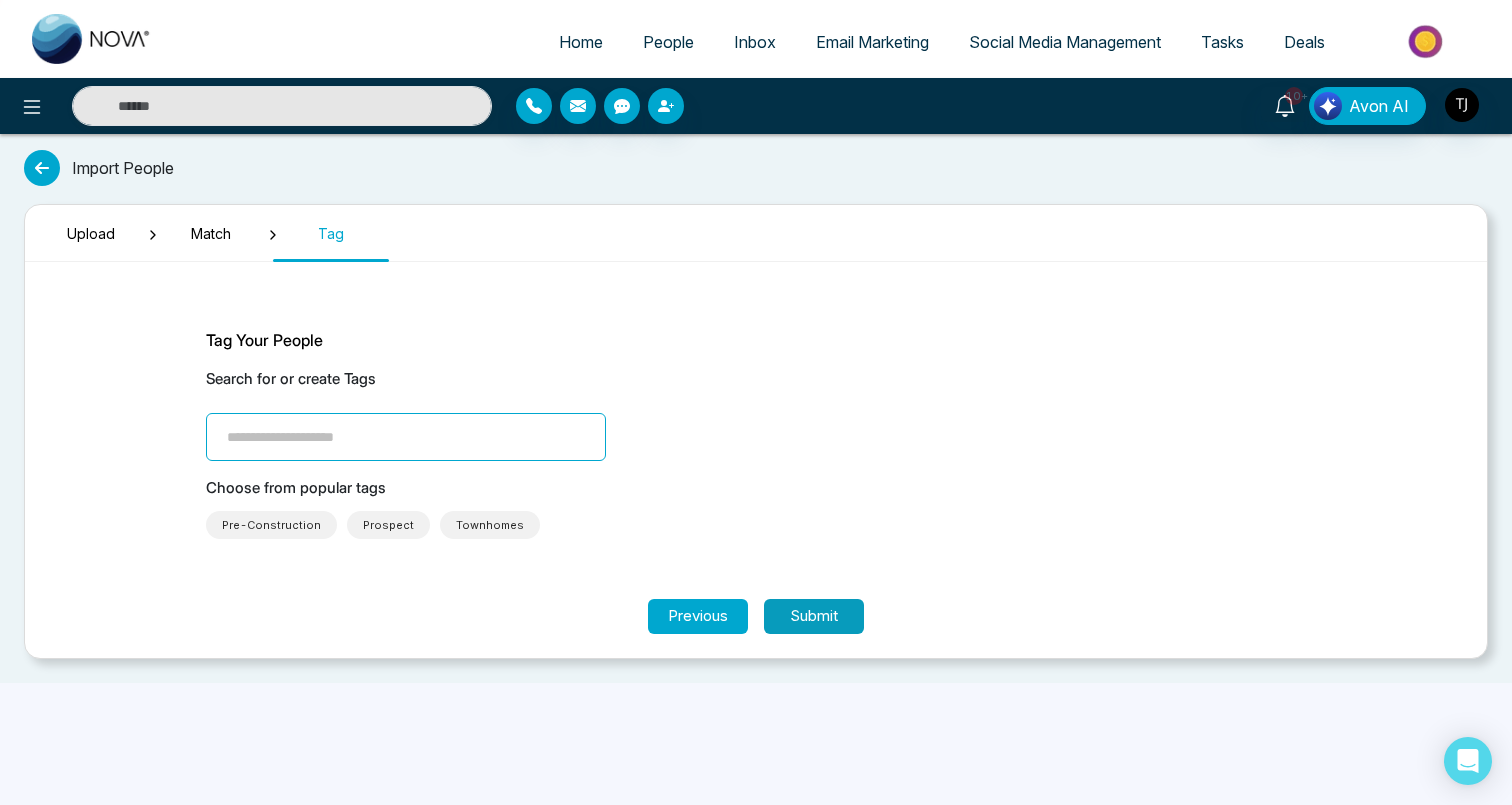 click on "Submit" at bounding box center (814, 616) 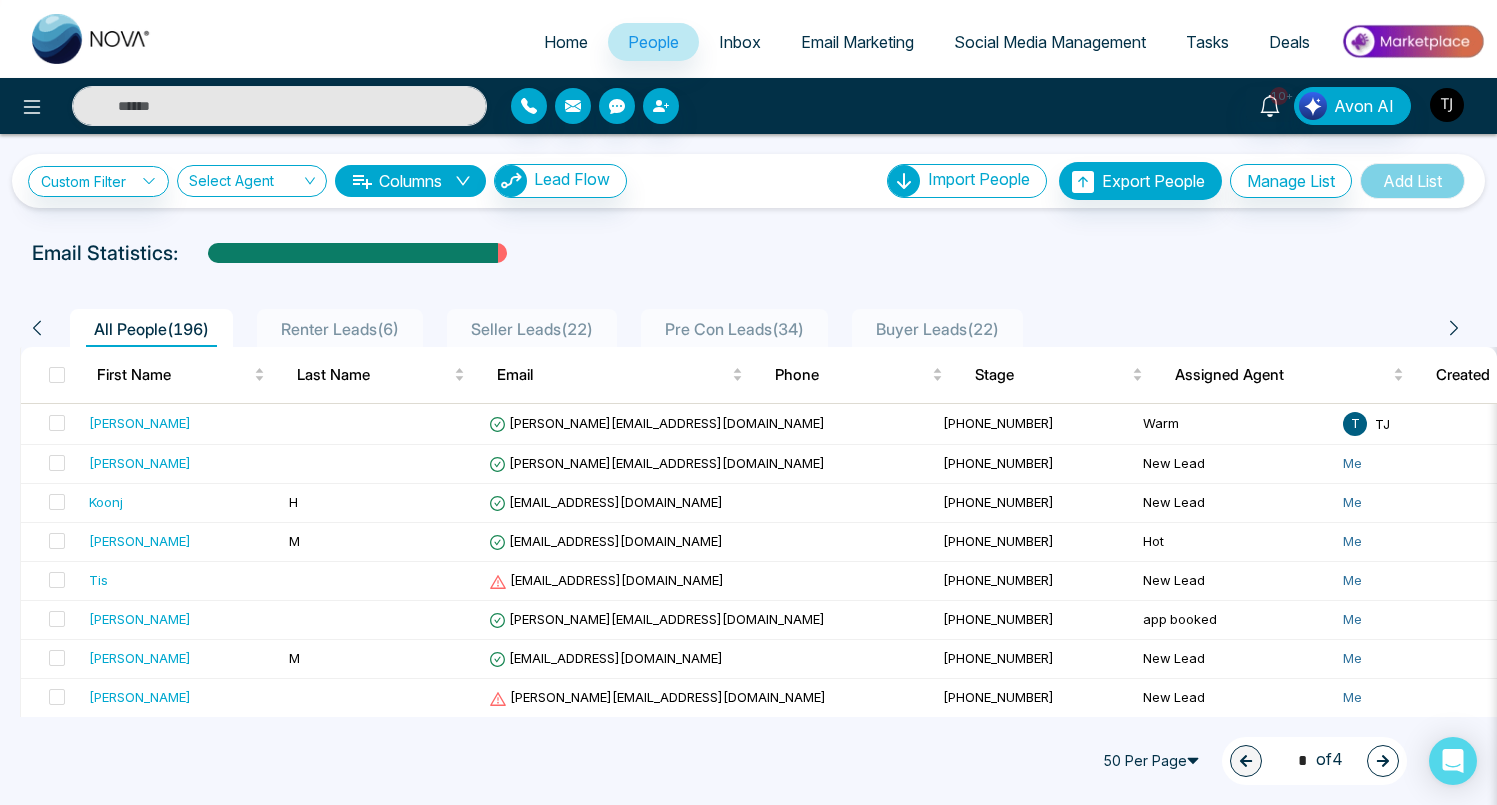 click at bounding box center (1447, 105) 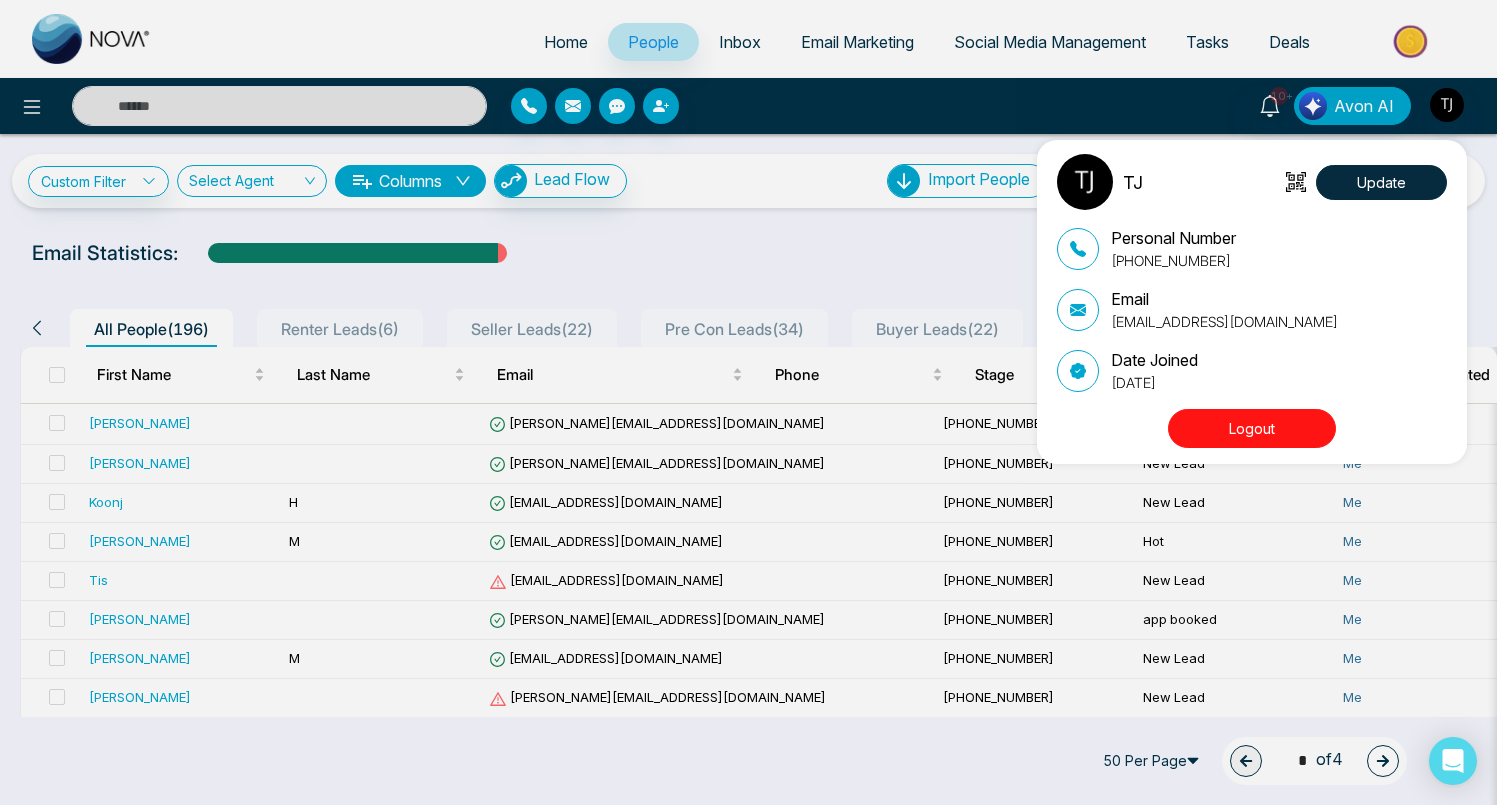 click on "TJ Update Personal Number +16472175256 Email tirstonjames@gmail.com Date Joined September 18, 2024 Logout" at bounding box center (748, 402) 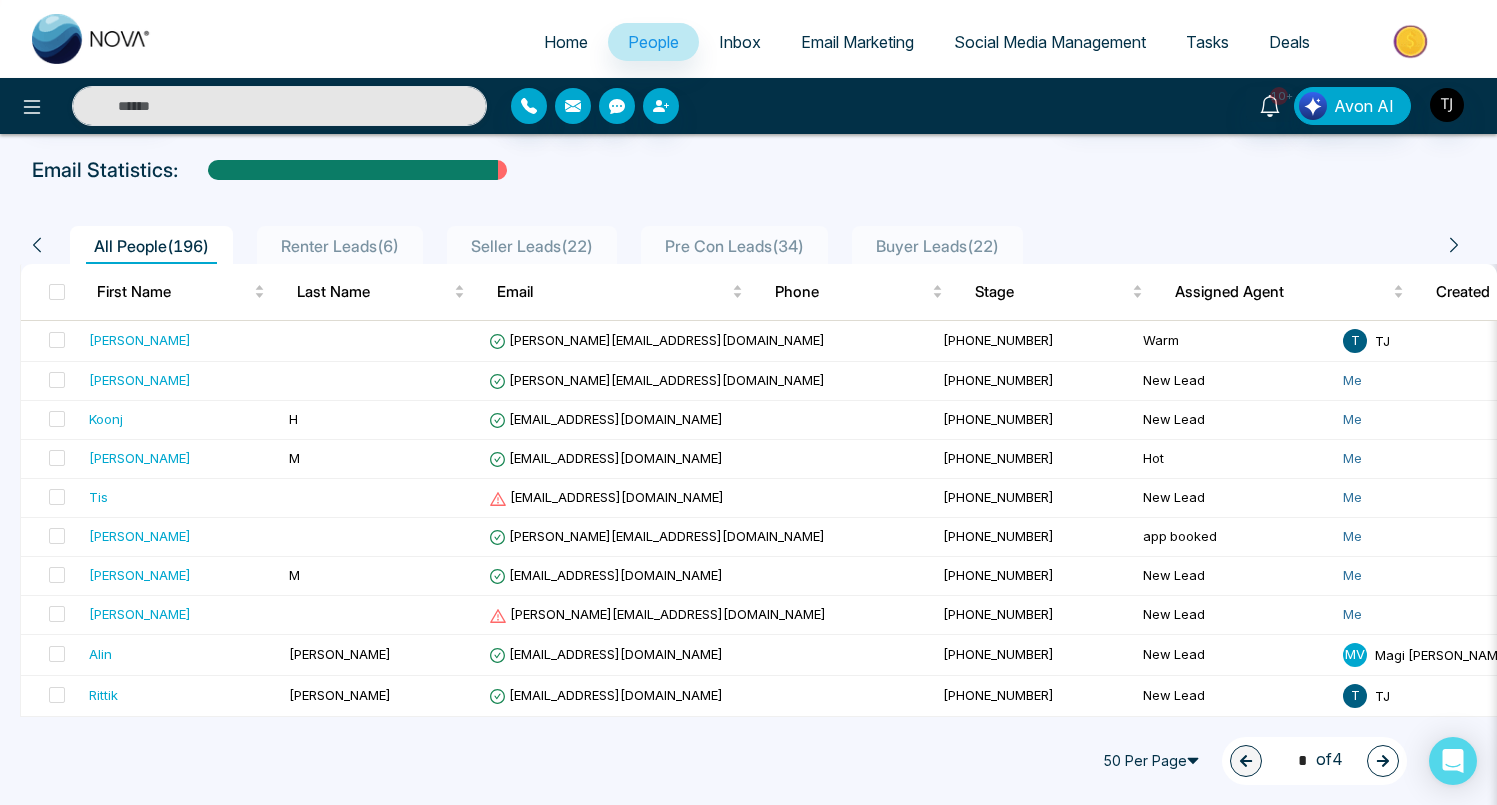 scroll, scrollTop: 0, scrollLeft: 0, axis: both 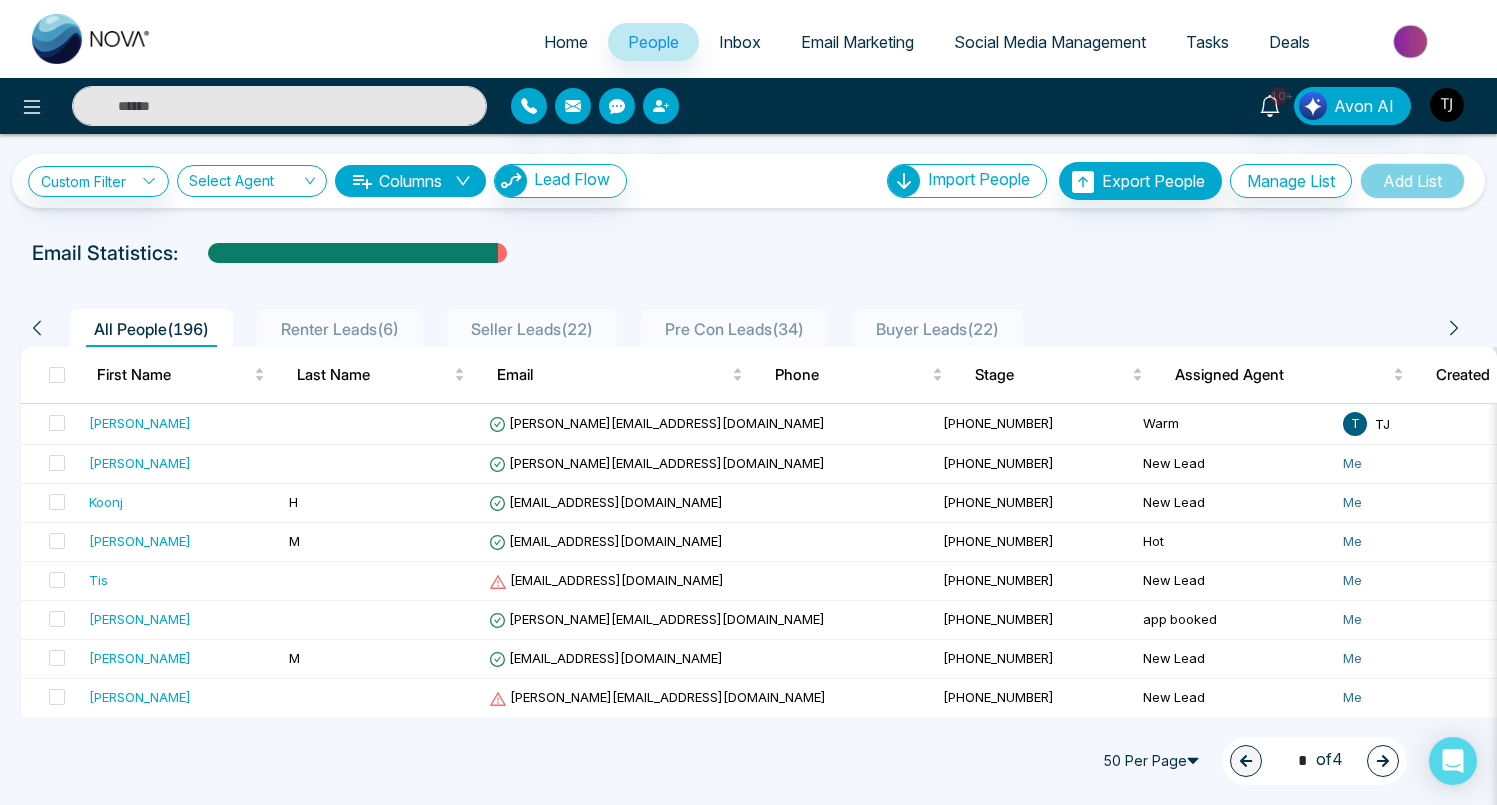 click on "Home" at bounding box center (566, 42) 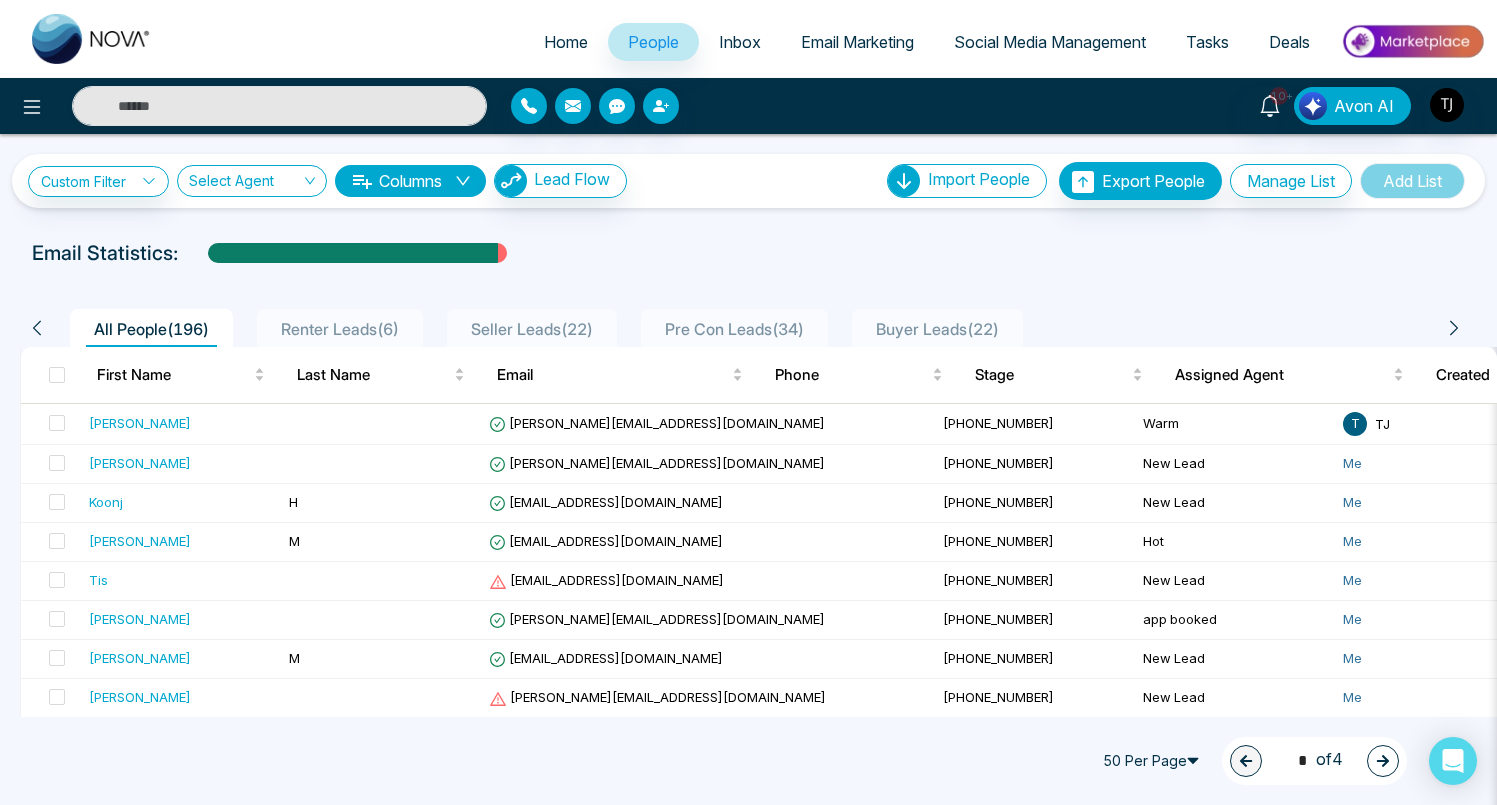 select on "*" 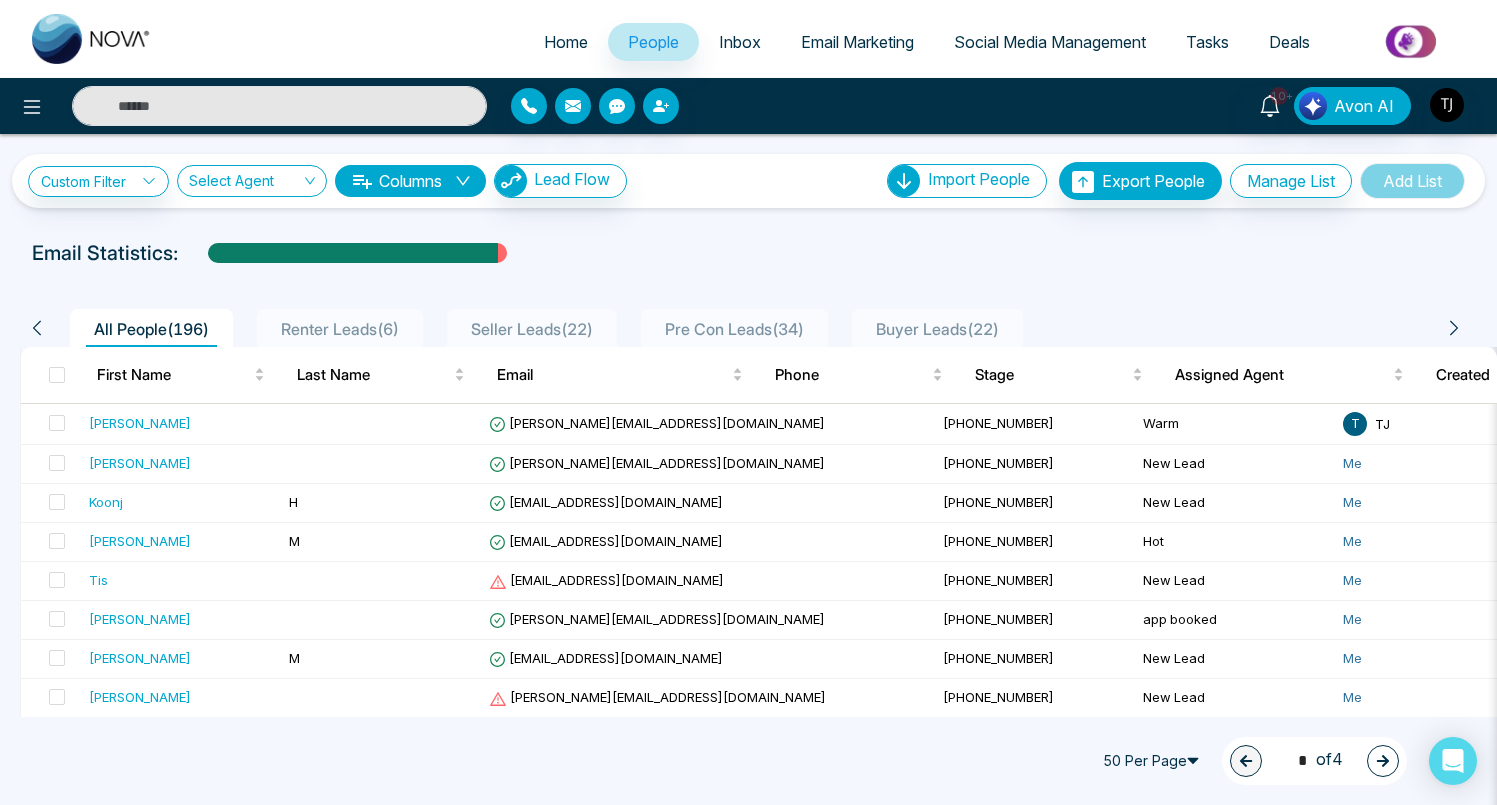 select on "*" 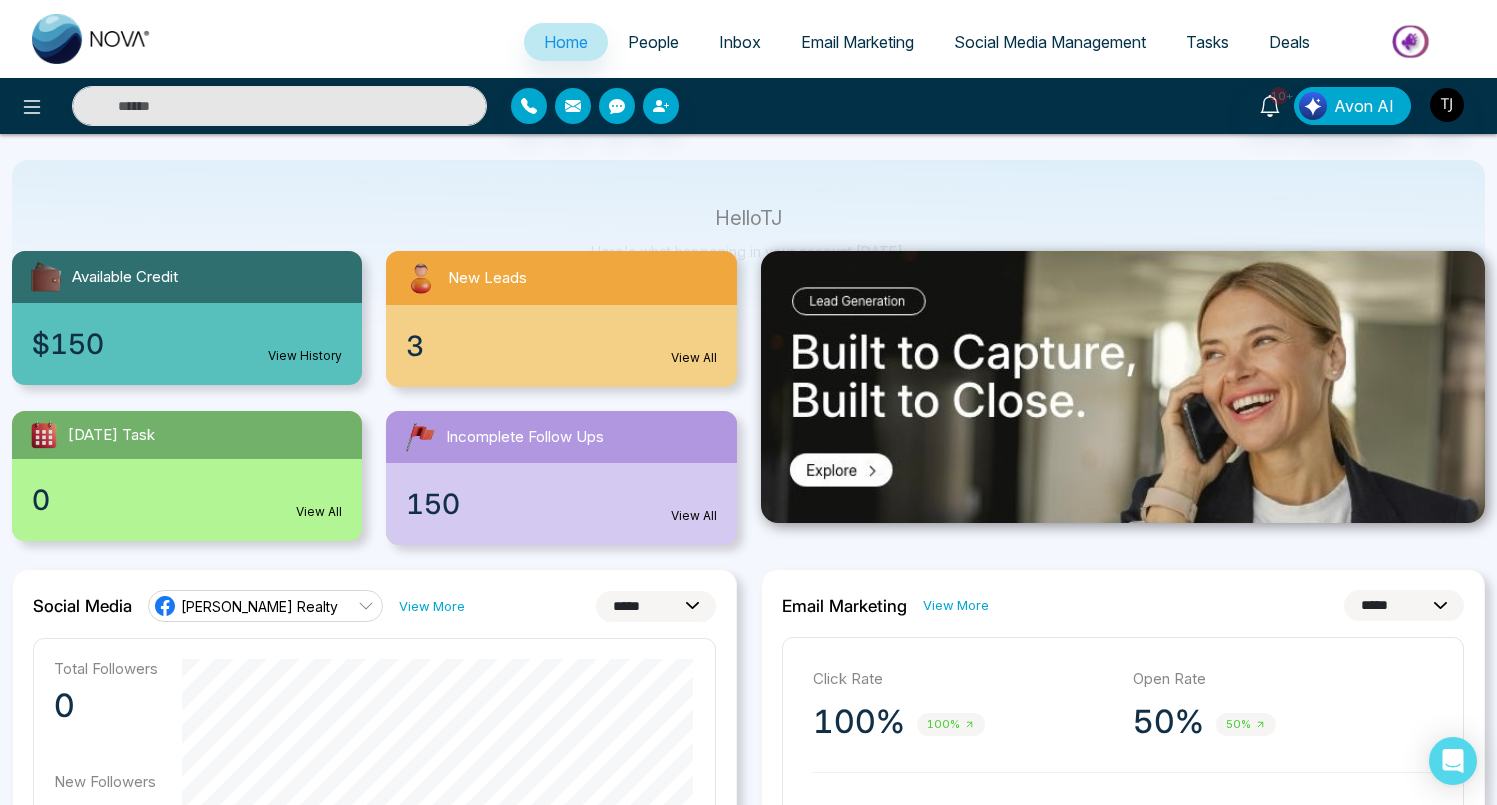scroll, scrollTop: 108, scrollLeft: 0, axis: vertical 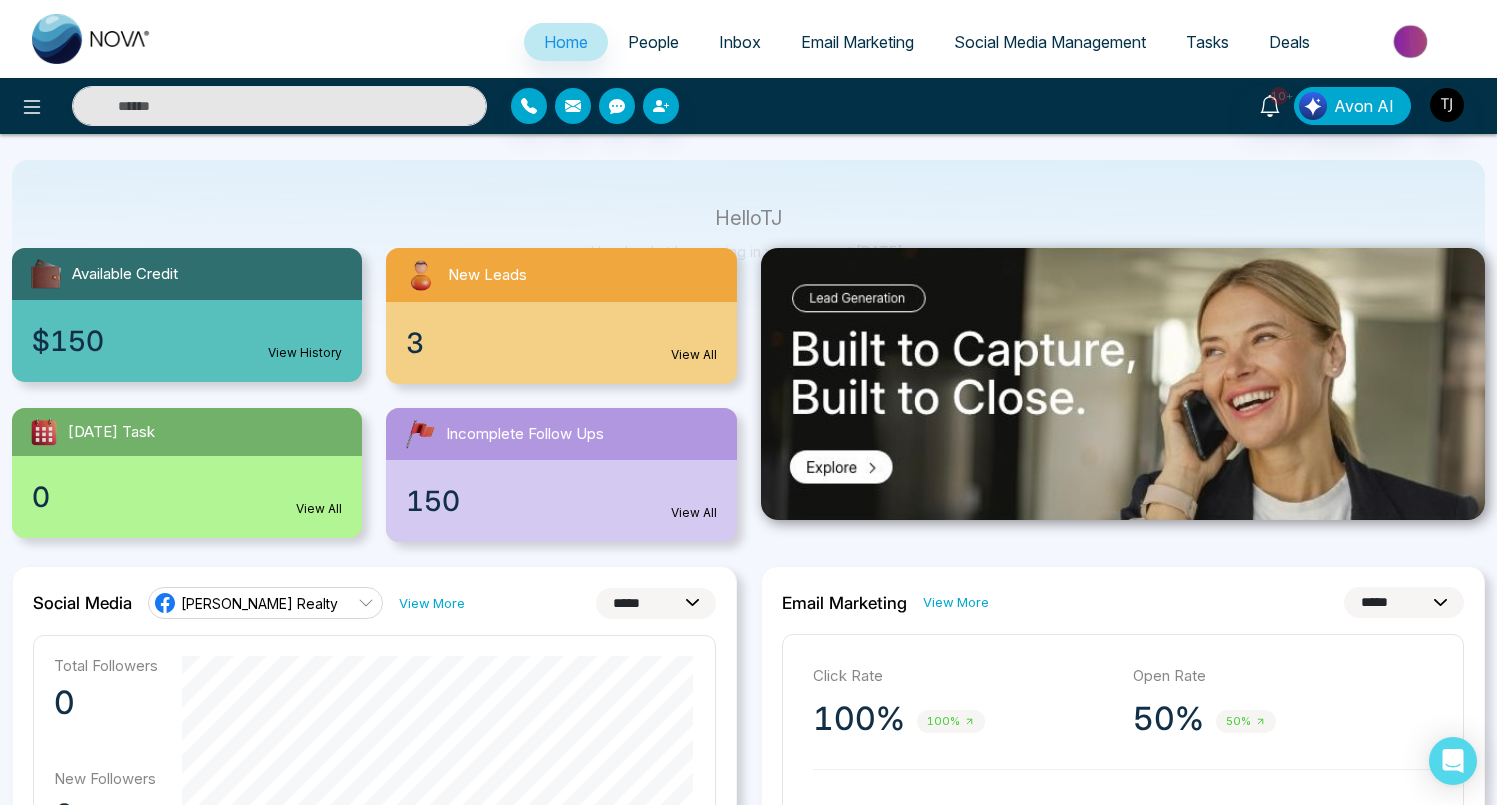 click on "View All" at bounding box center (694, 355) 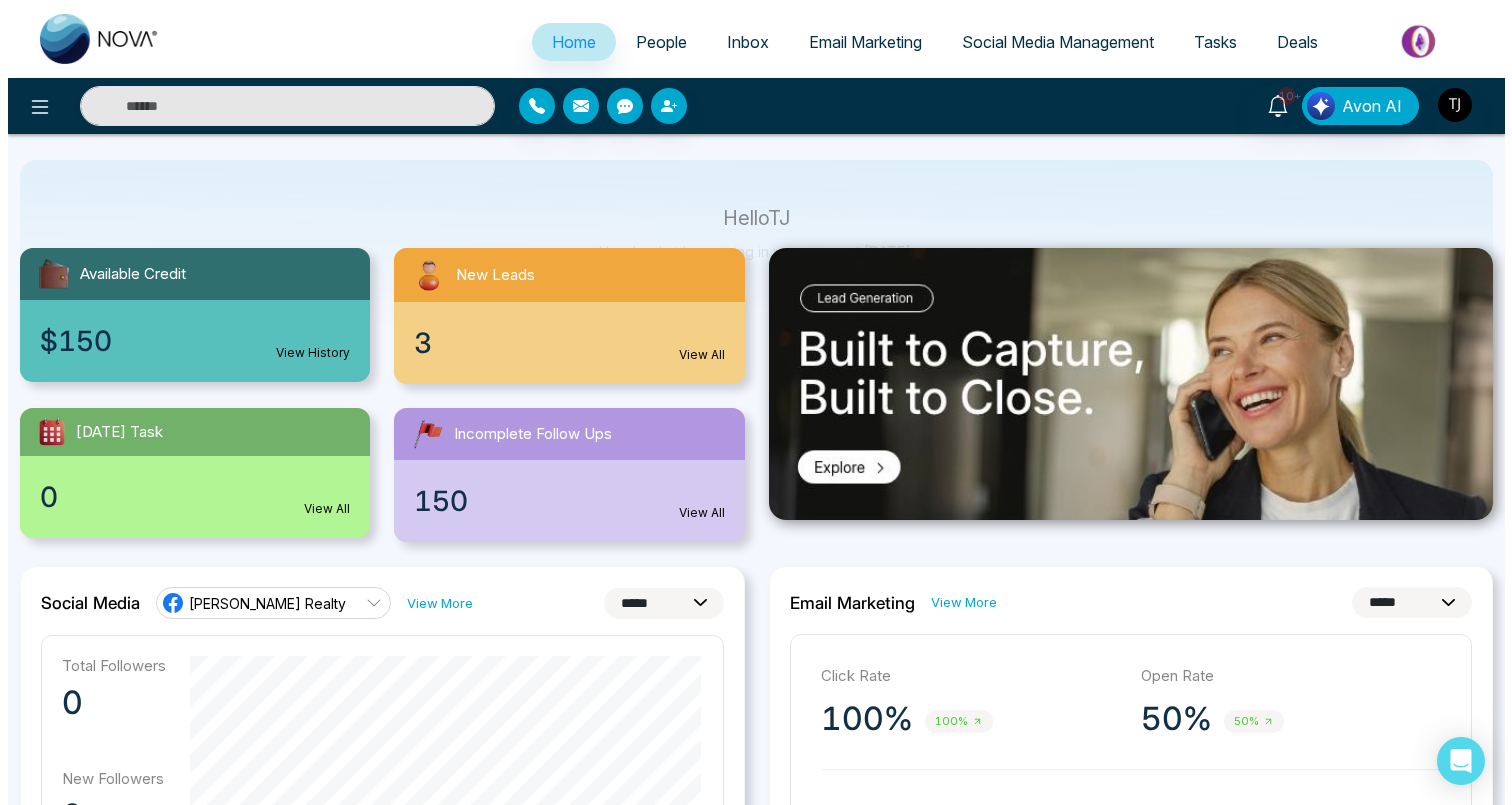 scroll, scrollTop: 0, scrollLeft: 0, axis: both 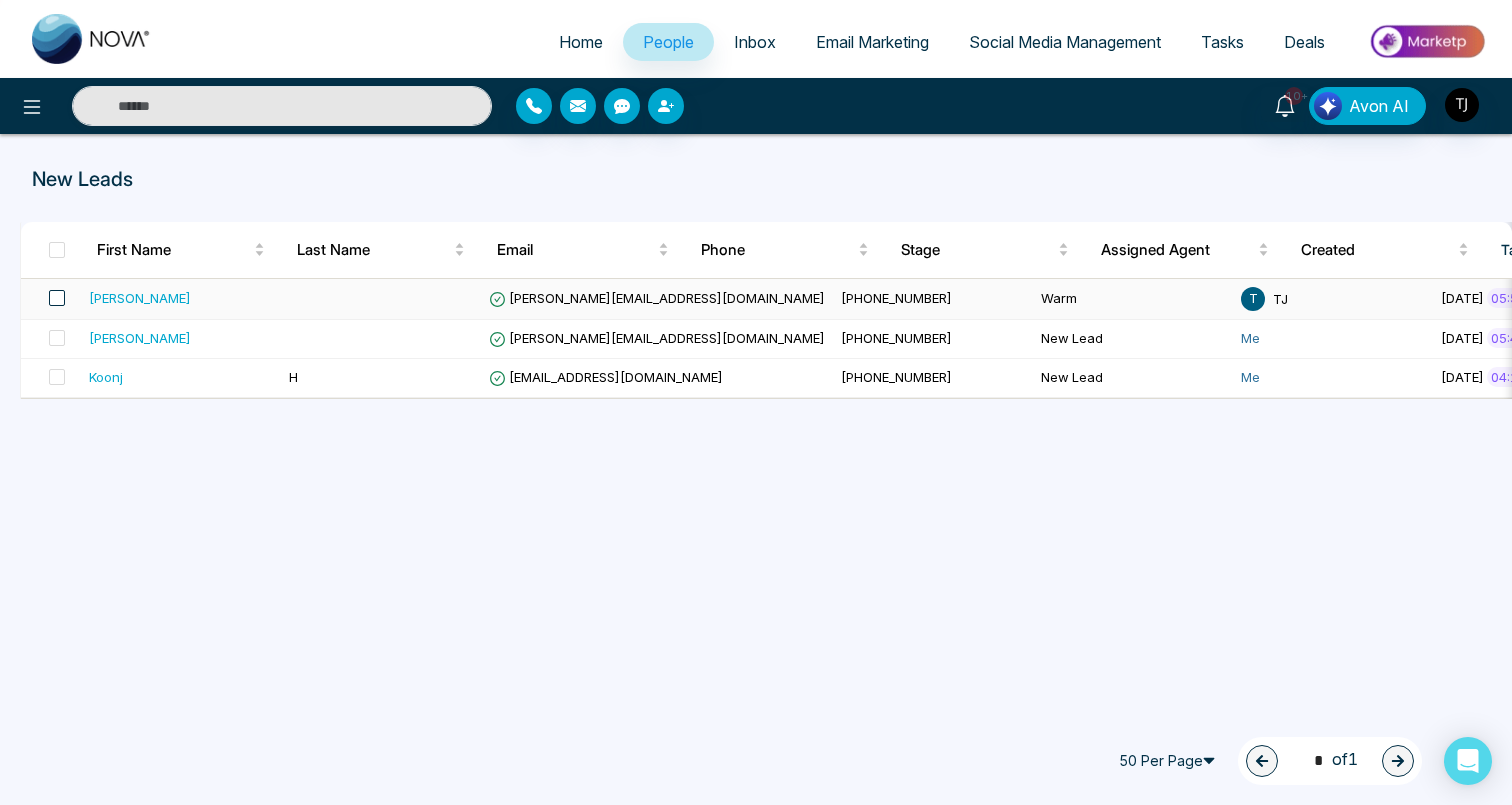 click at bounding box center (57, 298) 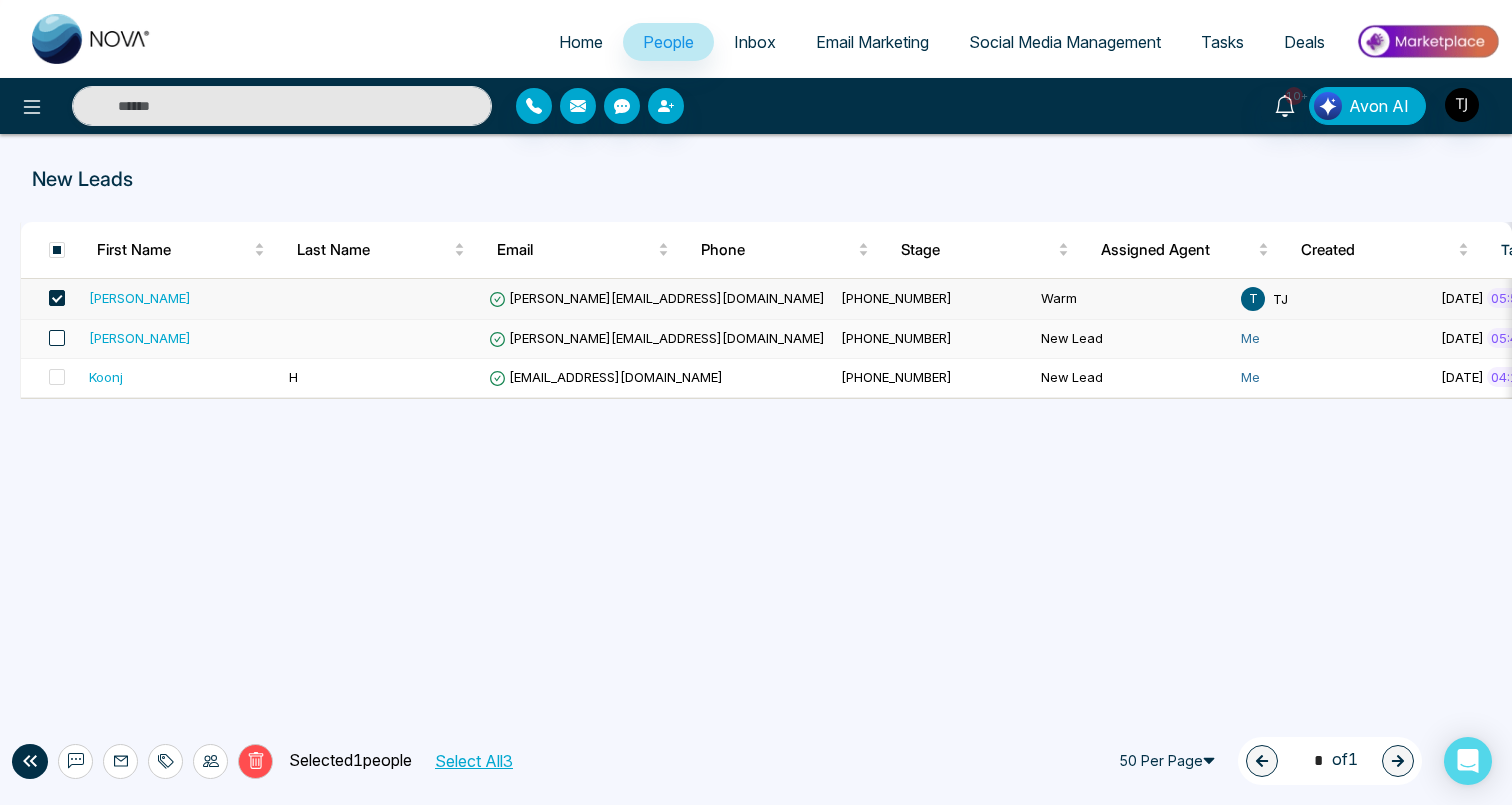 click at bounding box center (57, 338) 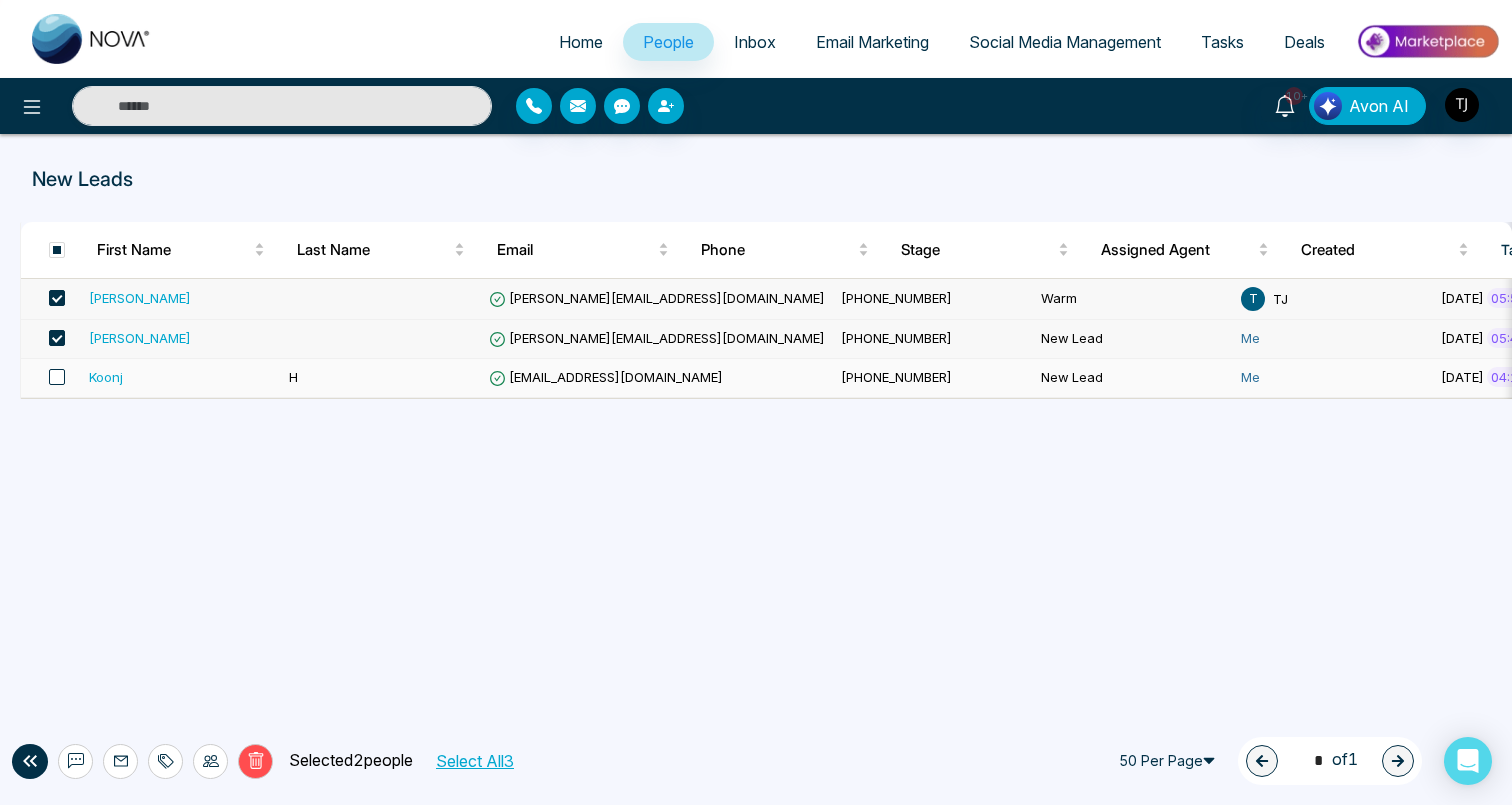 click at bounding box center [57, 377] 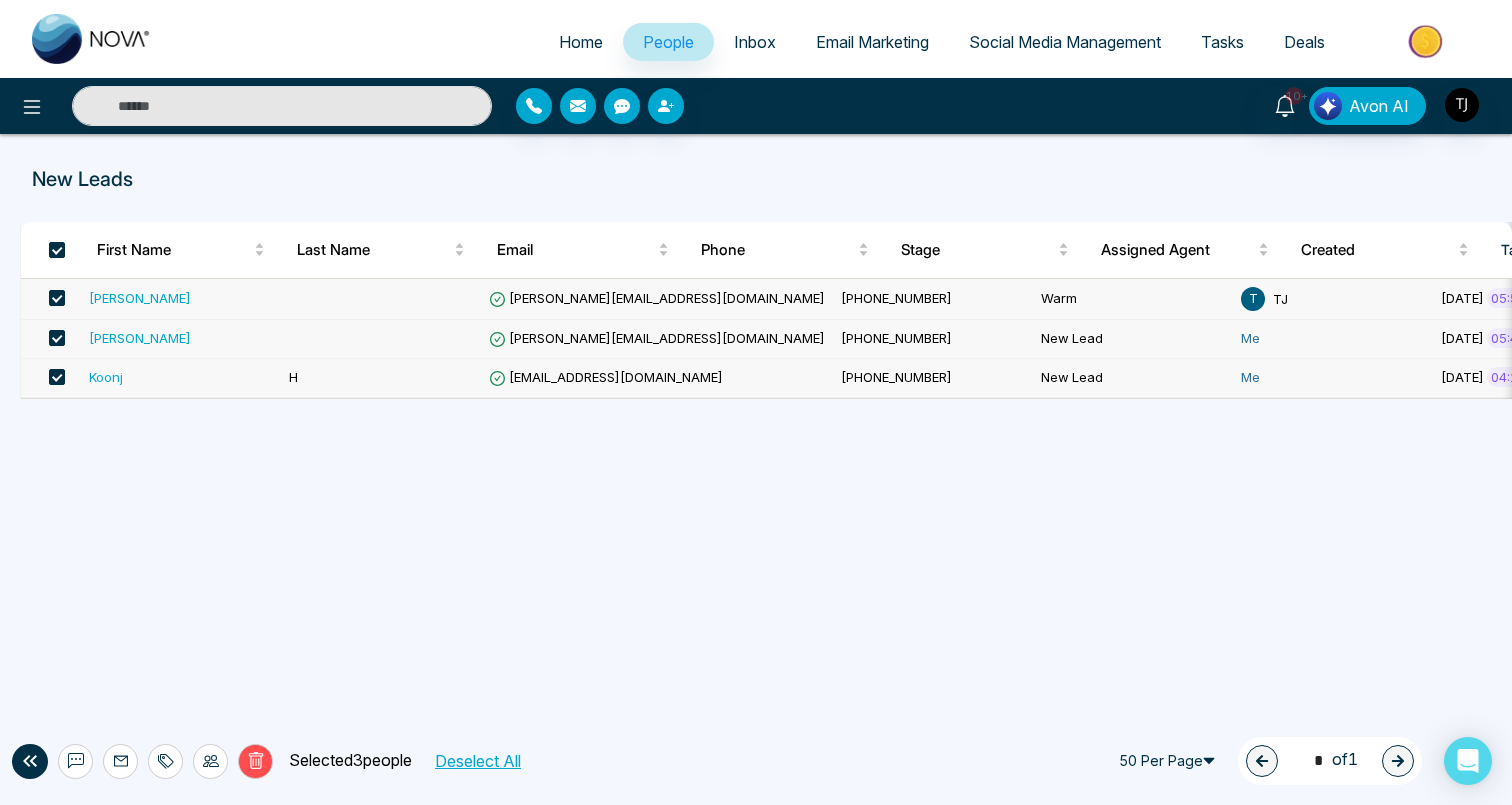 scroll, scrollTop: 0, scrollLeft: 47, axis: horizontal 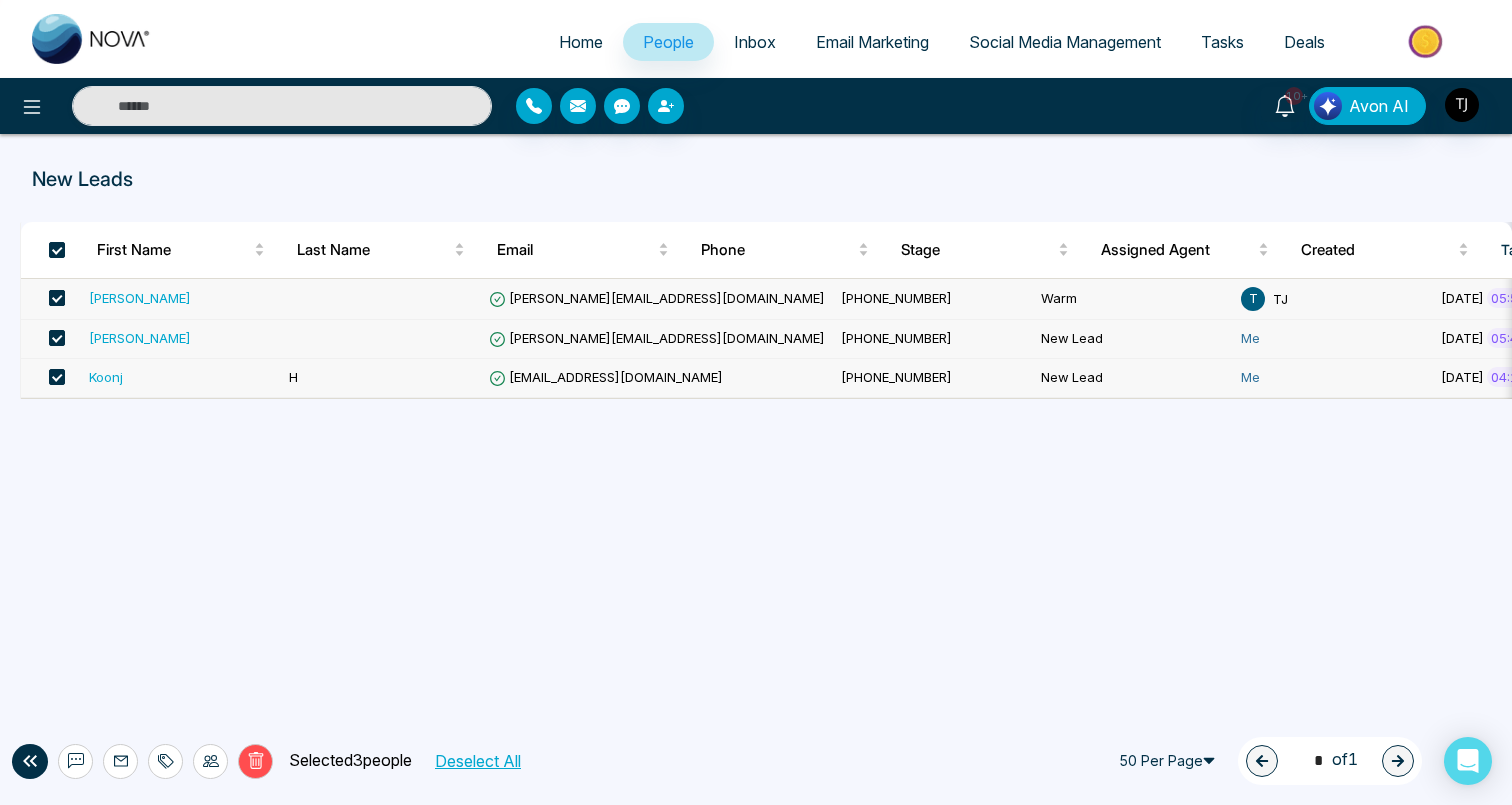 click at bounding box center (57, 298) 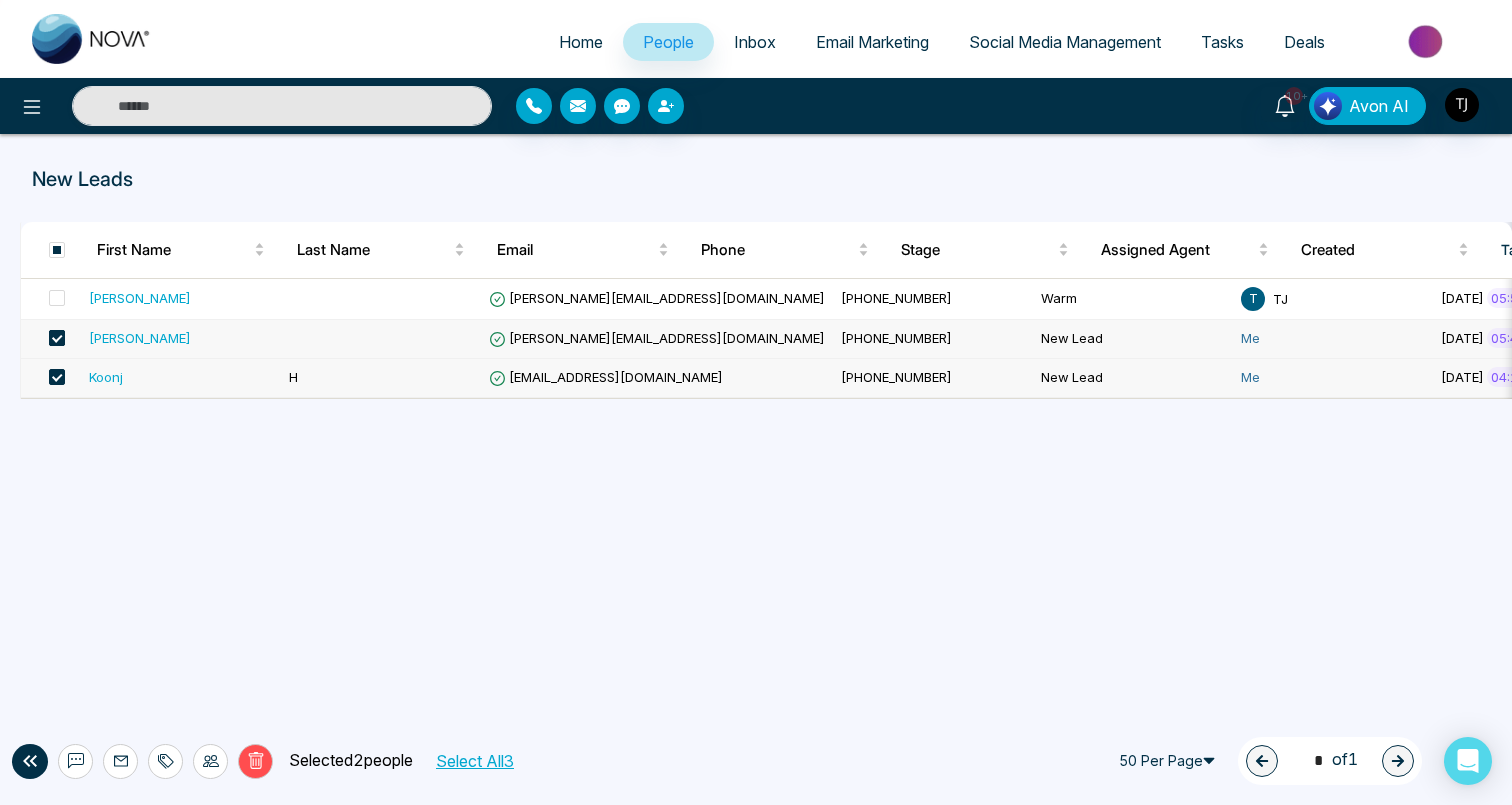 click at bounding box center (57, 338) 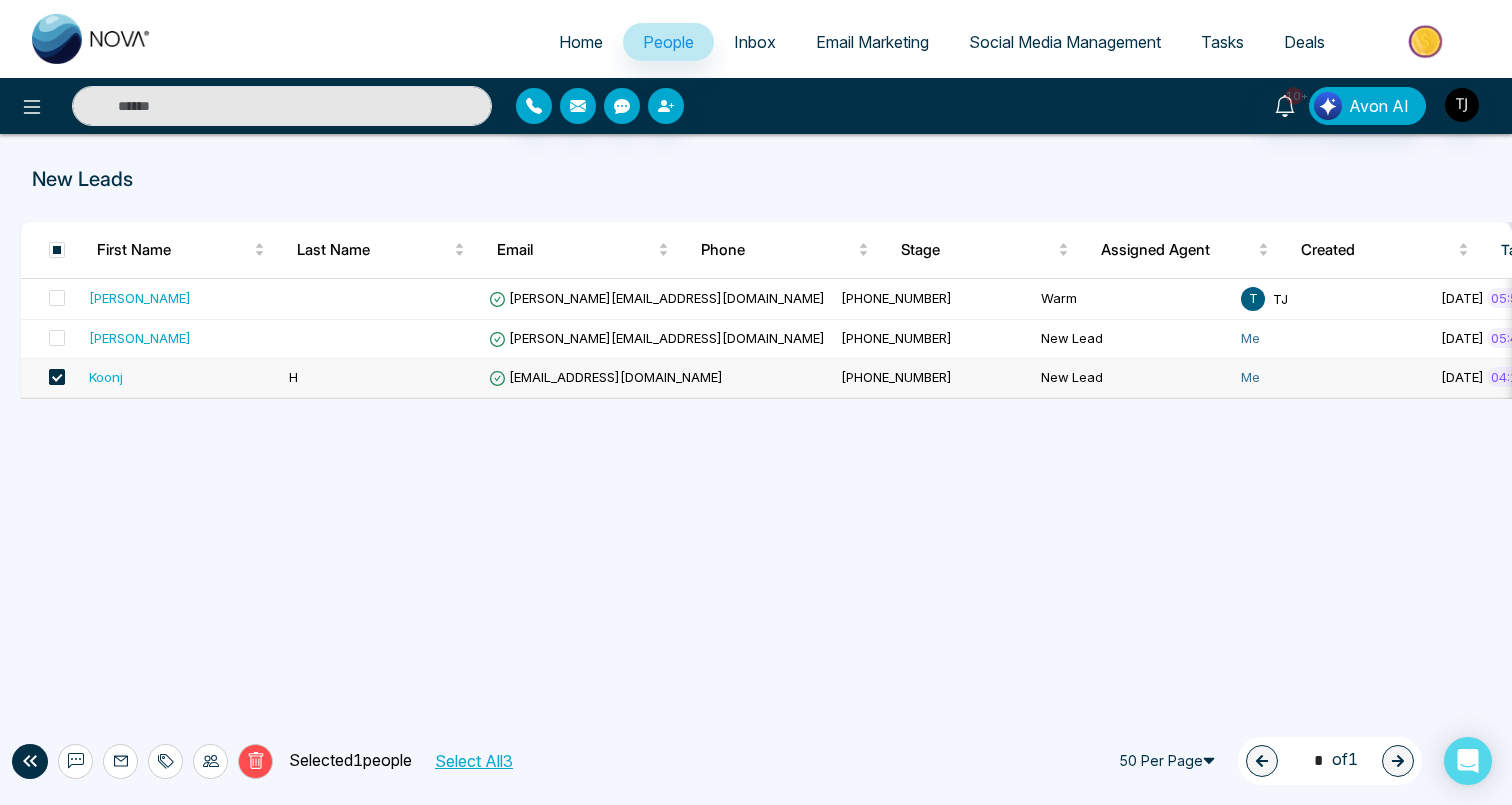 click at bounding box center (57, 377) 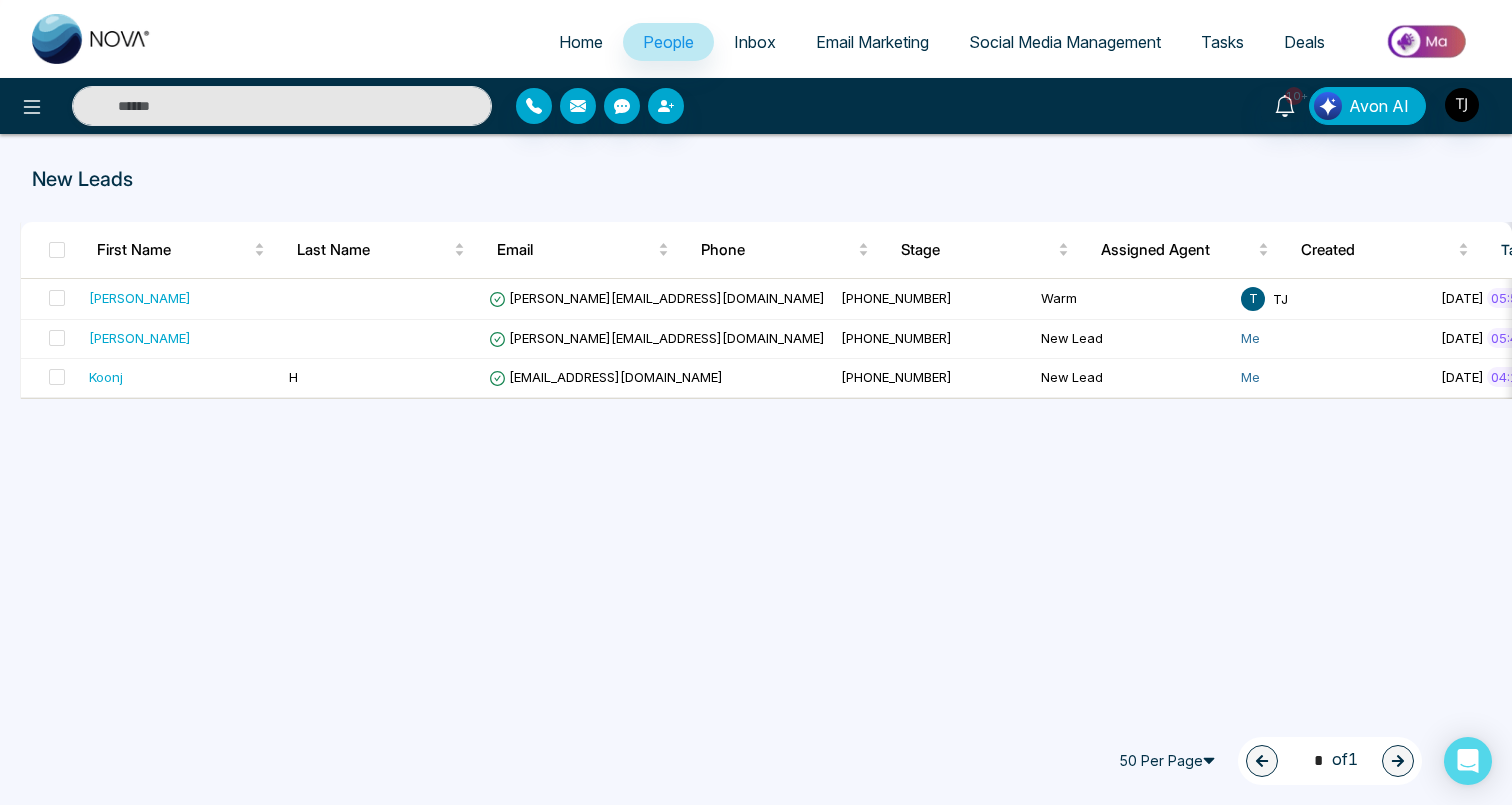 click on "Home" at bounding box center [581, 42] 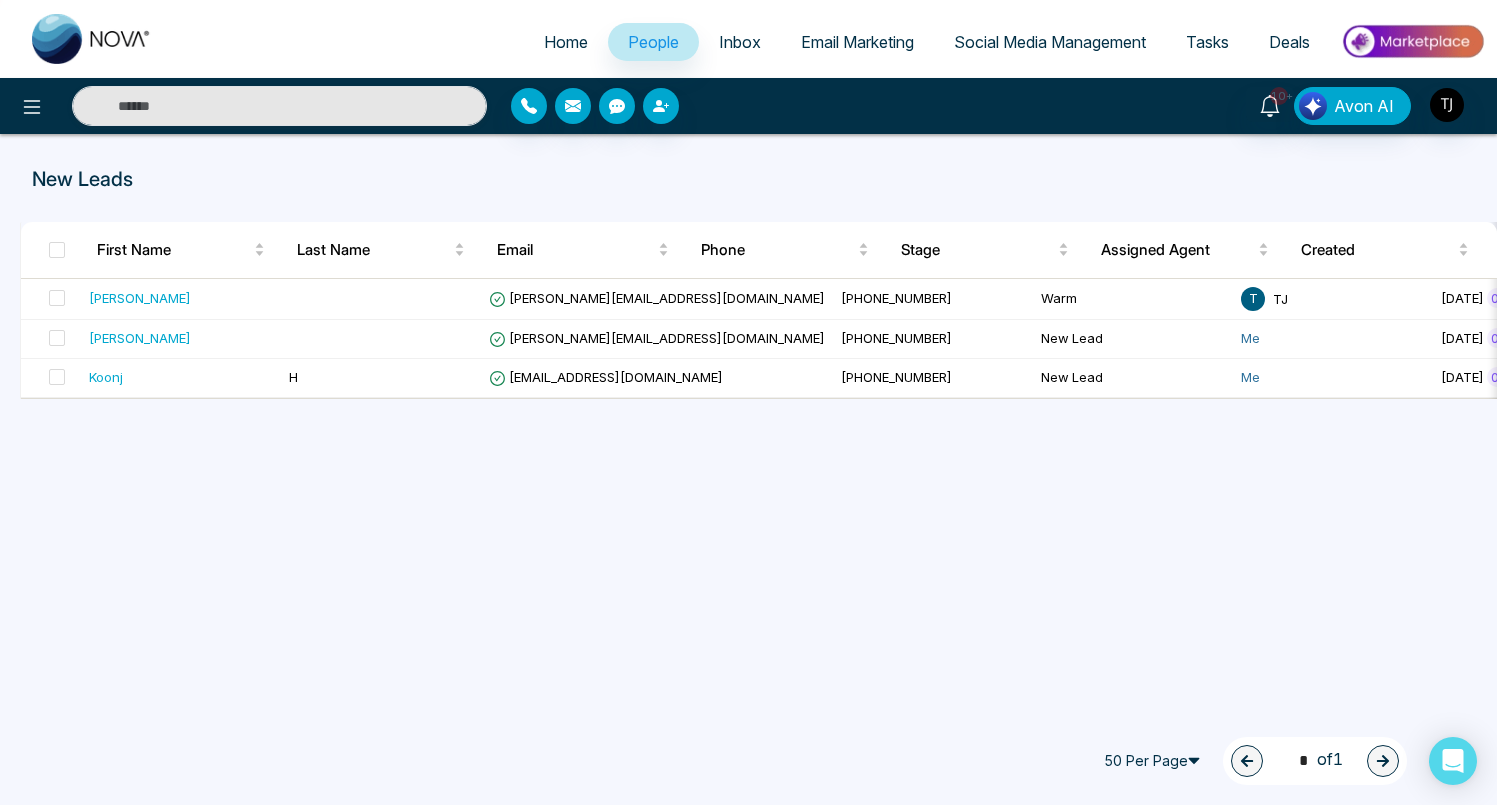 select on "*" 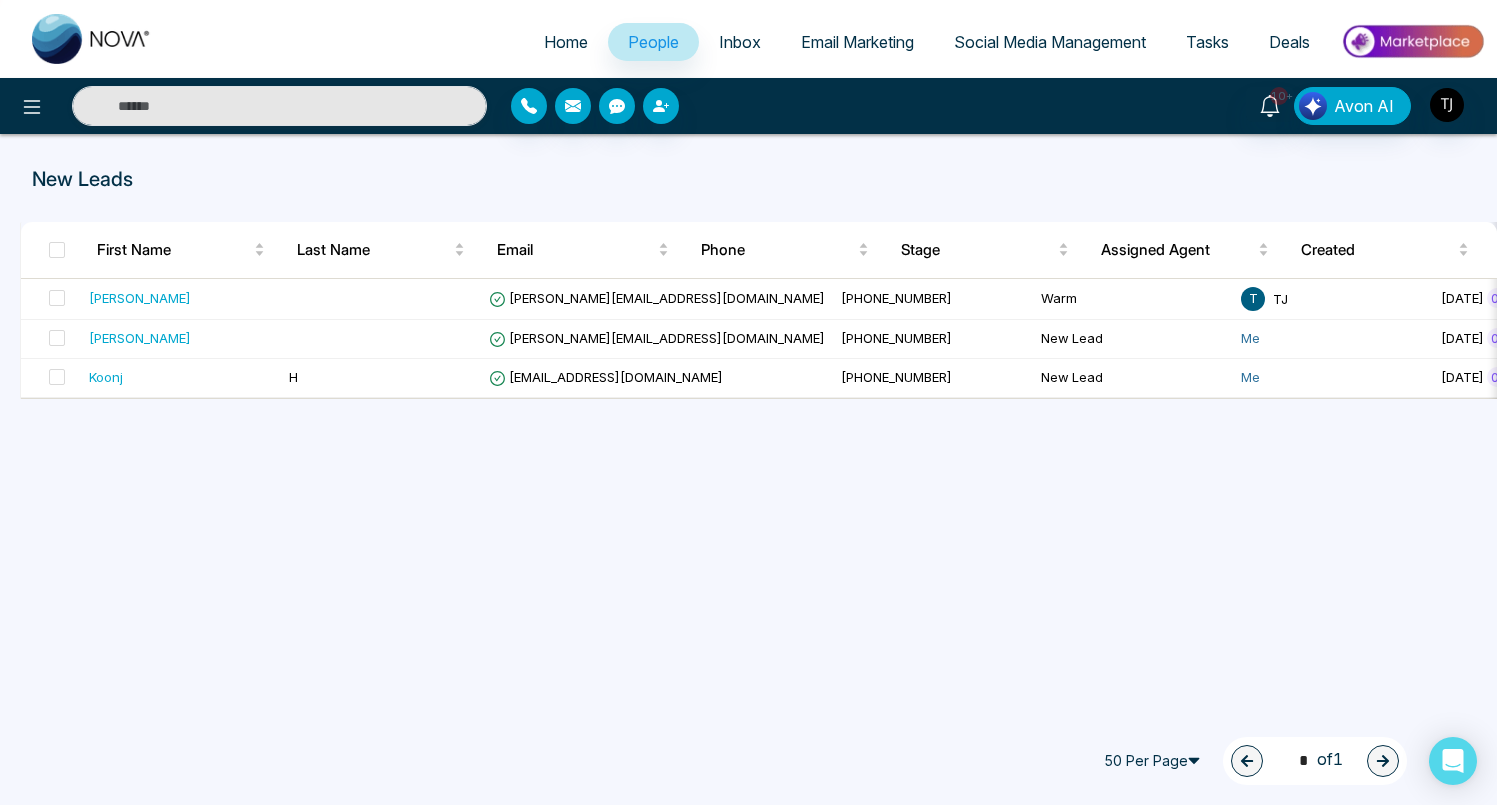 select on "*" 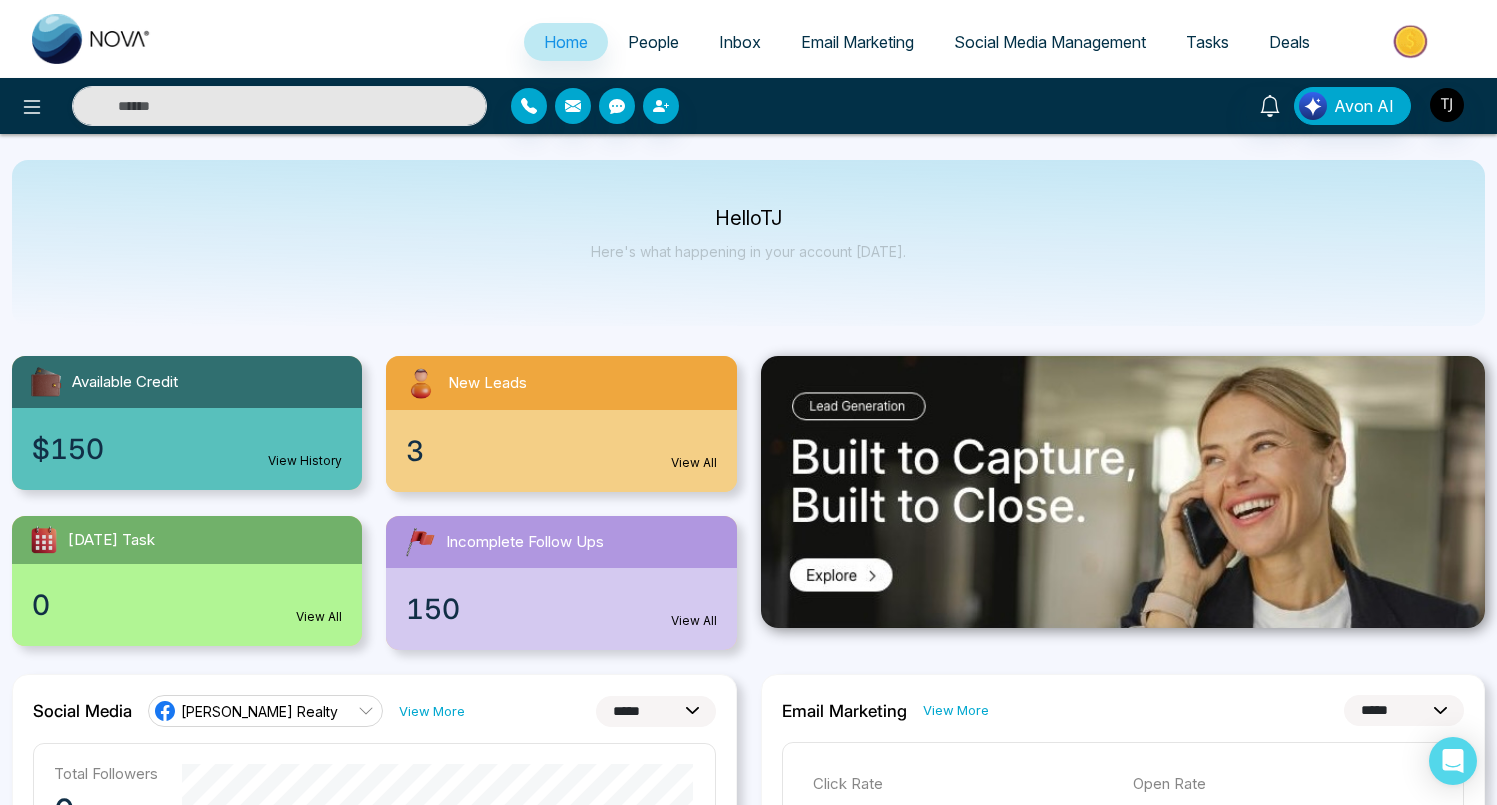 click on "People" at bounding box center (653, 42) 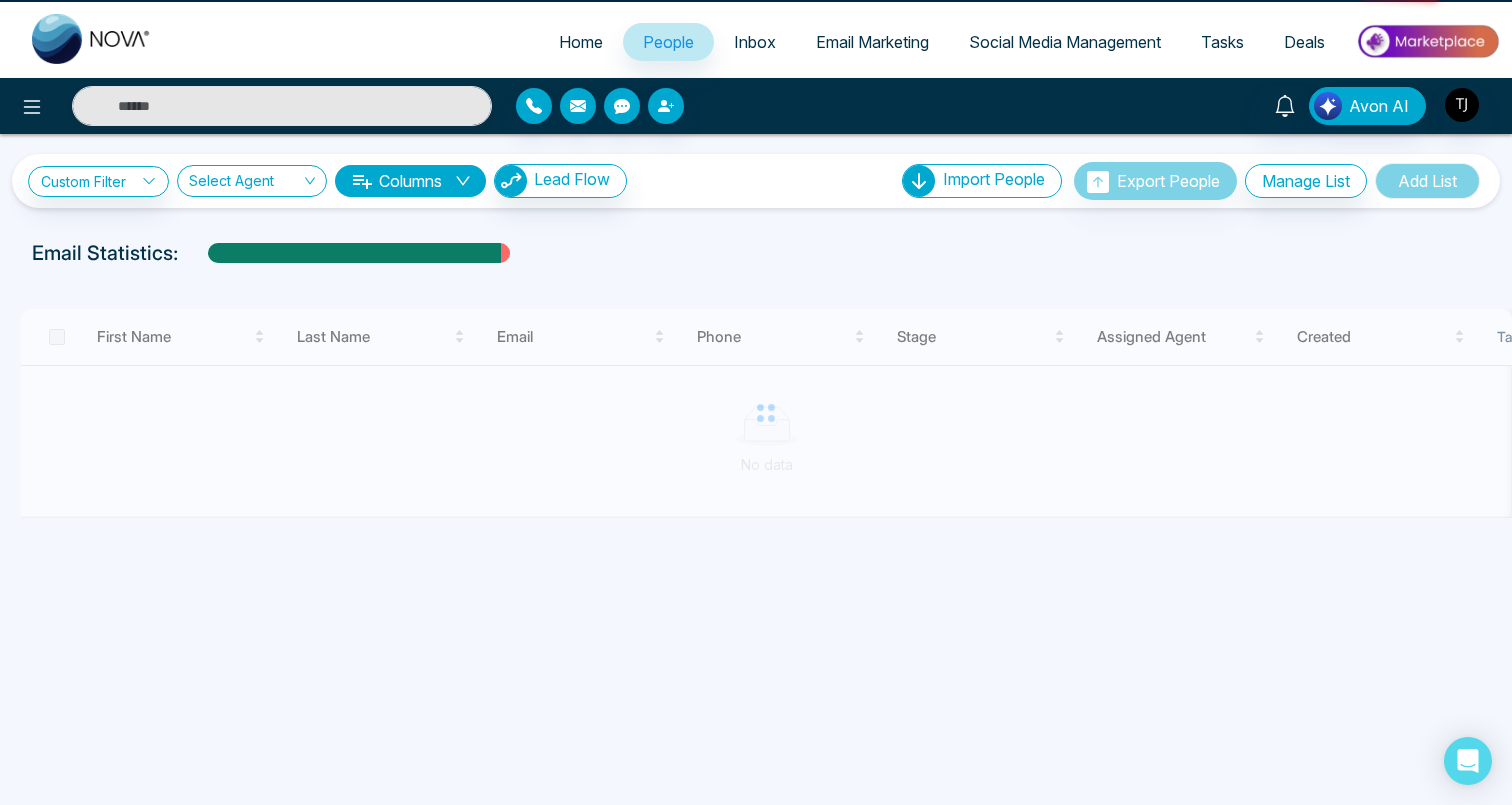 click on "People" at bounding box center (668, 42) 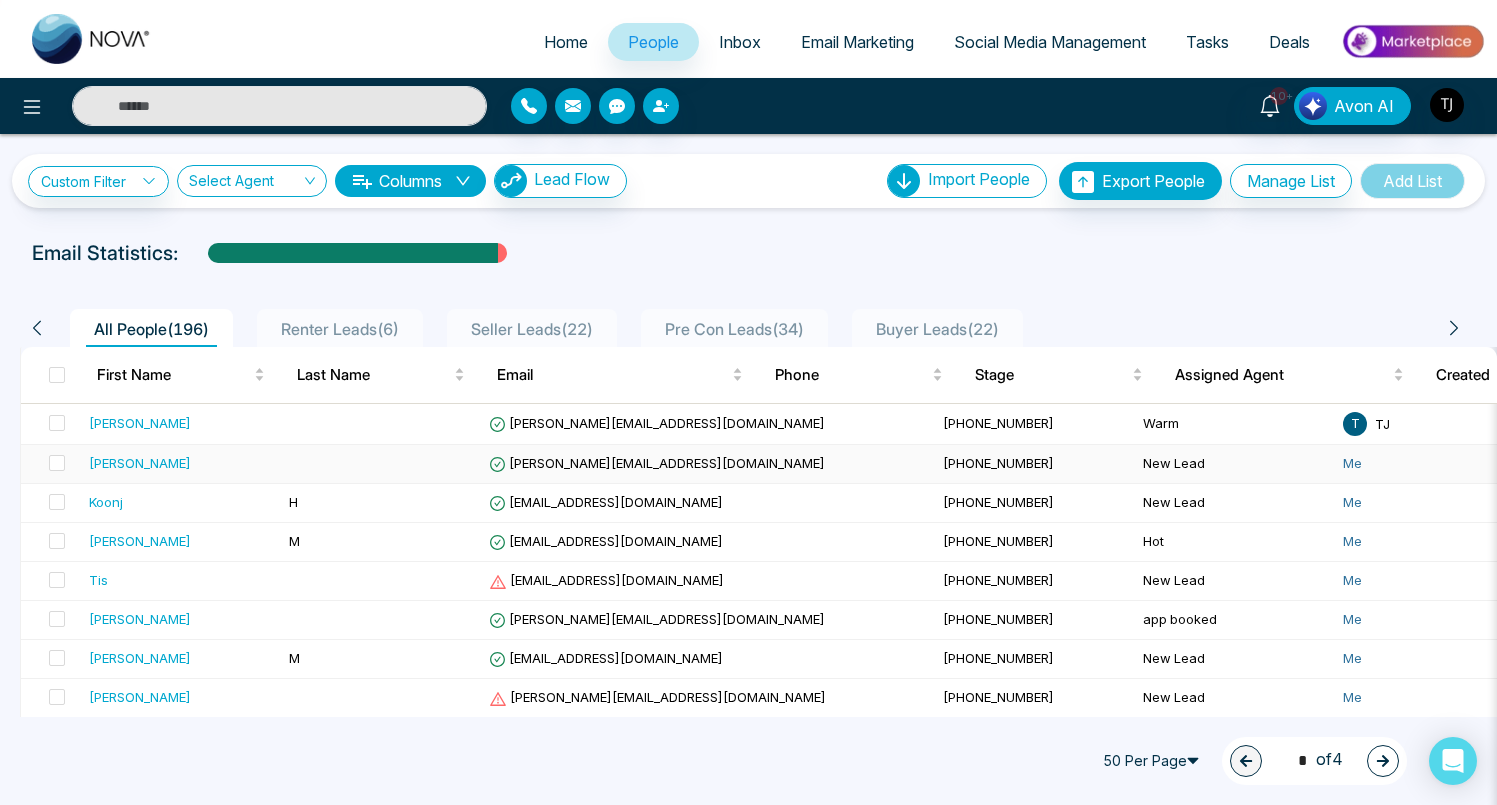 scroll, scrollTop: 0, scrollLeft: 56, axis: horizontal 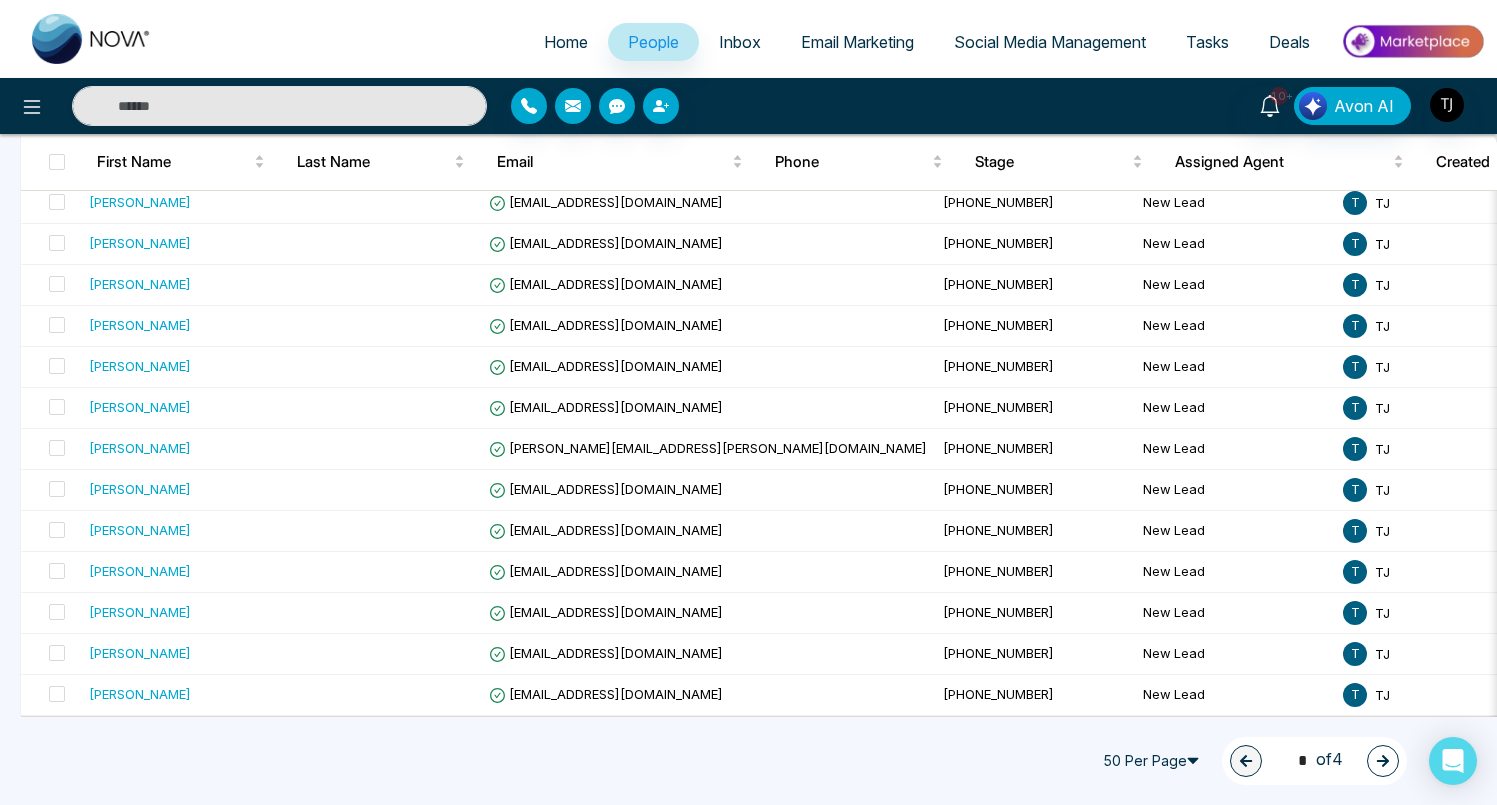 click 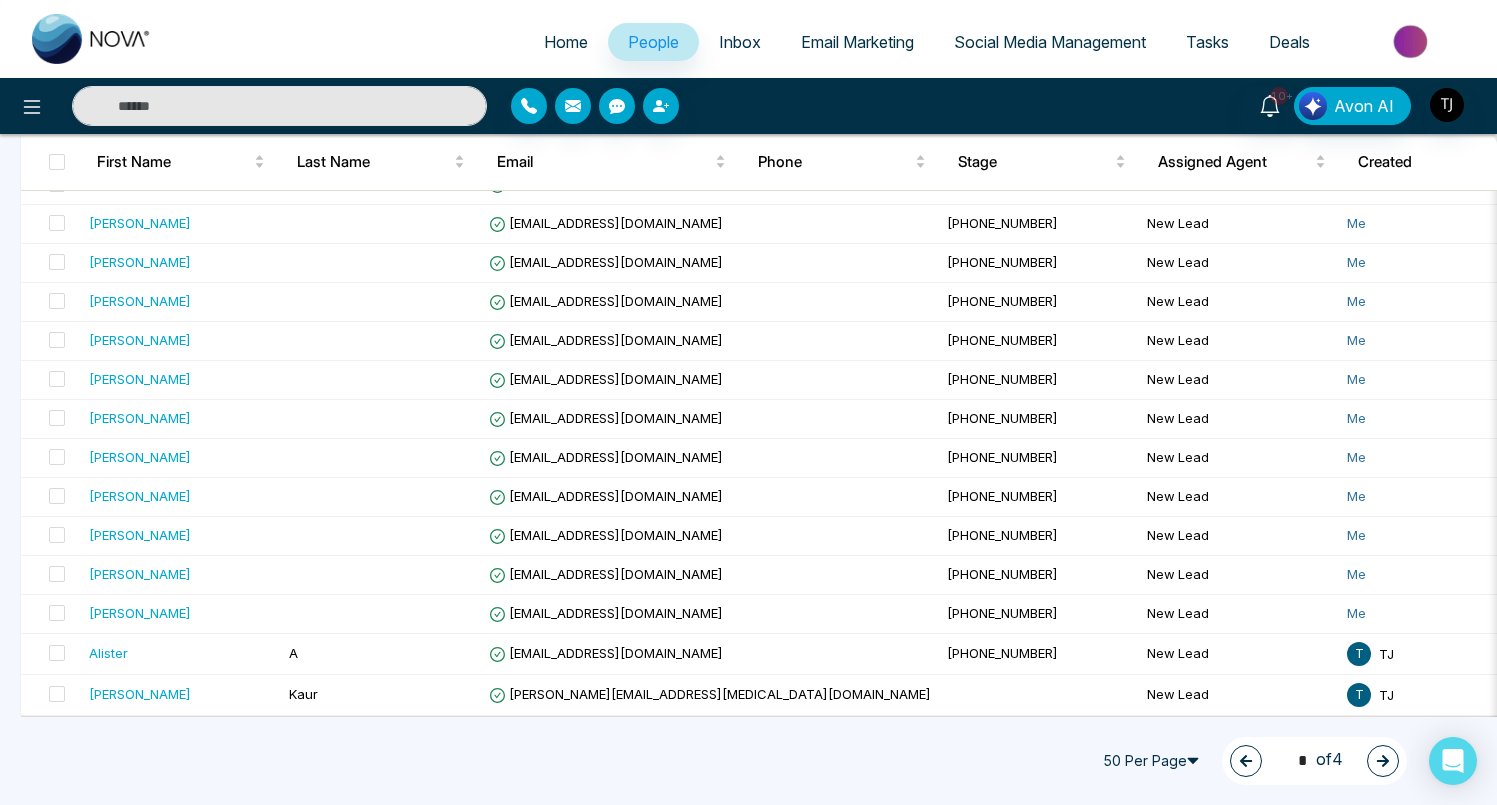 click 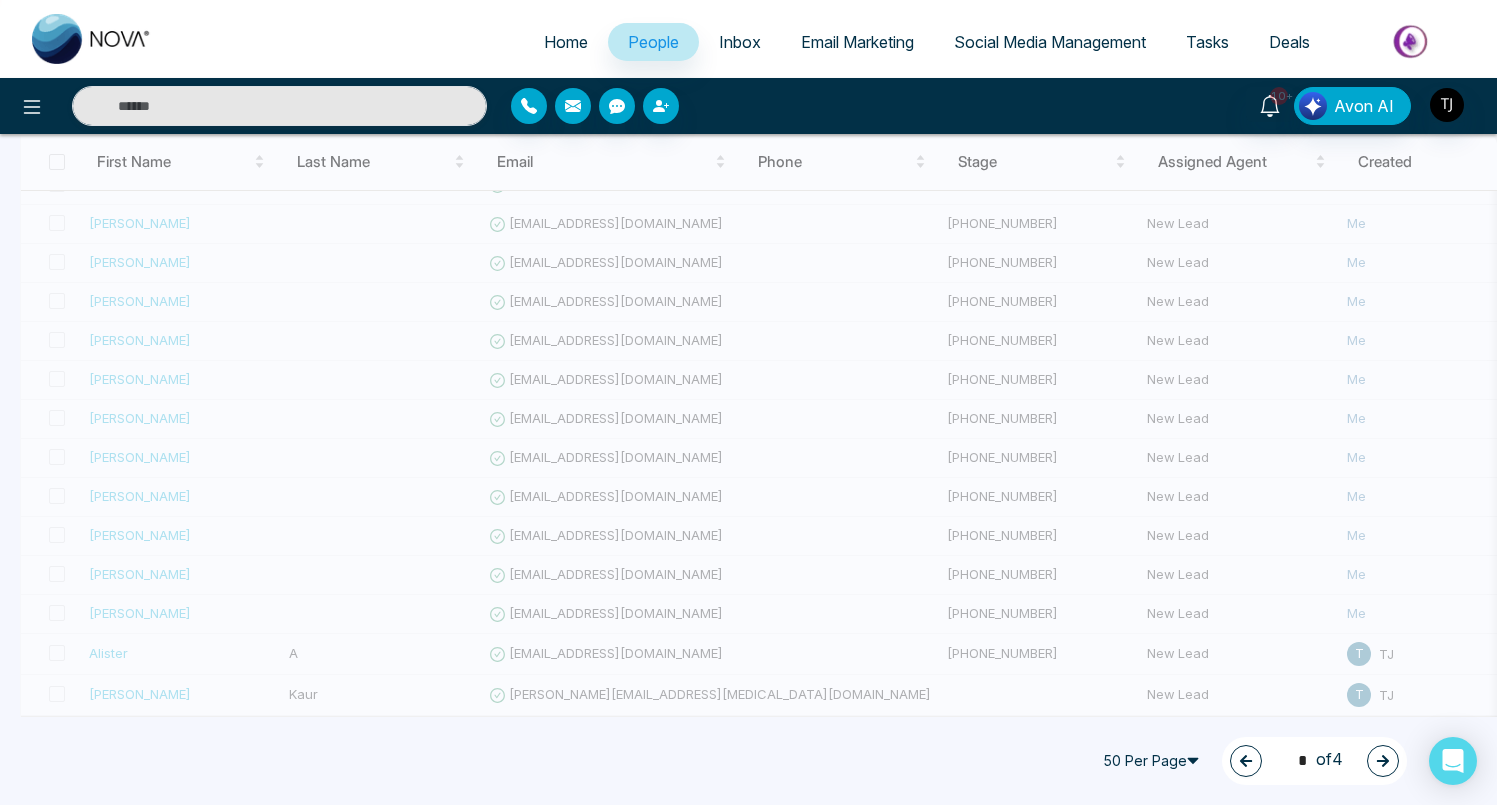 type on "*" 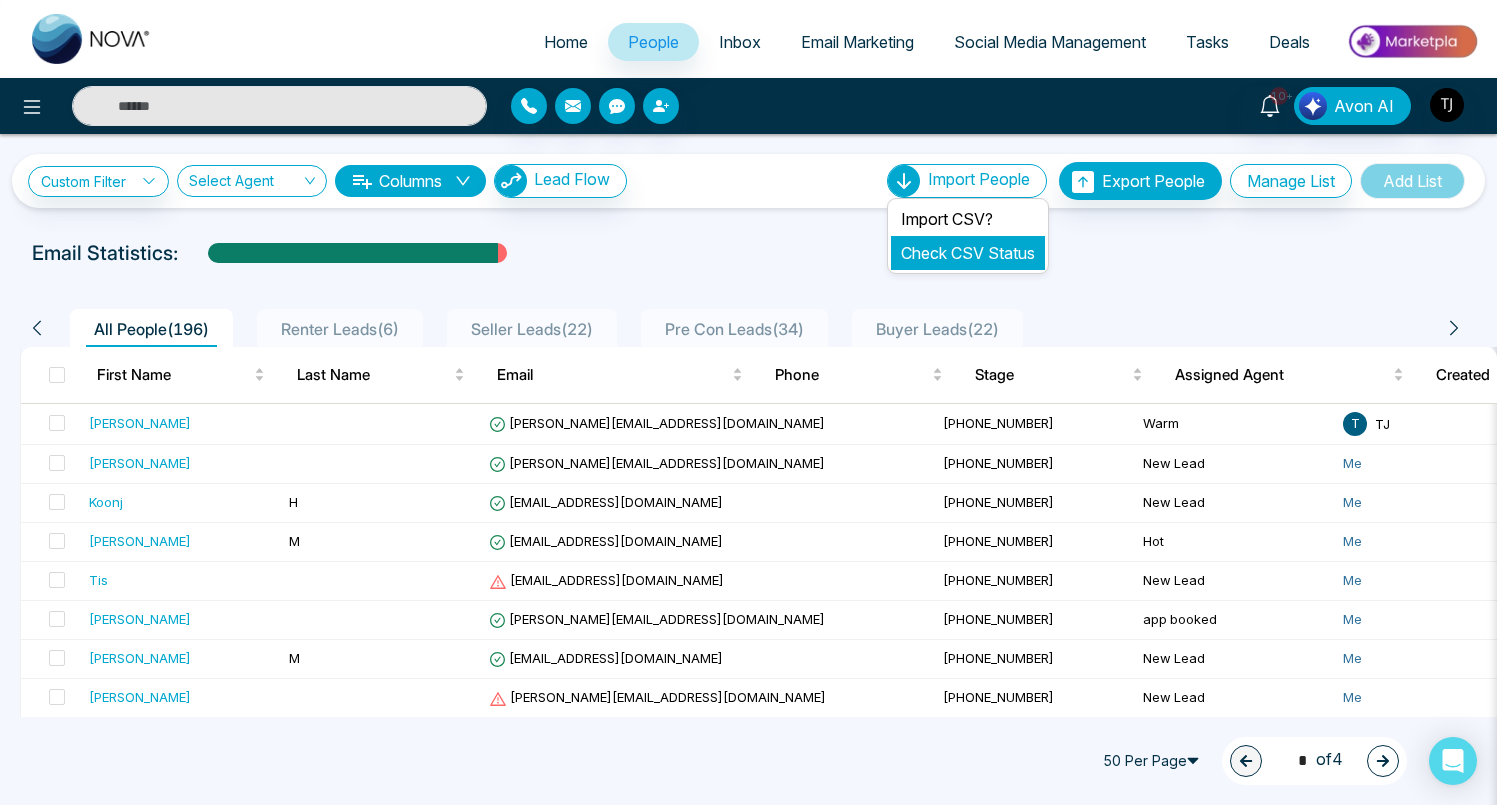 click on "Check CSV Status" at bounding box center (968, 253) 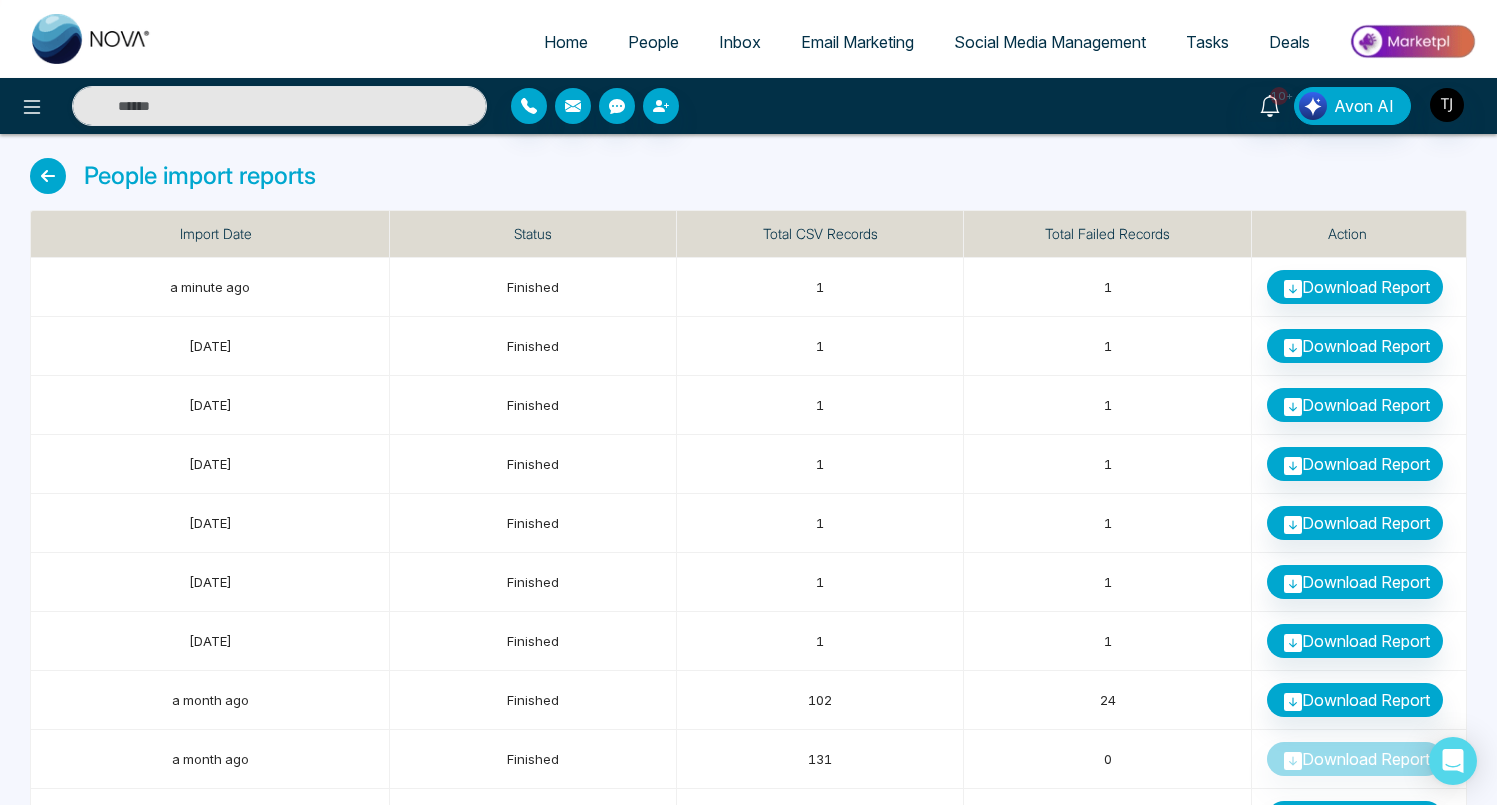 click at bounding box center (48, 176) 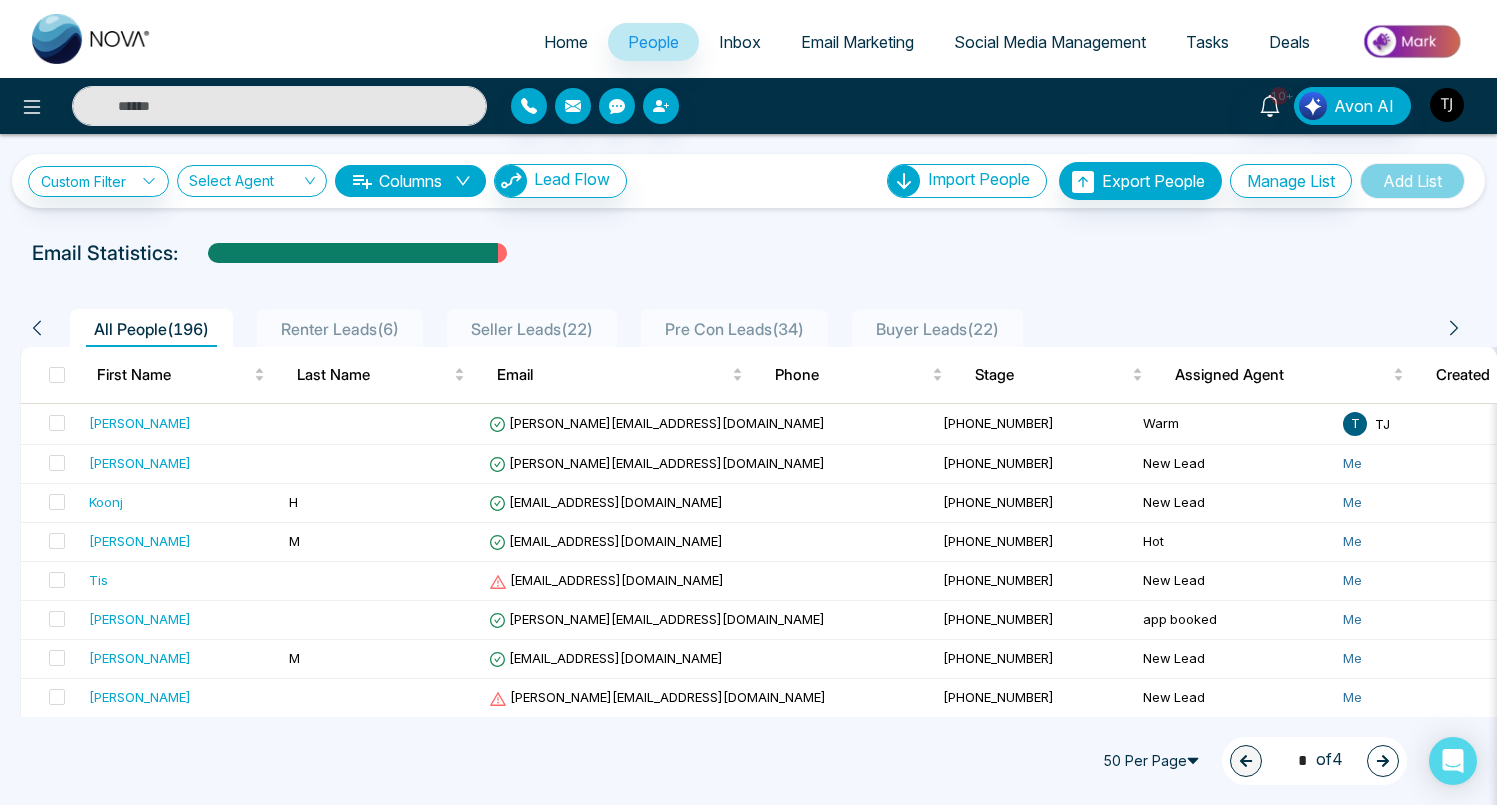 click at bounding box center [1447, 105] 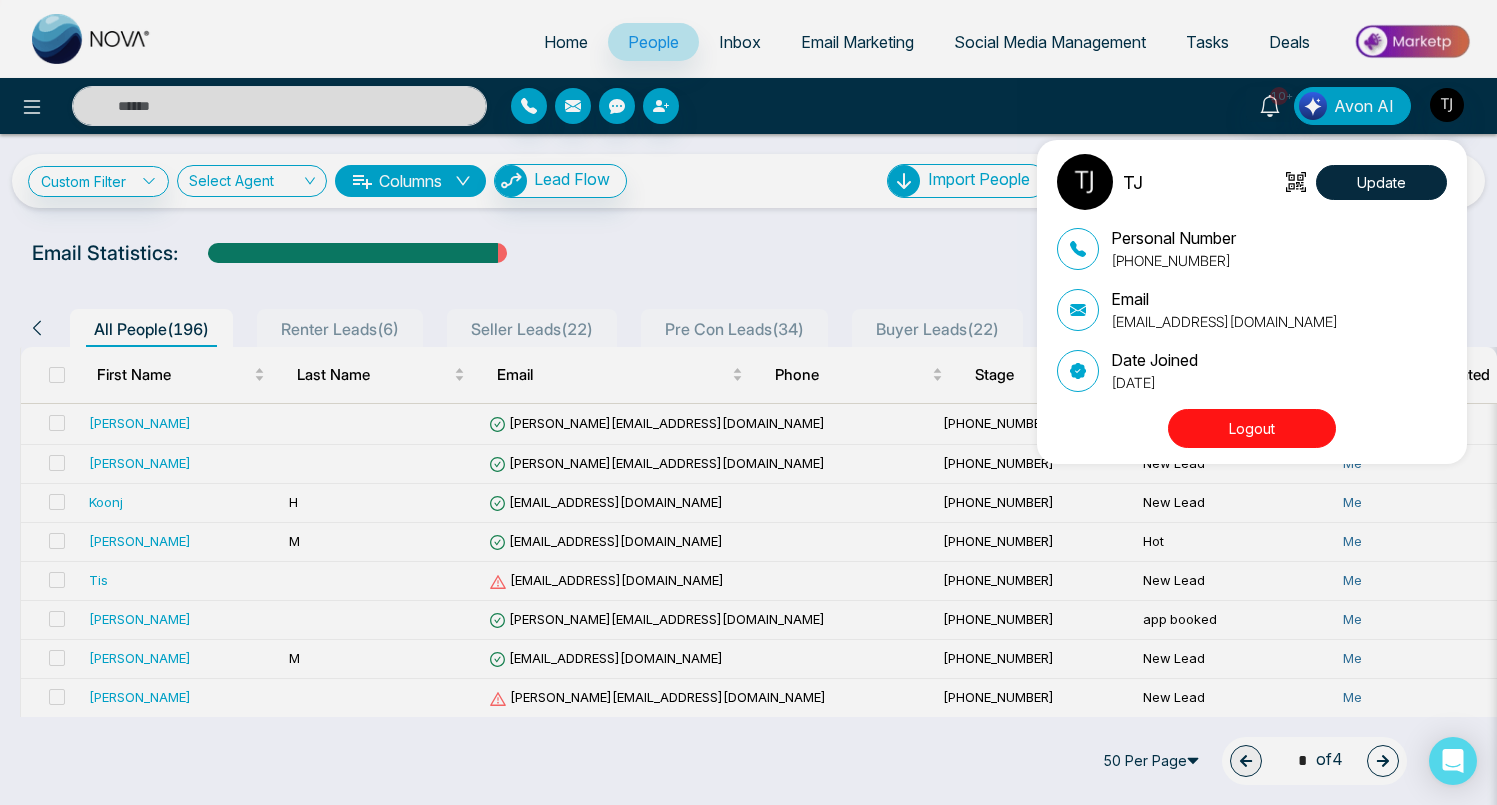 click on "Logout" at bounding box center [1252, 428] 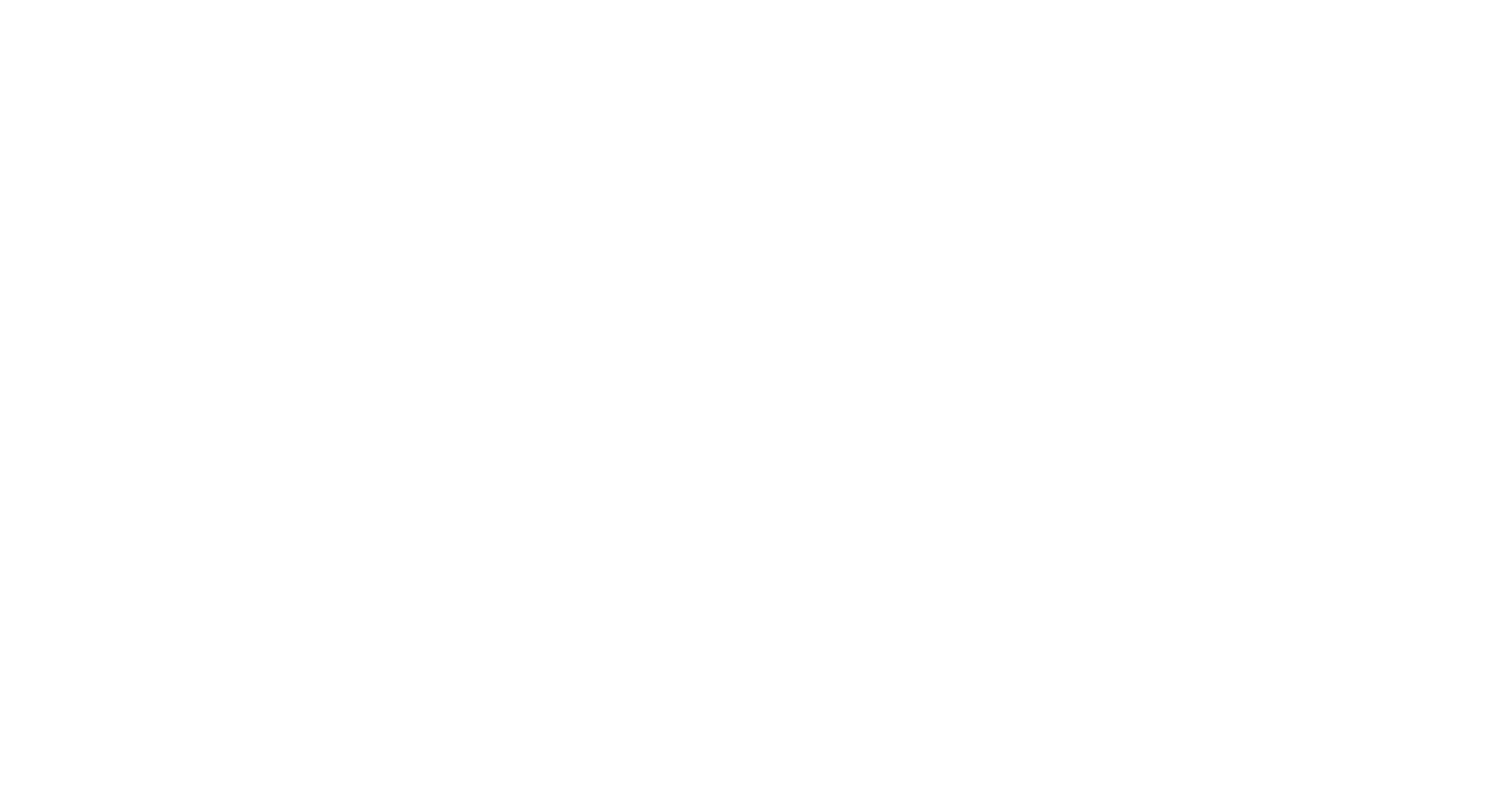 scroll, scrollTop: 0, scrollLeft: 0, axis: both 